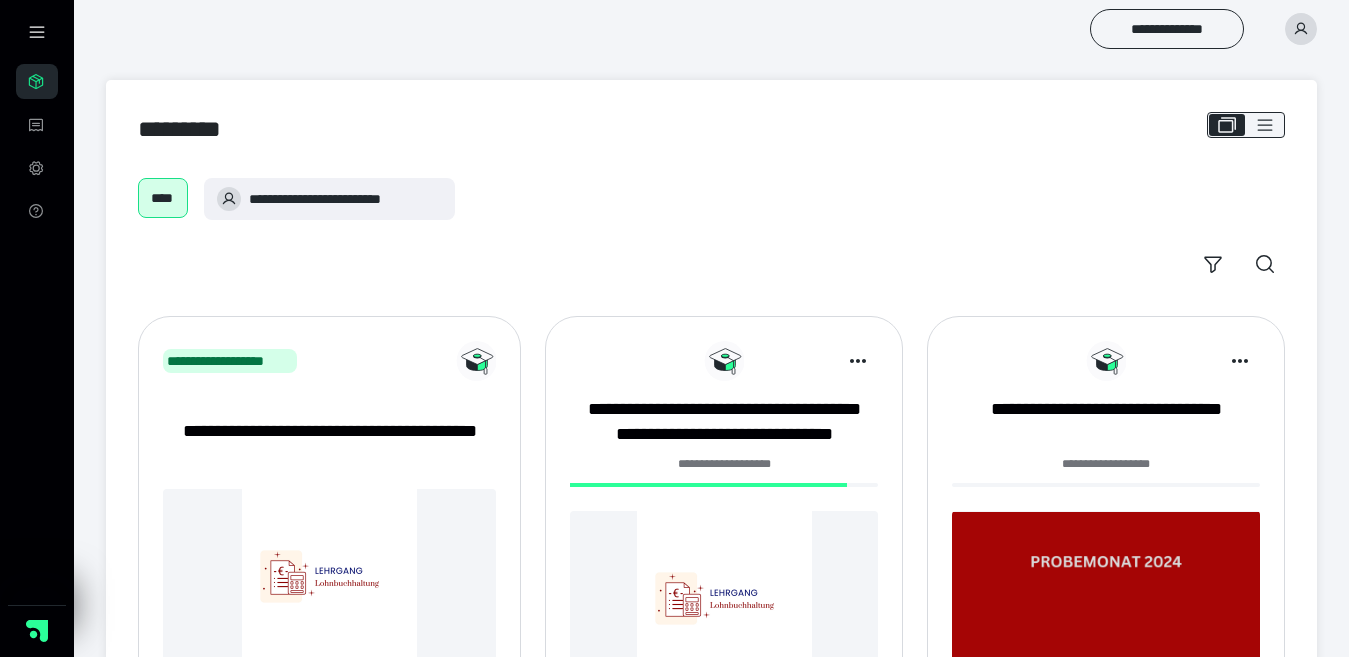 scroll, scrollTop: 0, scrollLeft: 0, axis: both 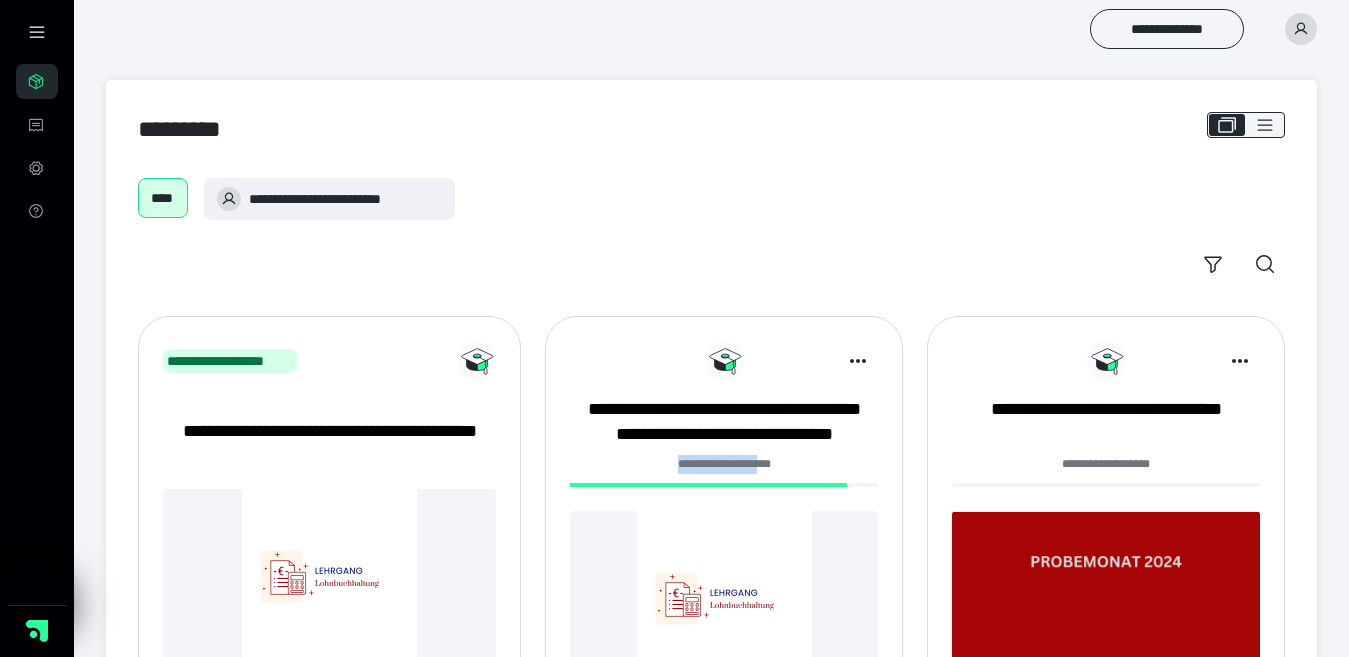 click on "**********" at bounding box center (724, 464) 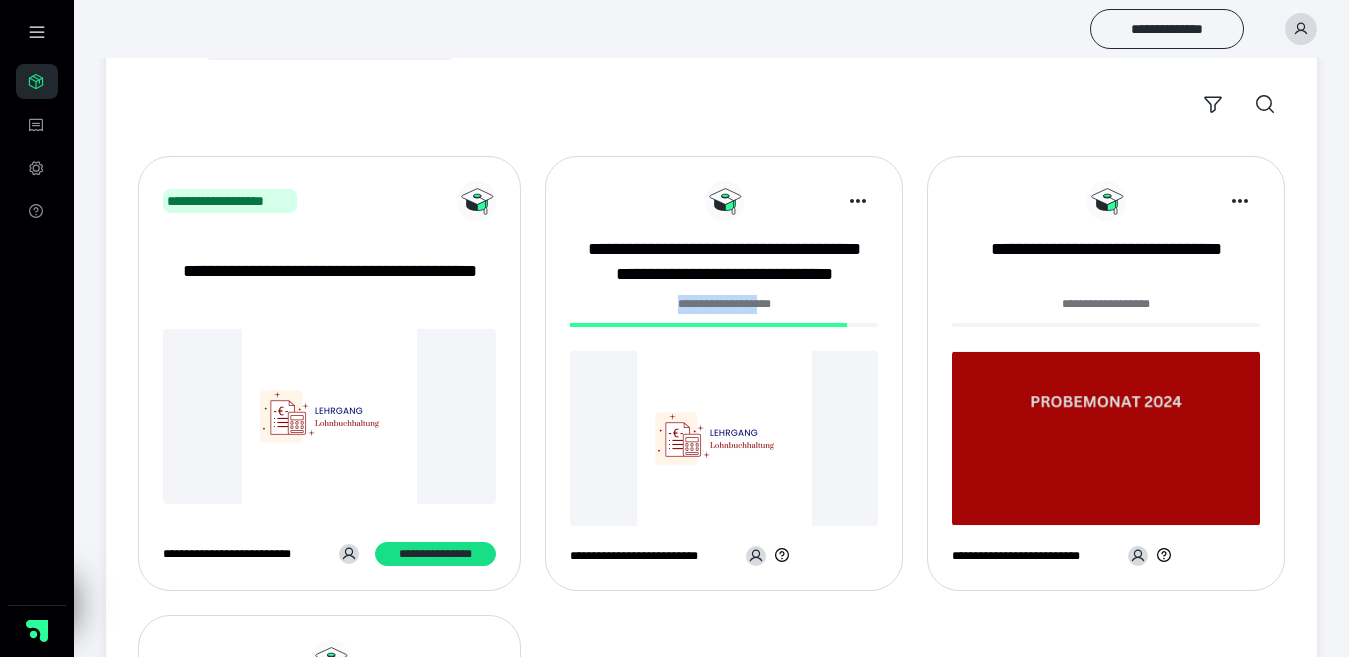 scroll, scrollTop: 300, scrollLeft: 0, axis: vertical 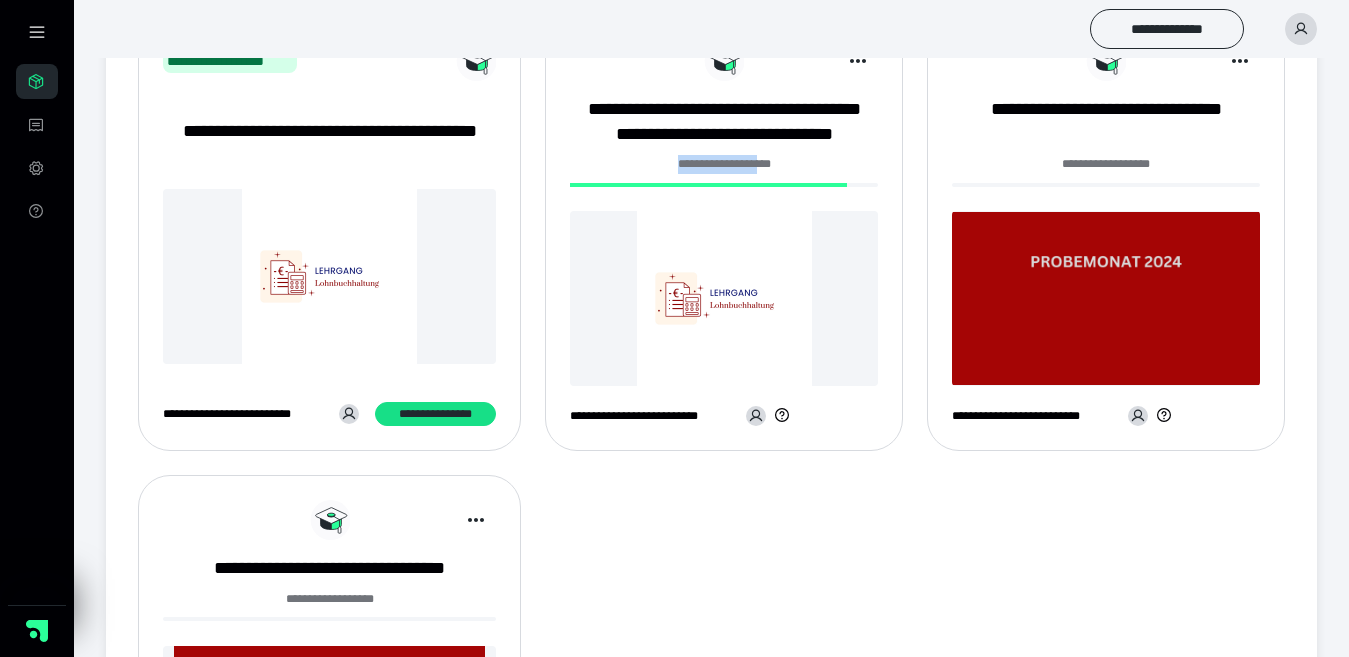click at bounding box center [724, 298] 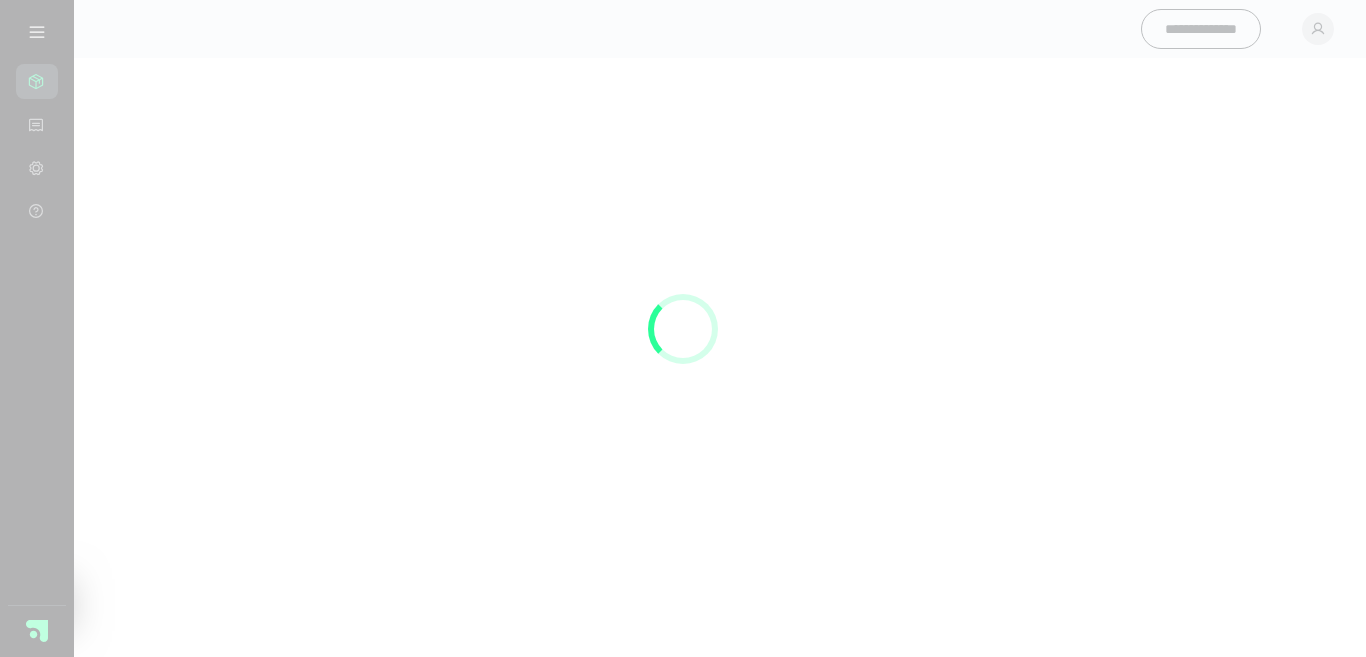 scroll, scrollTop: 0, scrollLeft: 0, axis: both 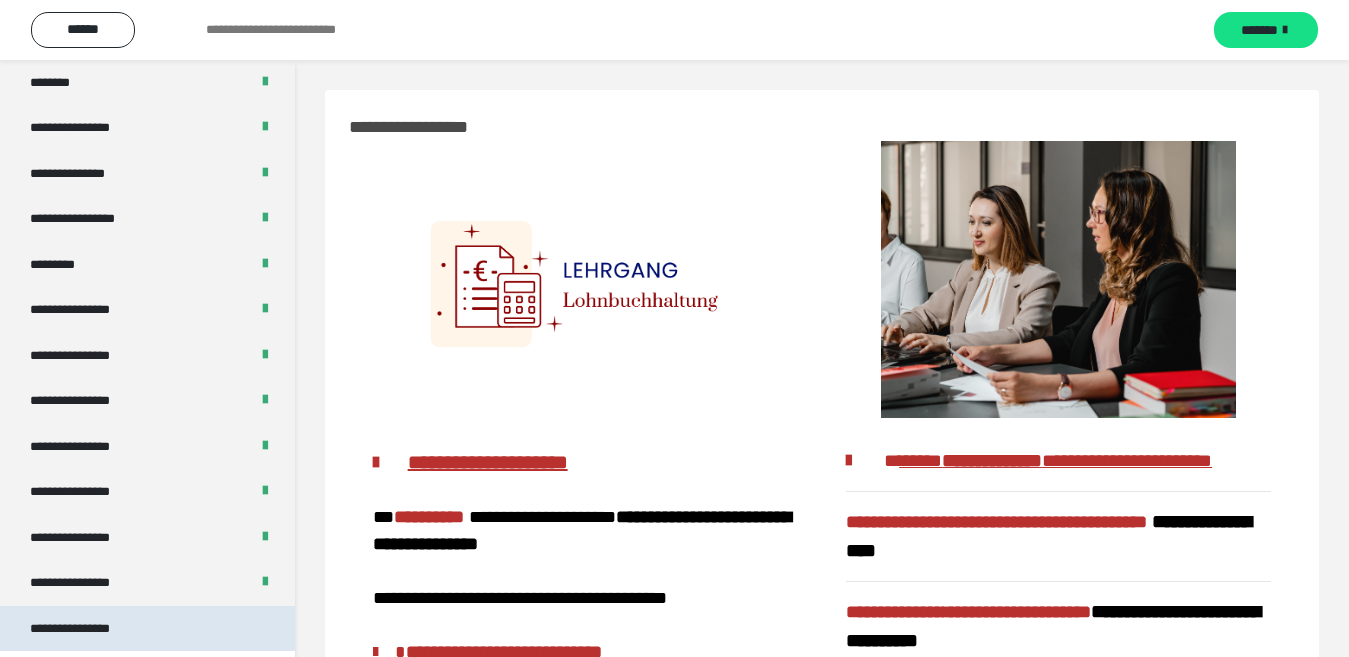 click on "**********" at bounding box center [147, 629] 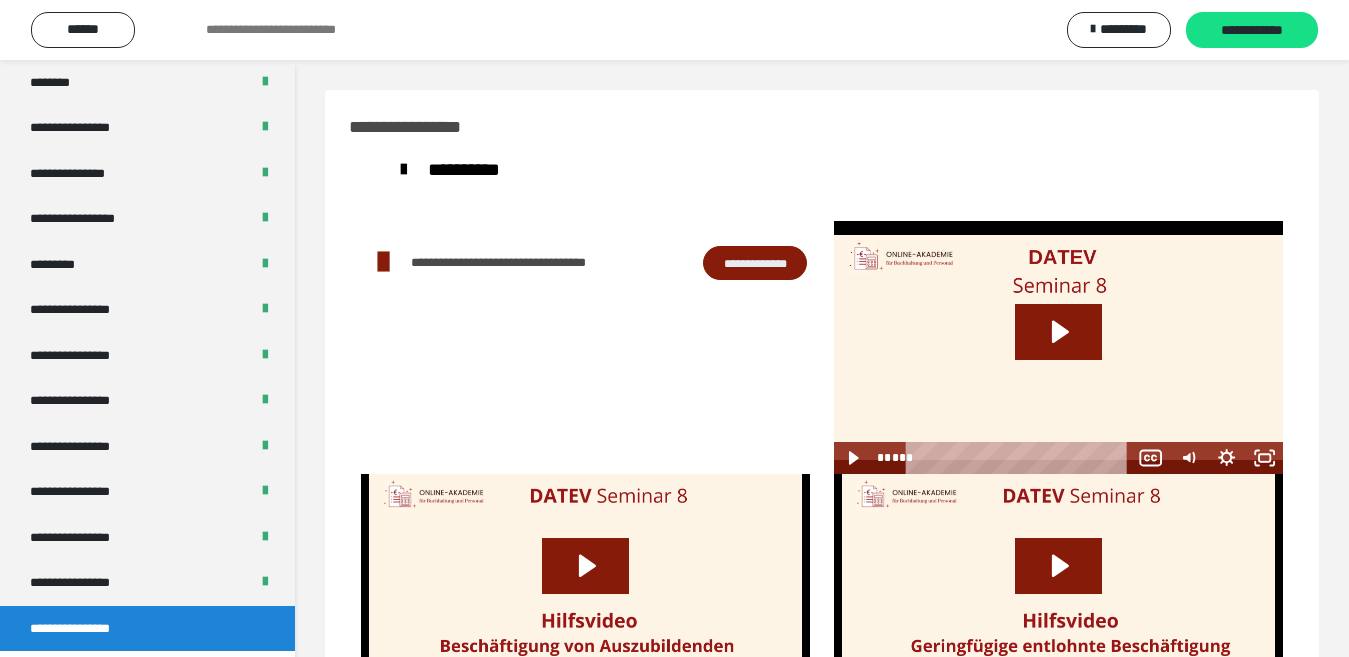 click at bounding box center (1058, 347) 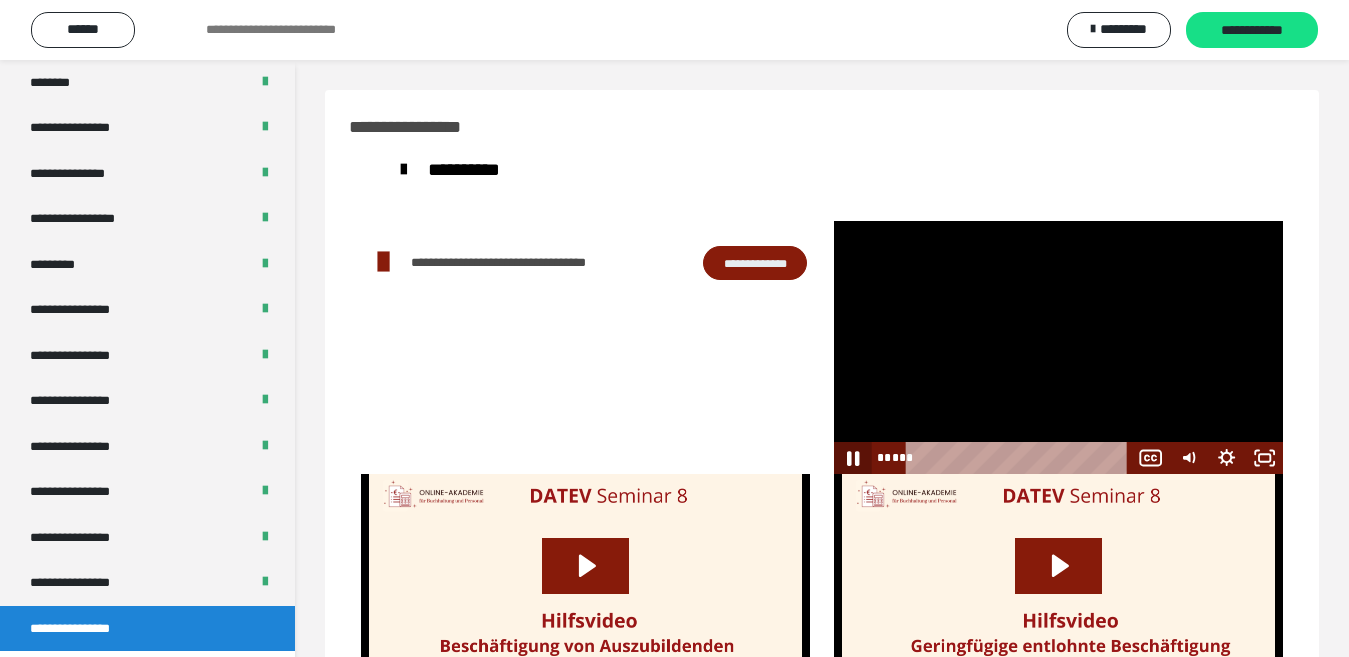 click 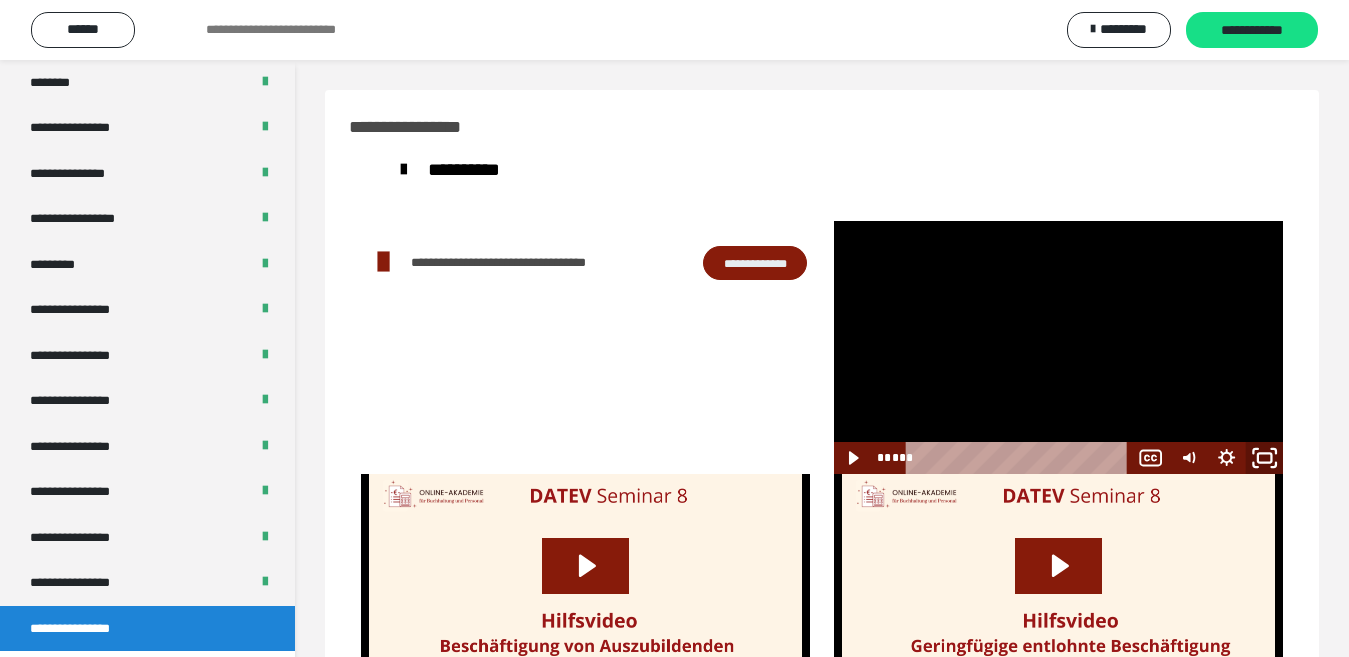 click 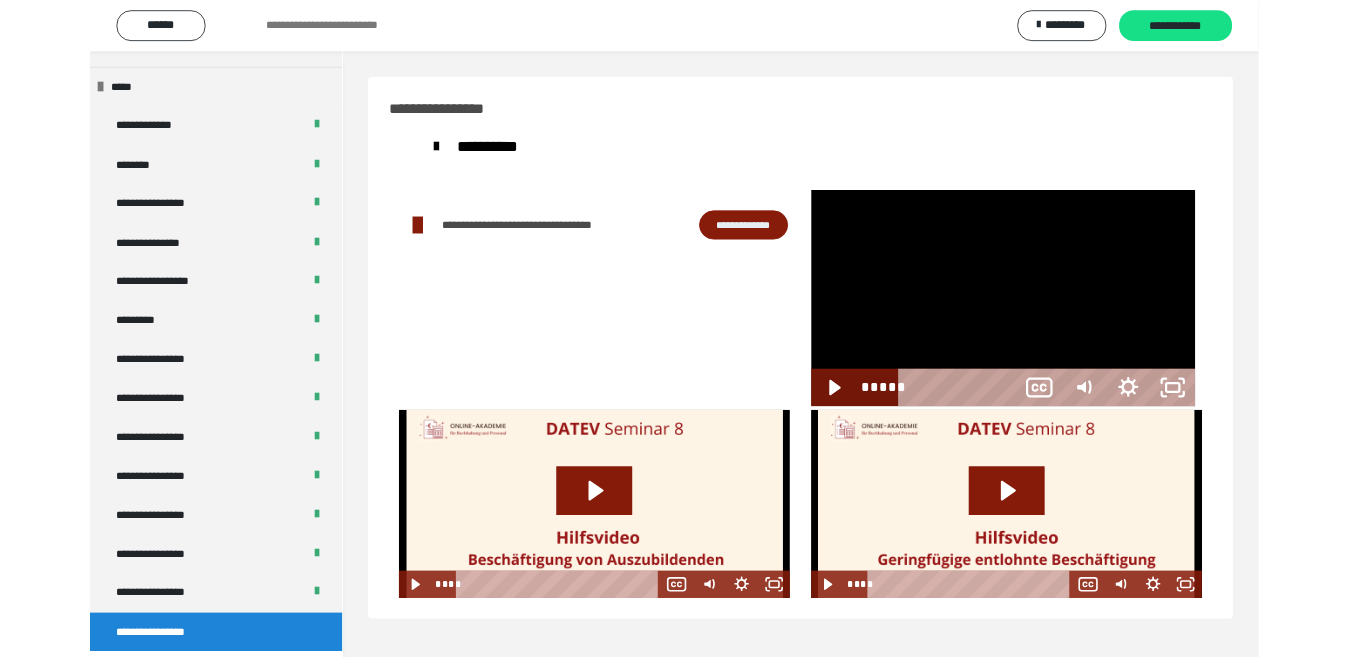 scroll, scrollTop: 2487, scrollLeft: 0, axis: vertical 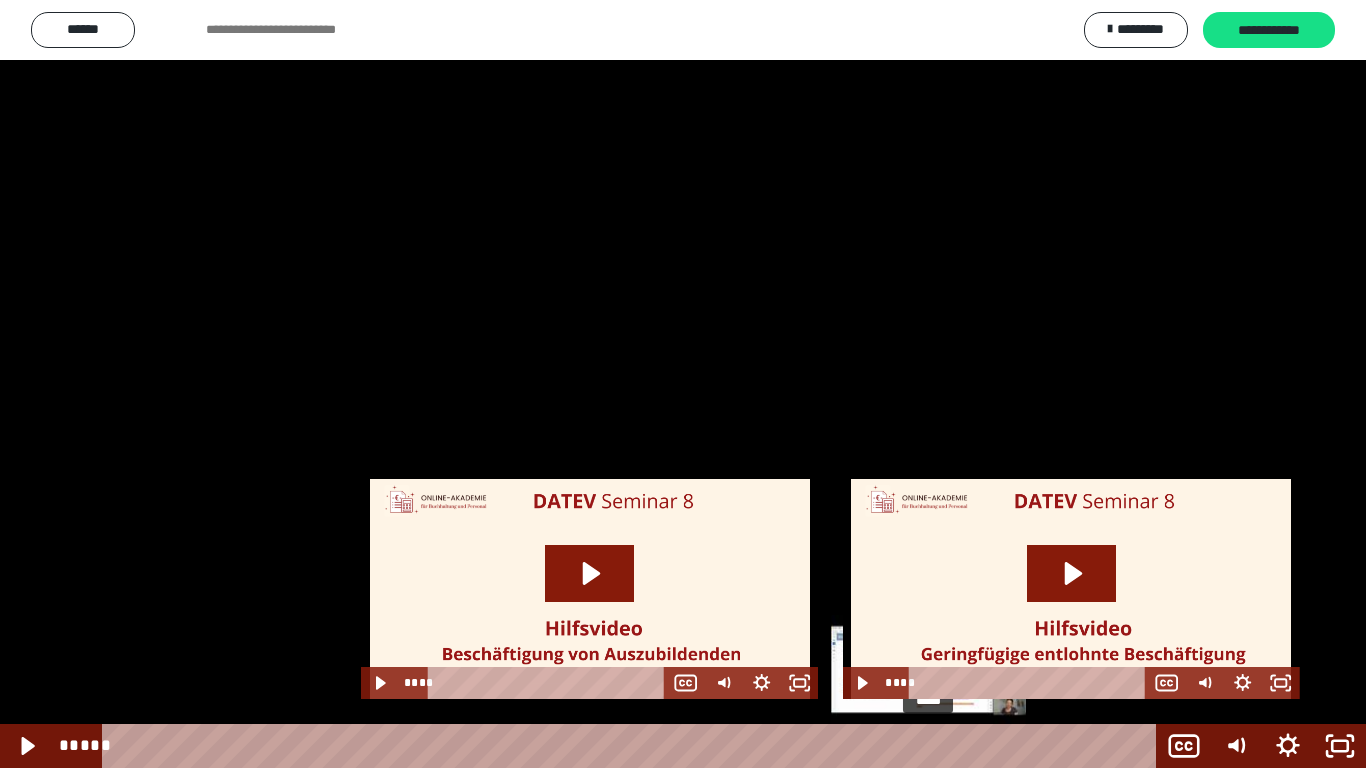 click on "*****" at bounding box center (633, 746) 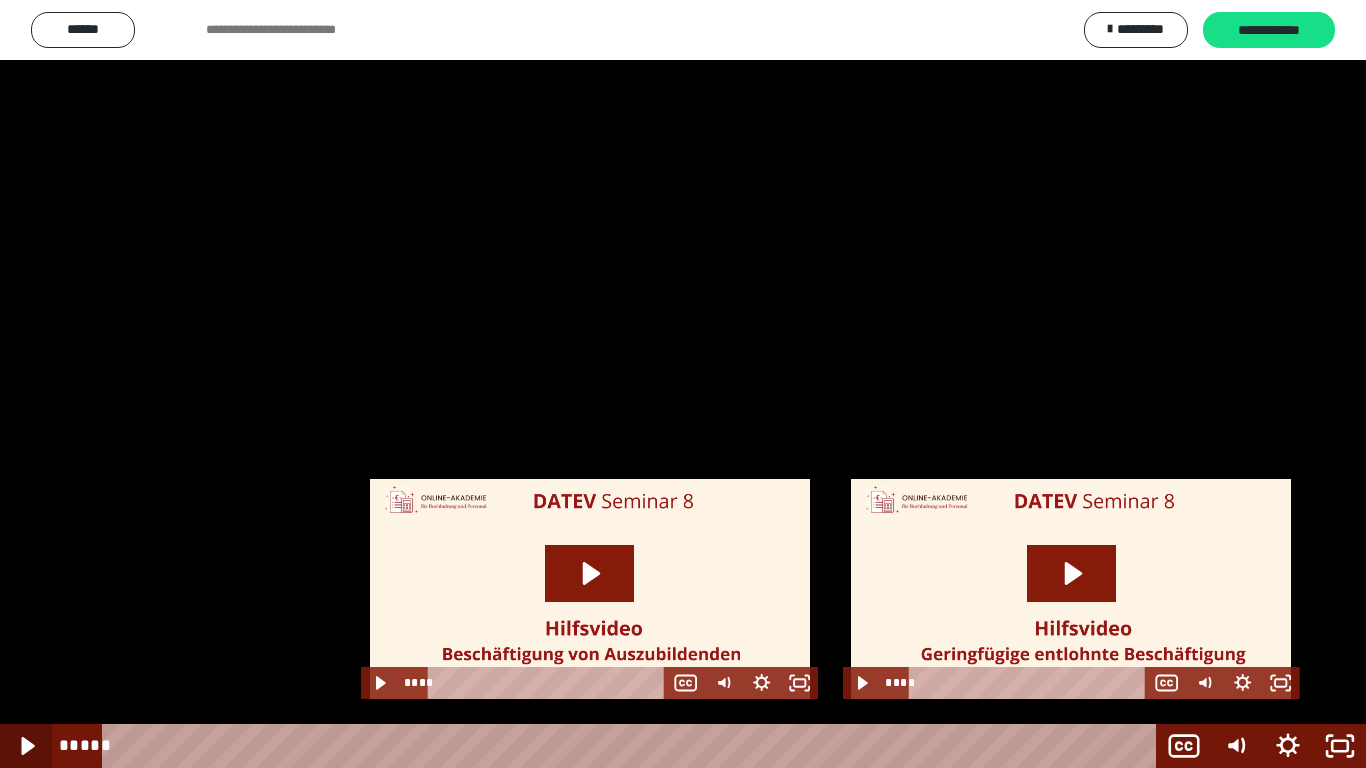 click 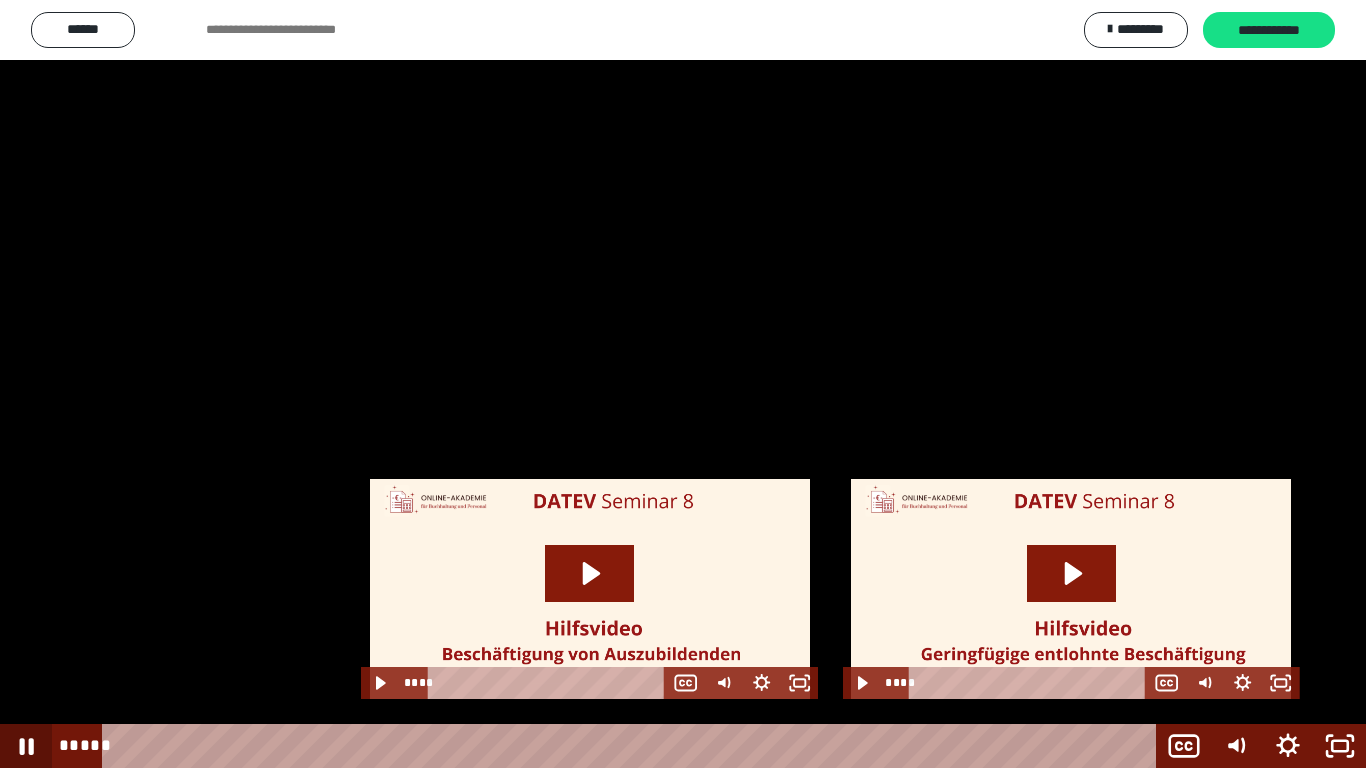 click 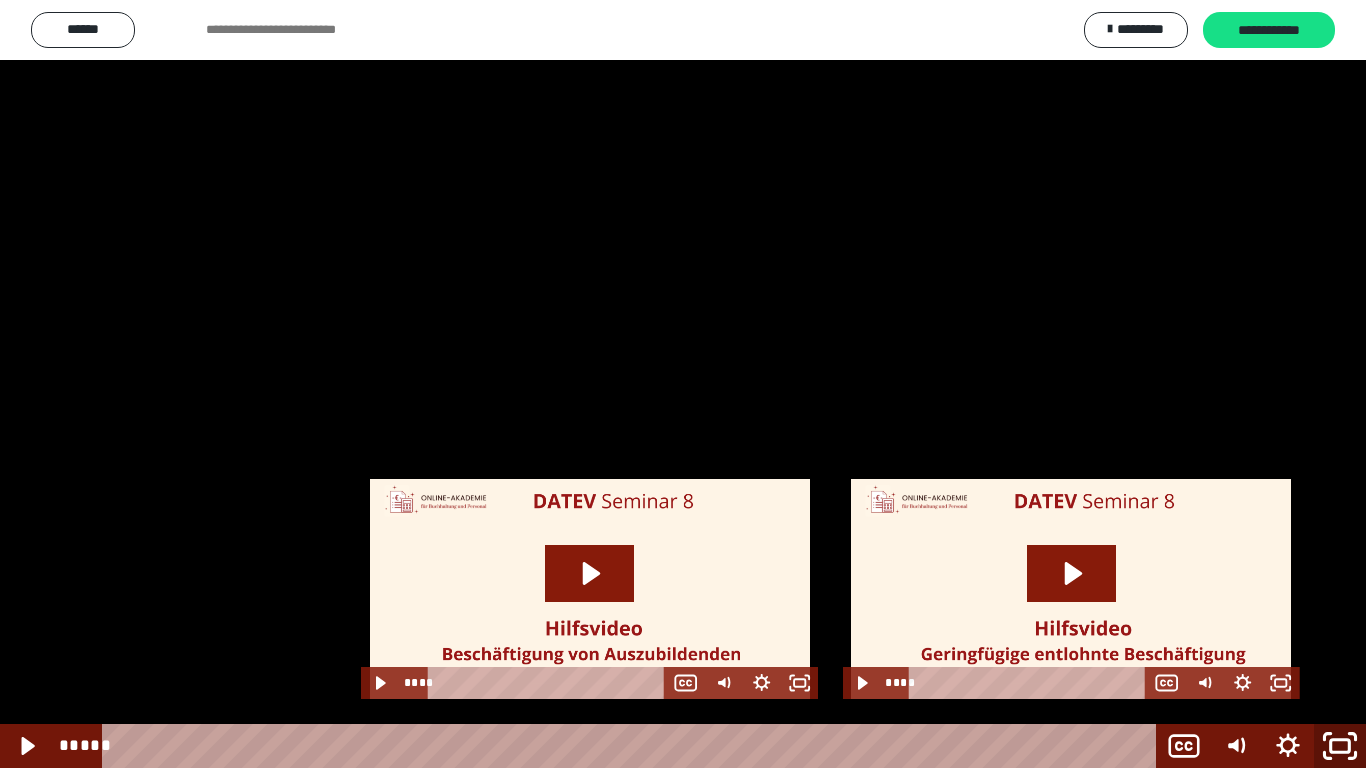 click 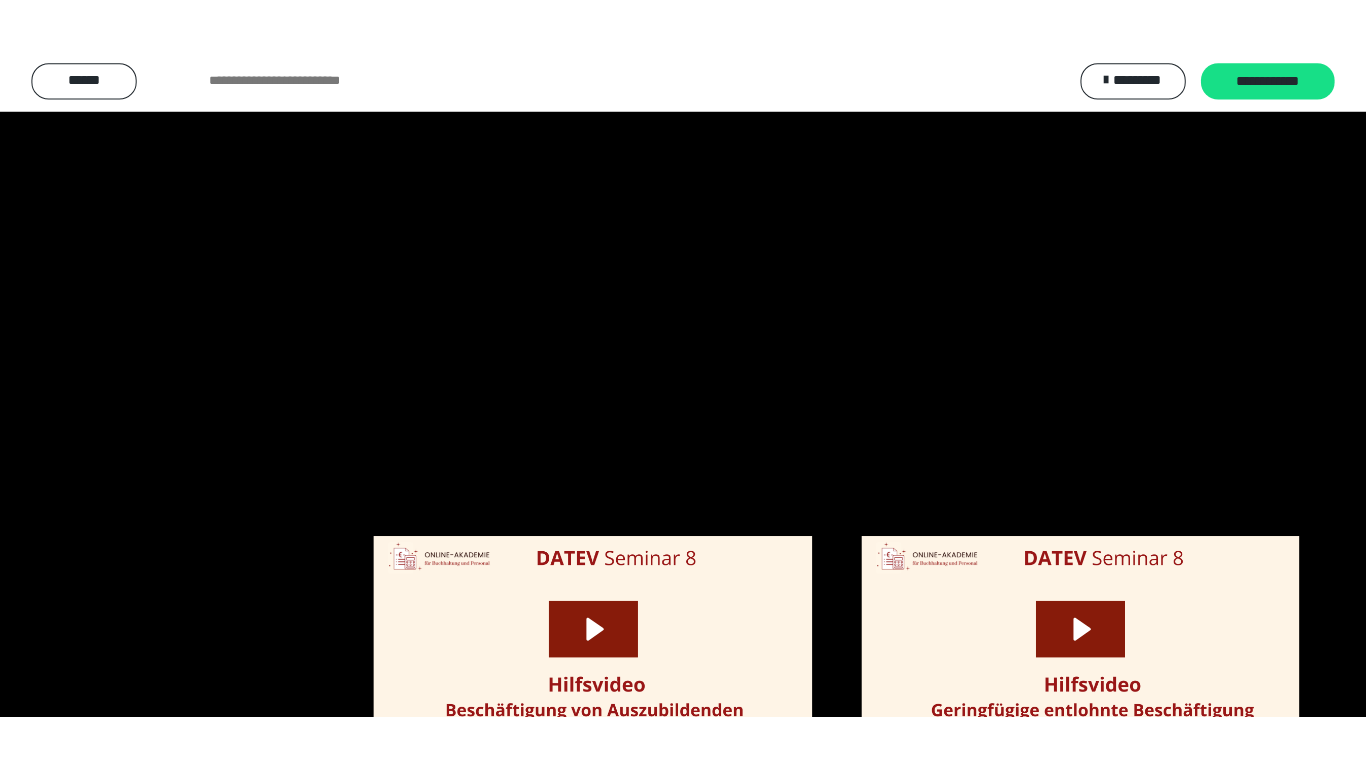scroll, scrollTop: 2598, scrollLeft: 0, axis: vertical 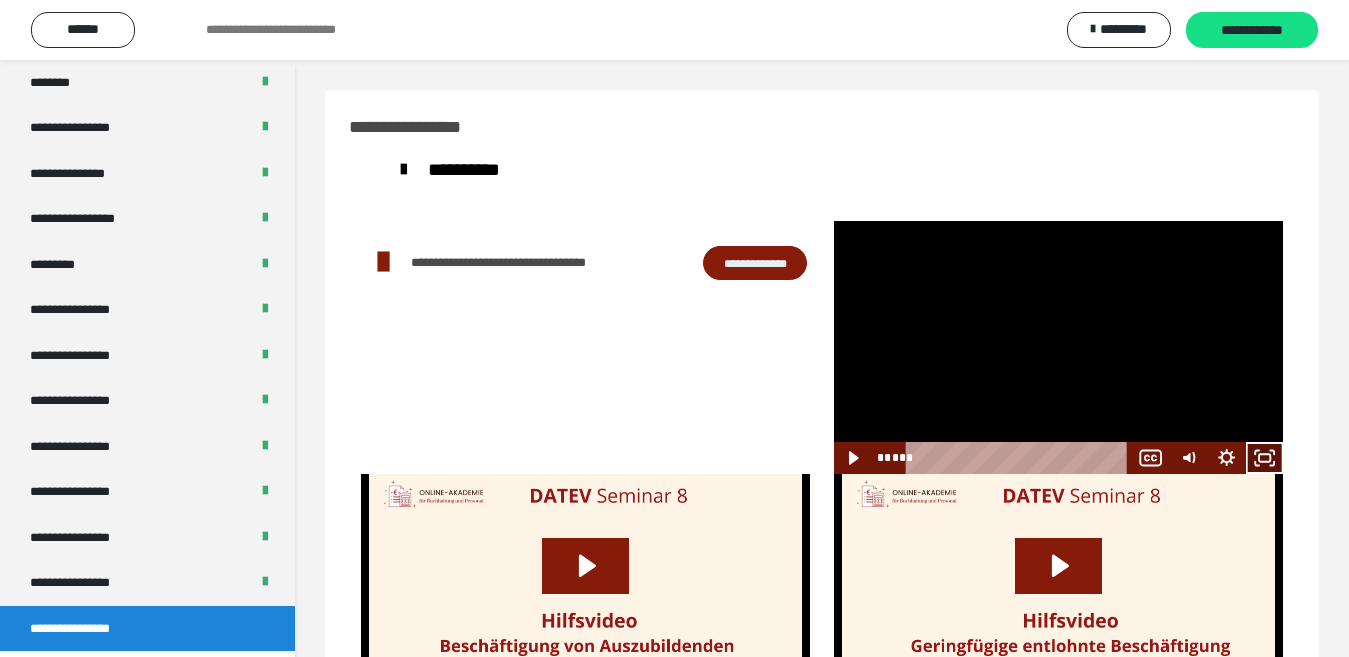 click 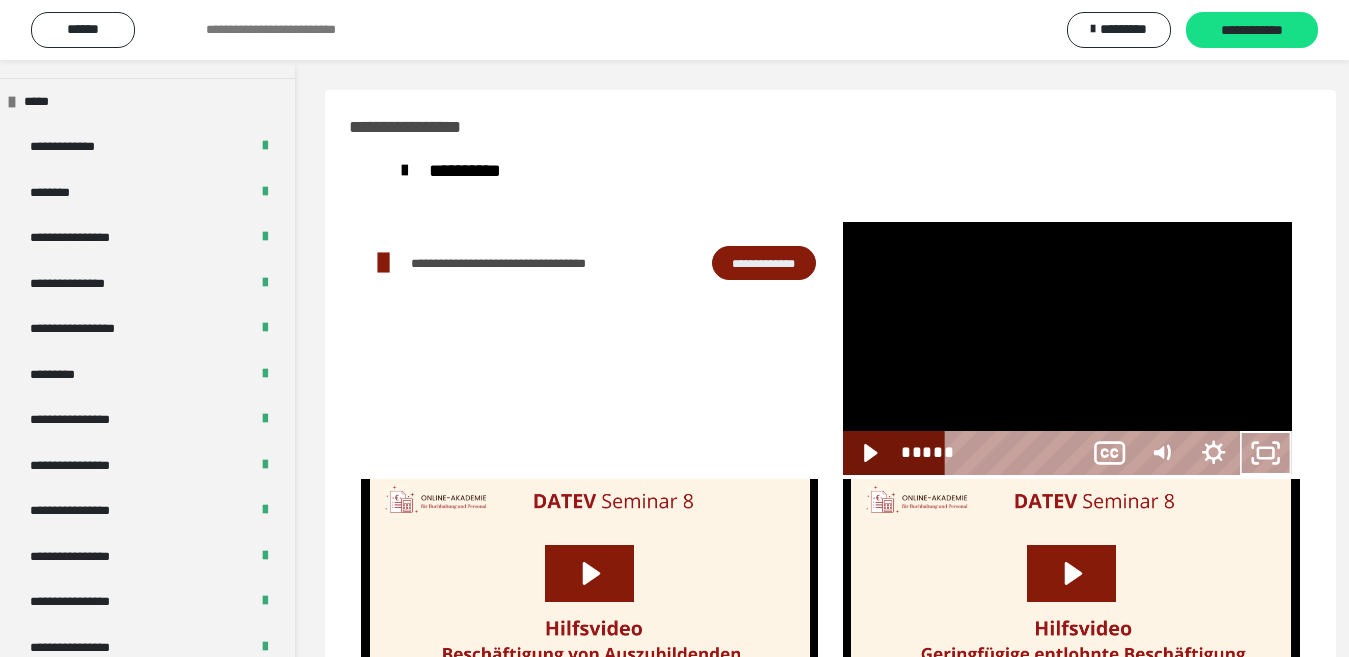 scroll, scrollTop: 2487, scrollLeft: 0, axis: vertical 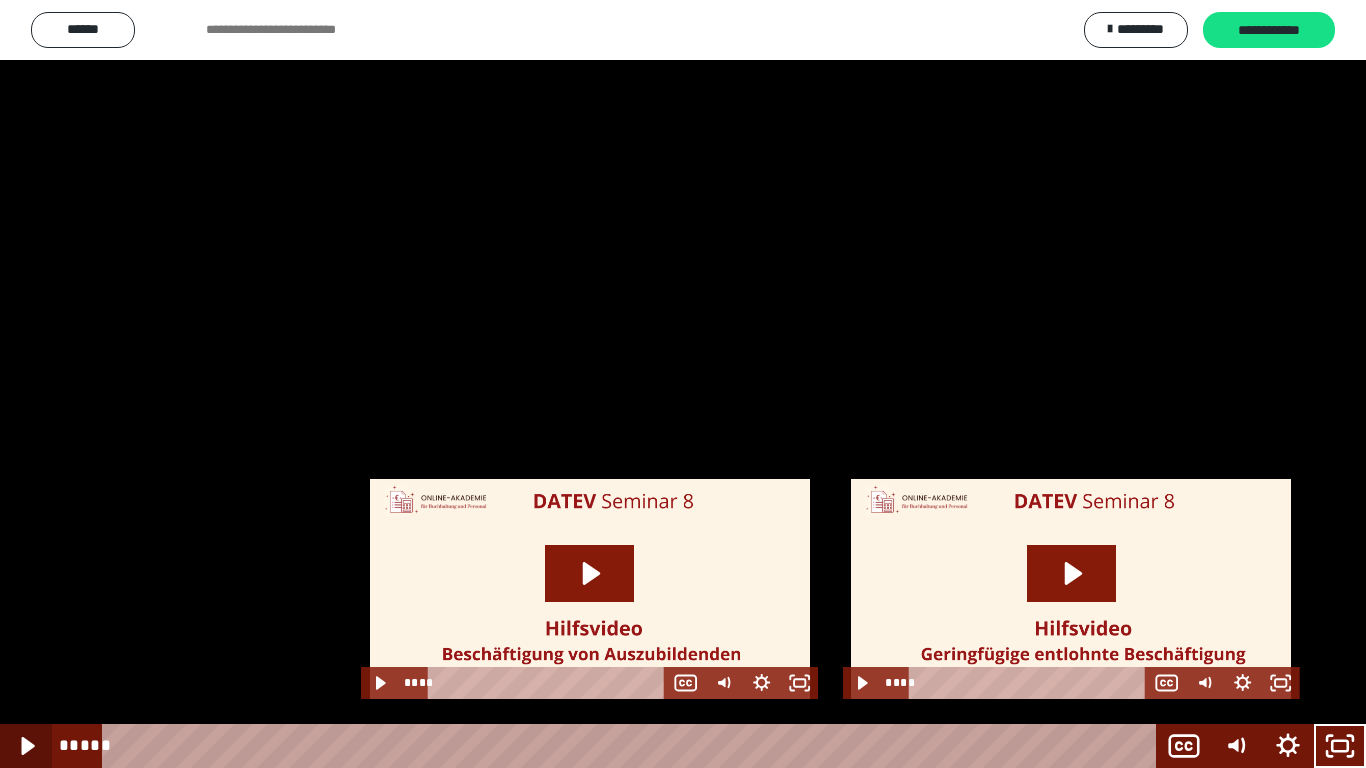 click 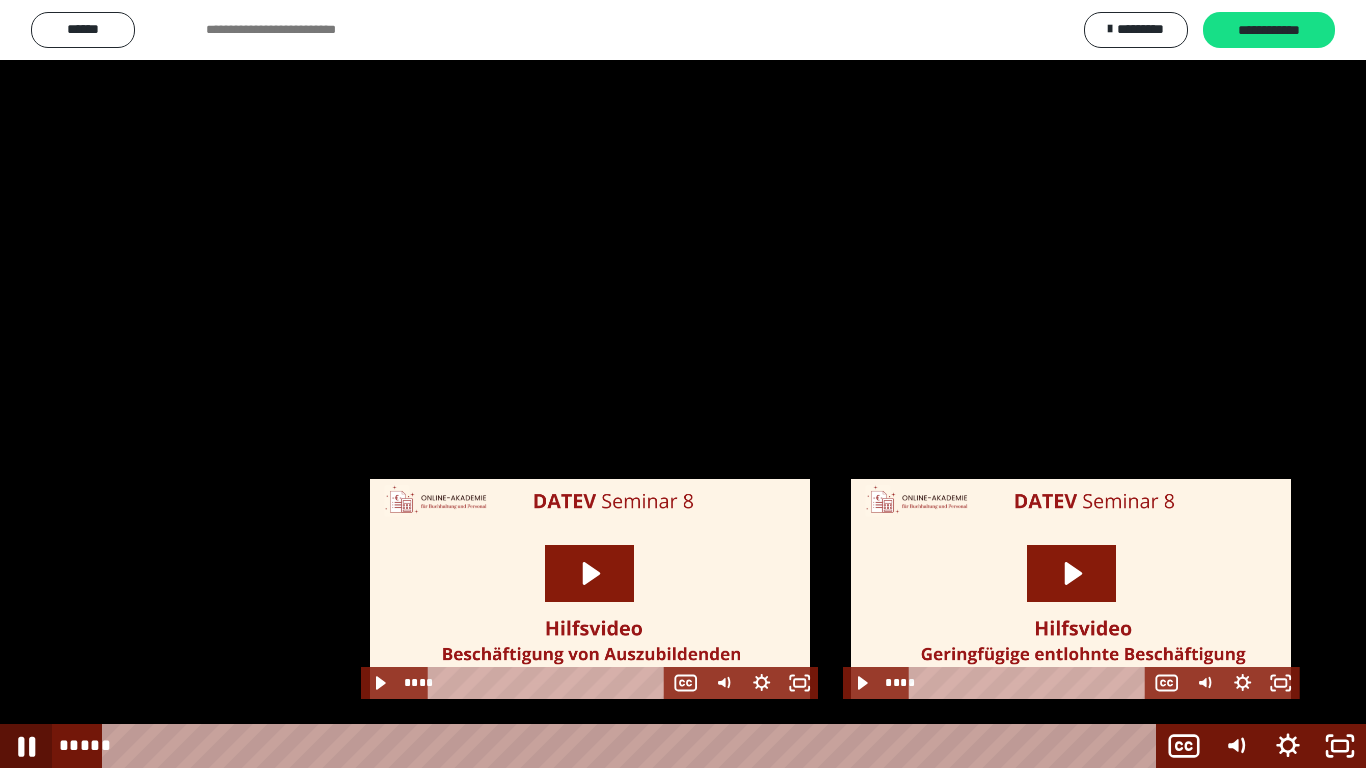 click 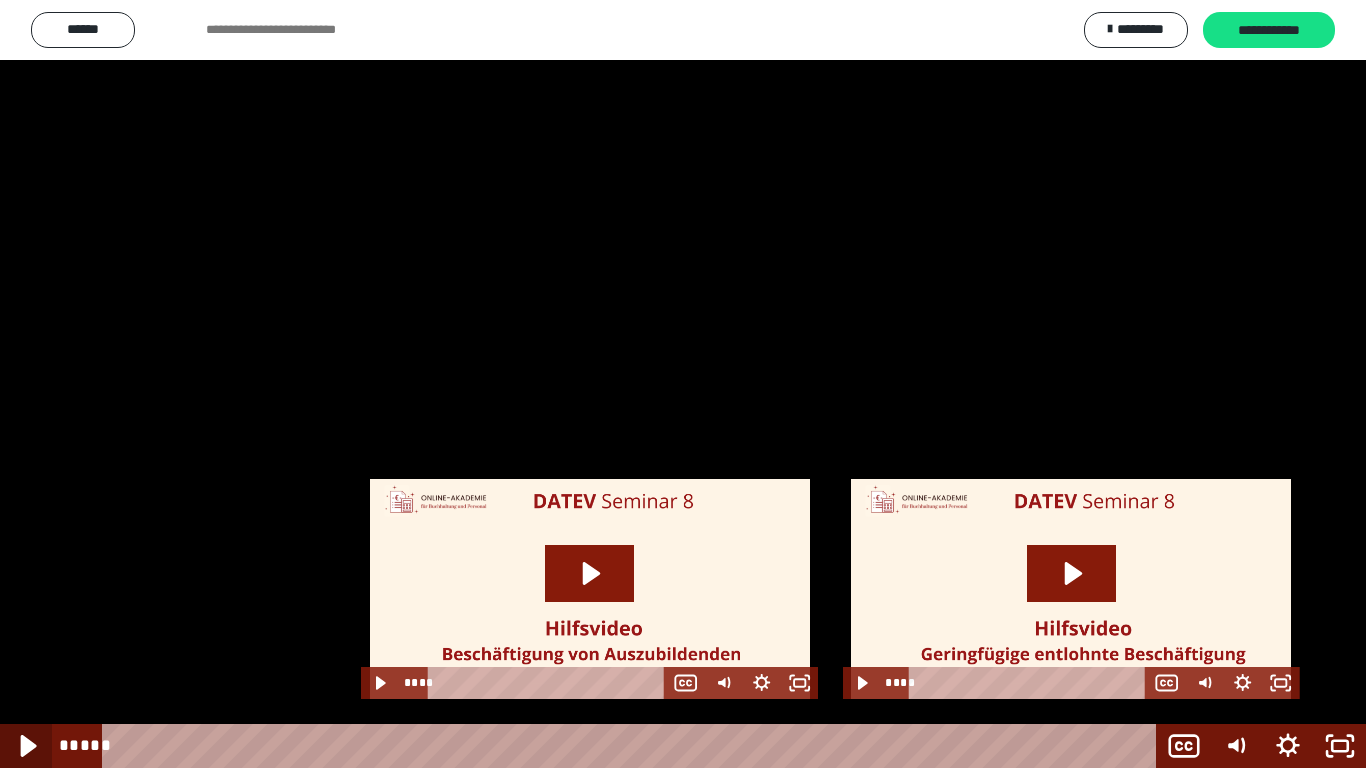 click 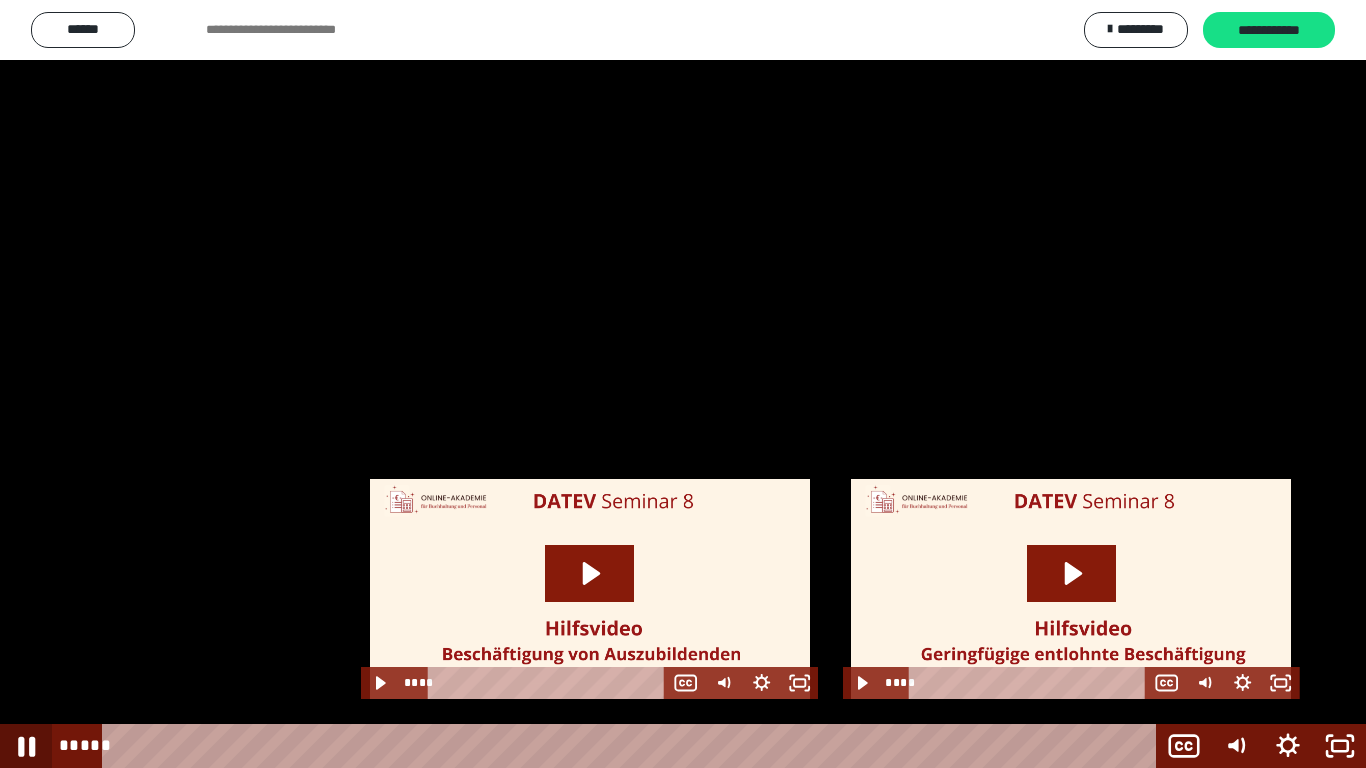 click 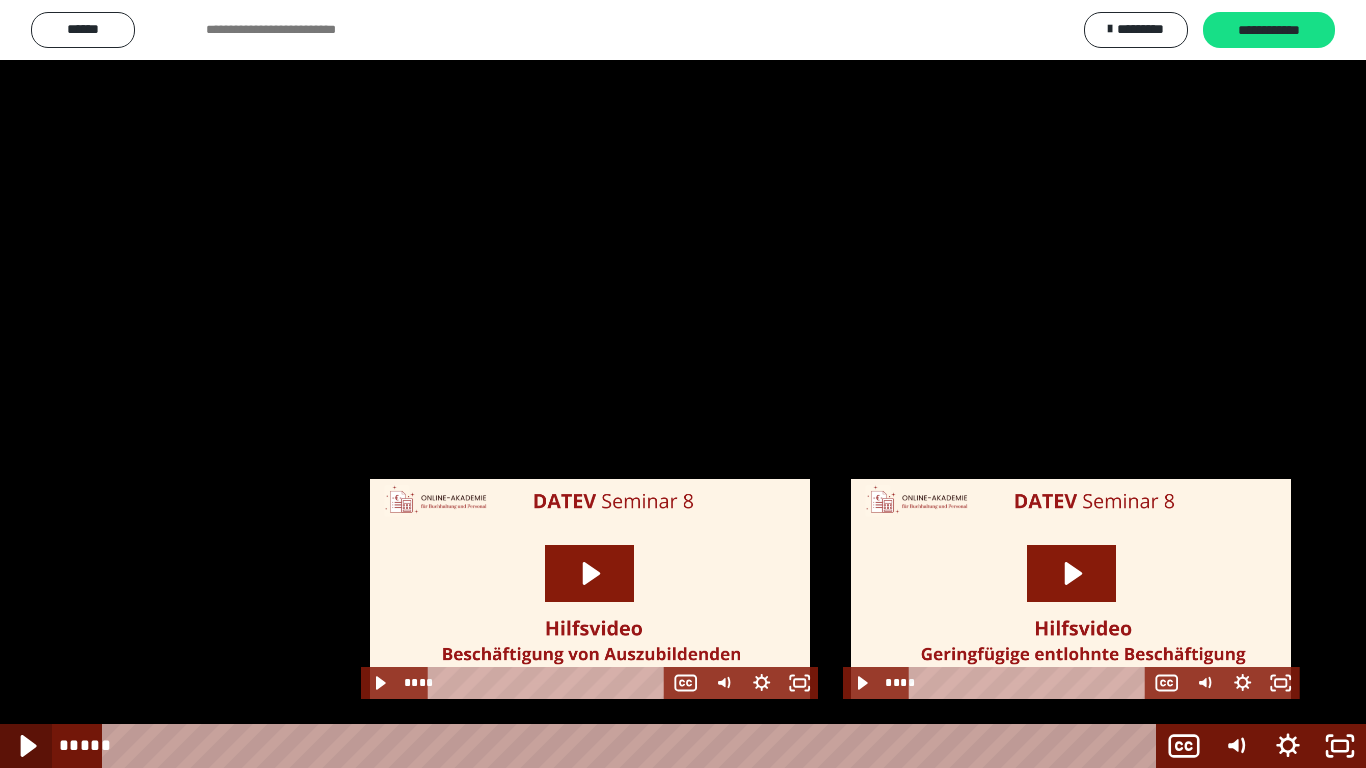 click 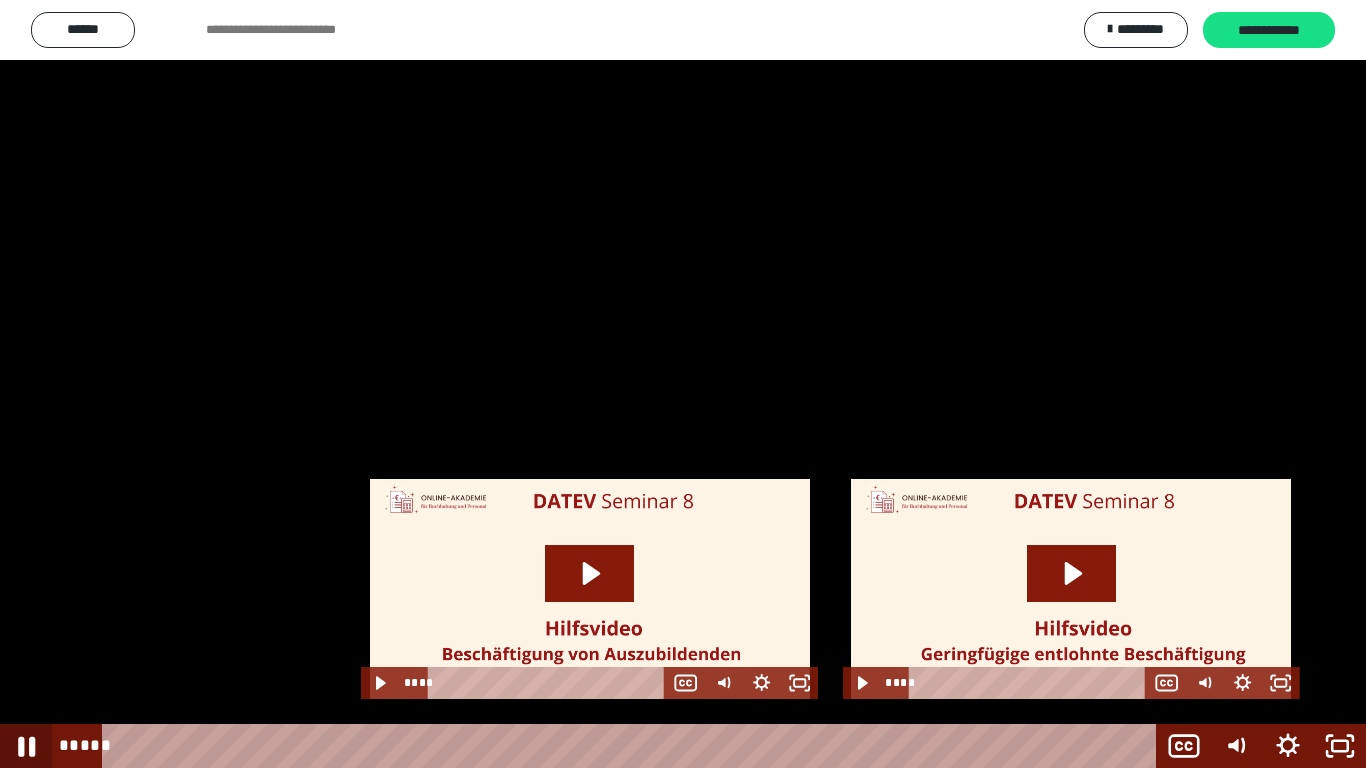click 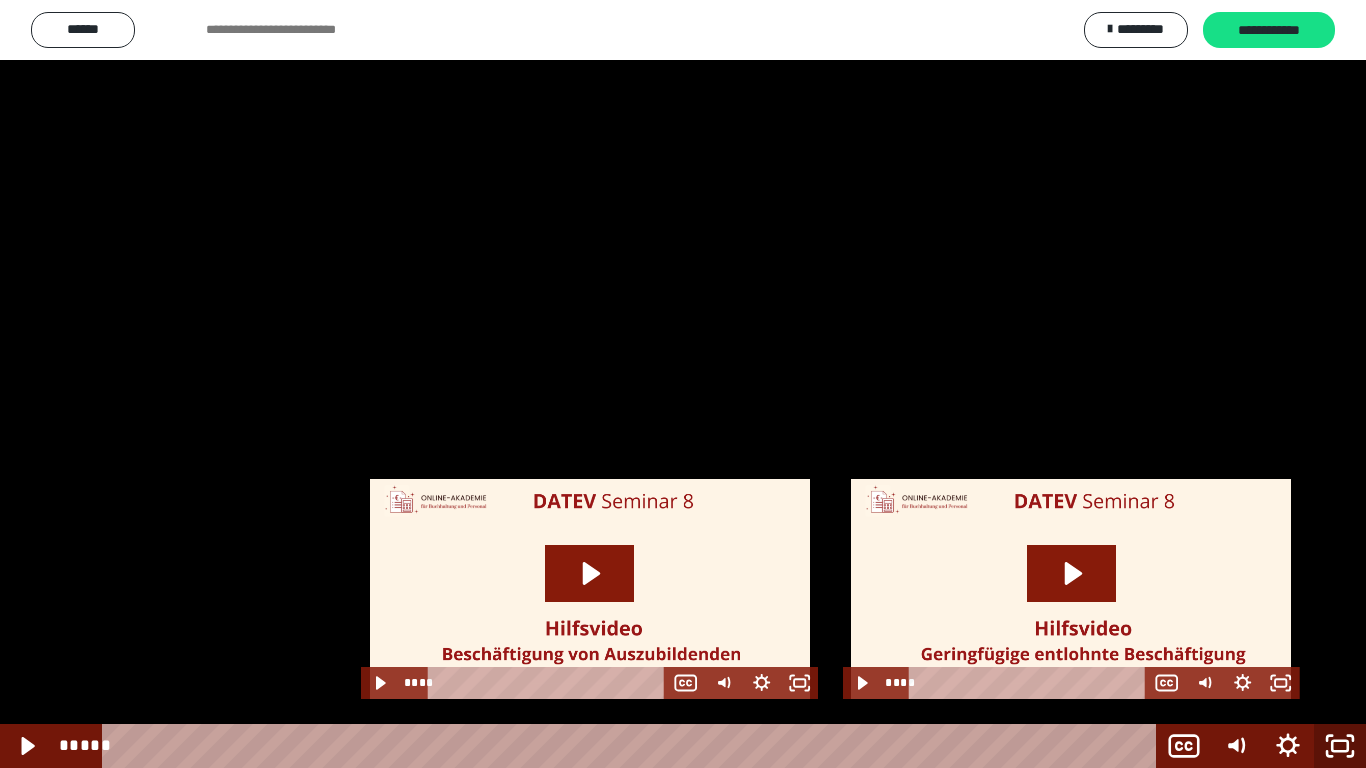 click 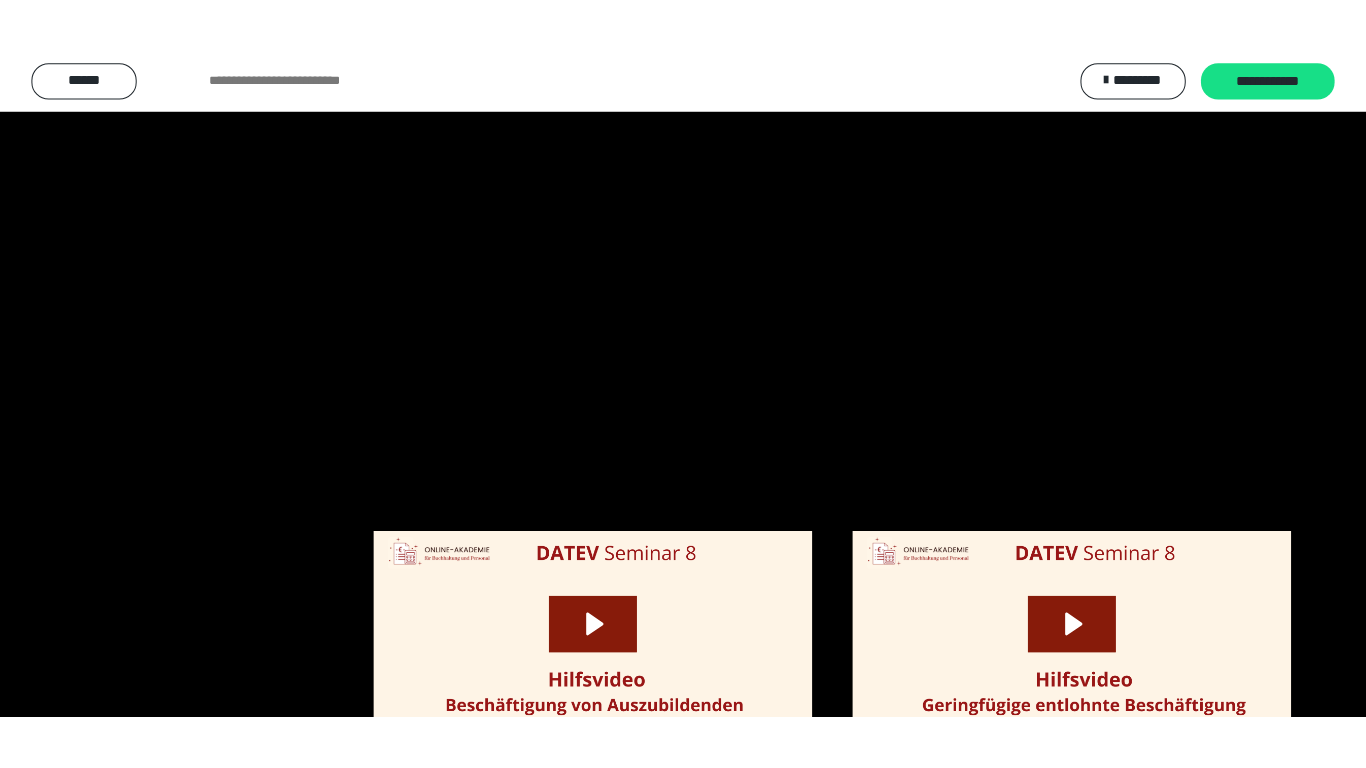 scroll, scrollTop: 2598, scrollLeft: 0, axis: vertical 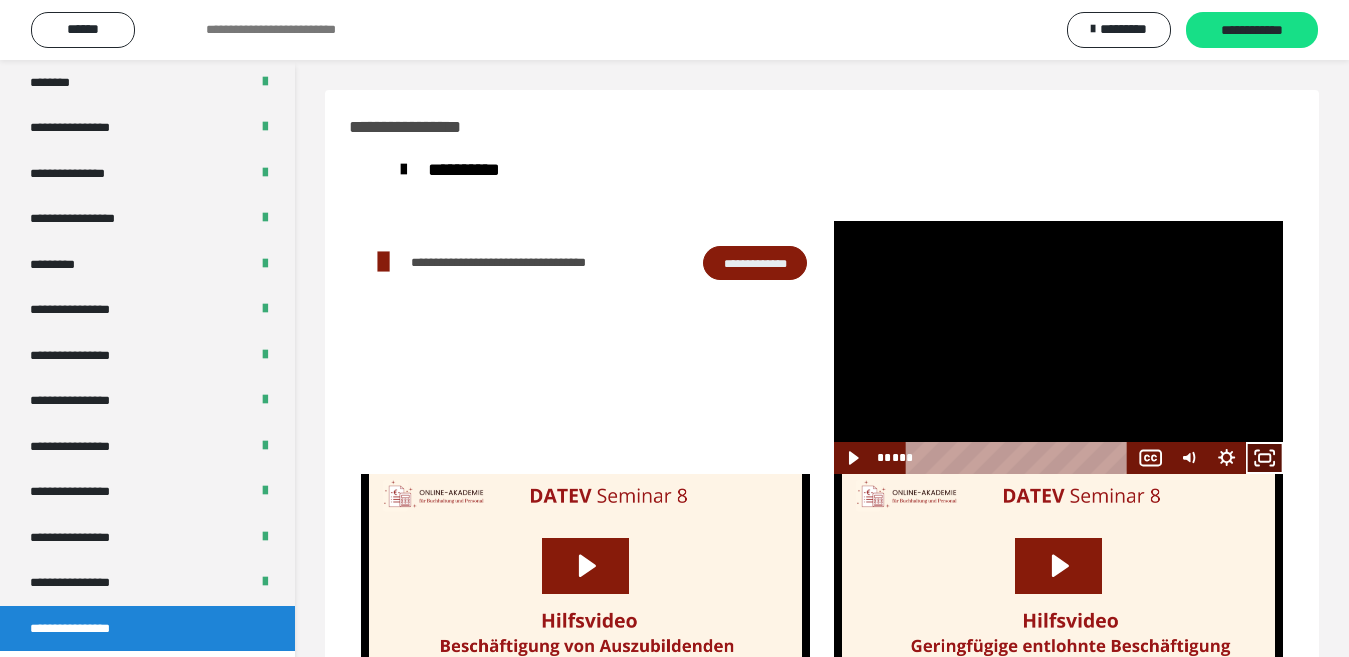 click 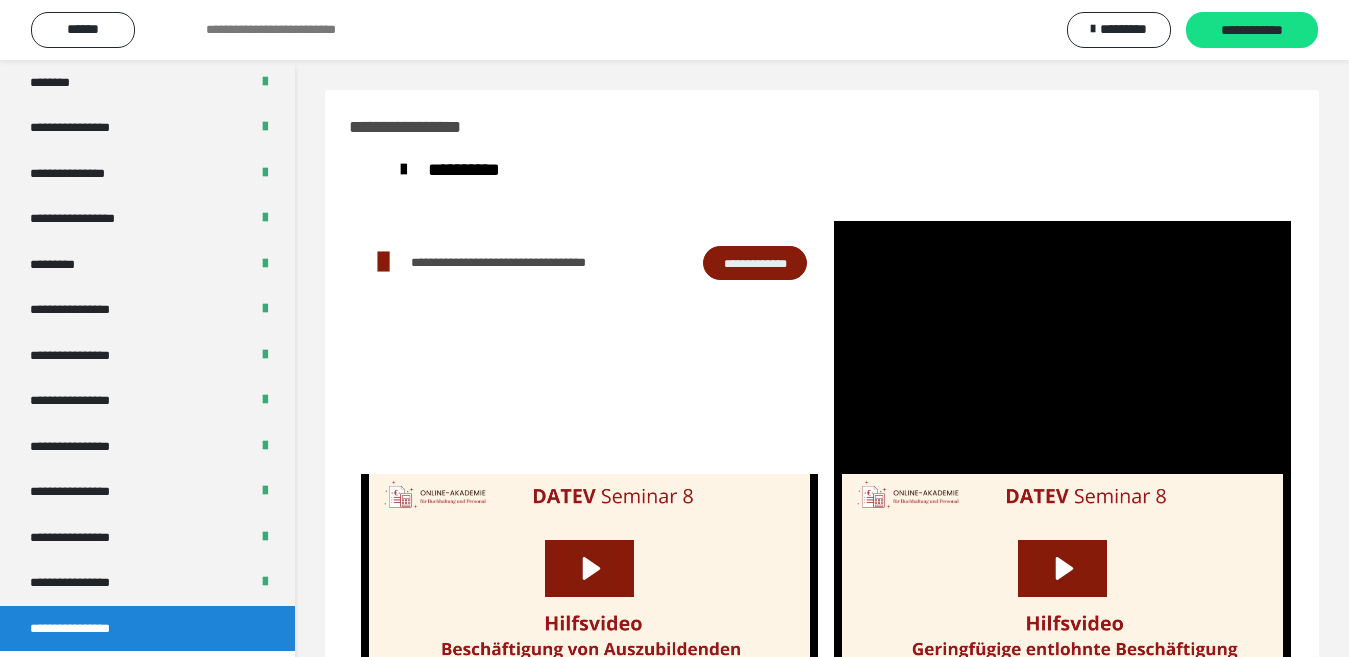 scroll, scrollTop: 2487, scrollLeft: 0, axis: vertical 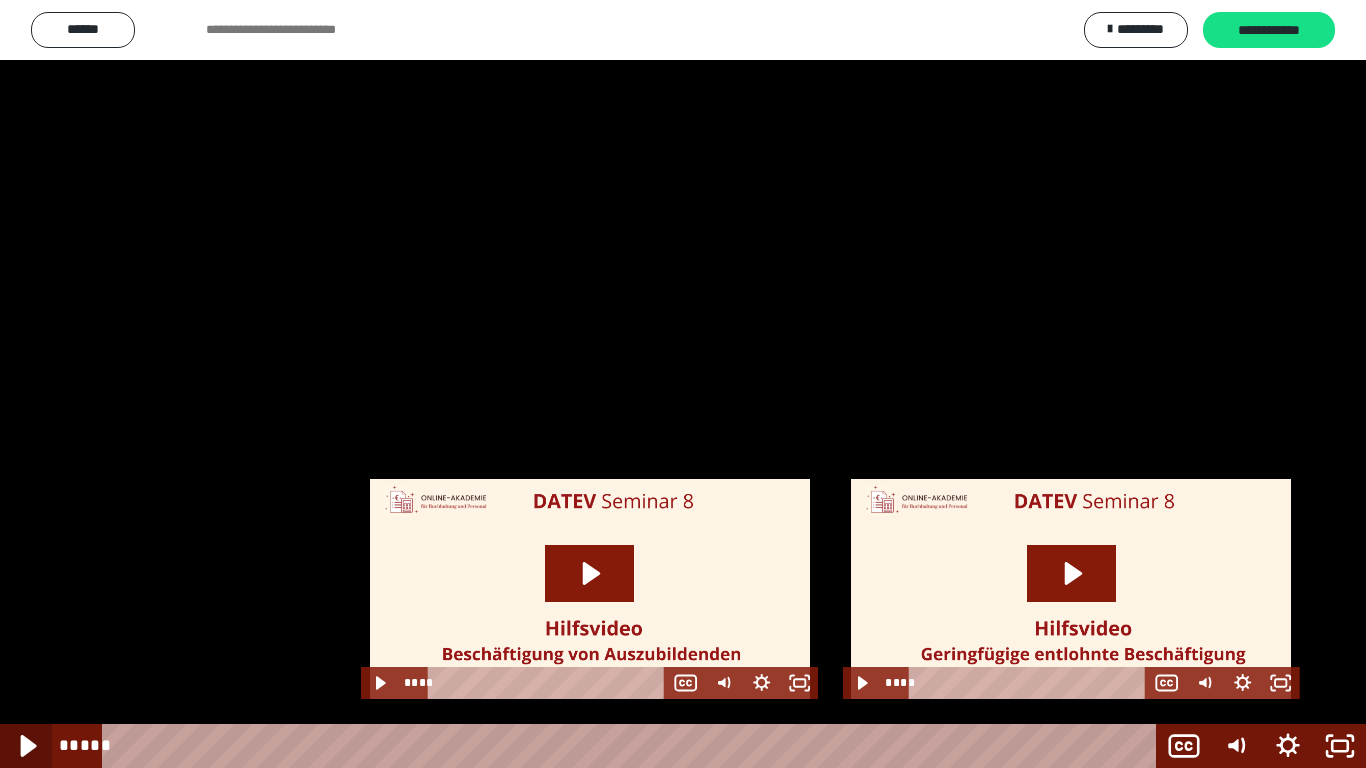 click 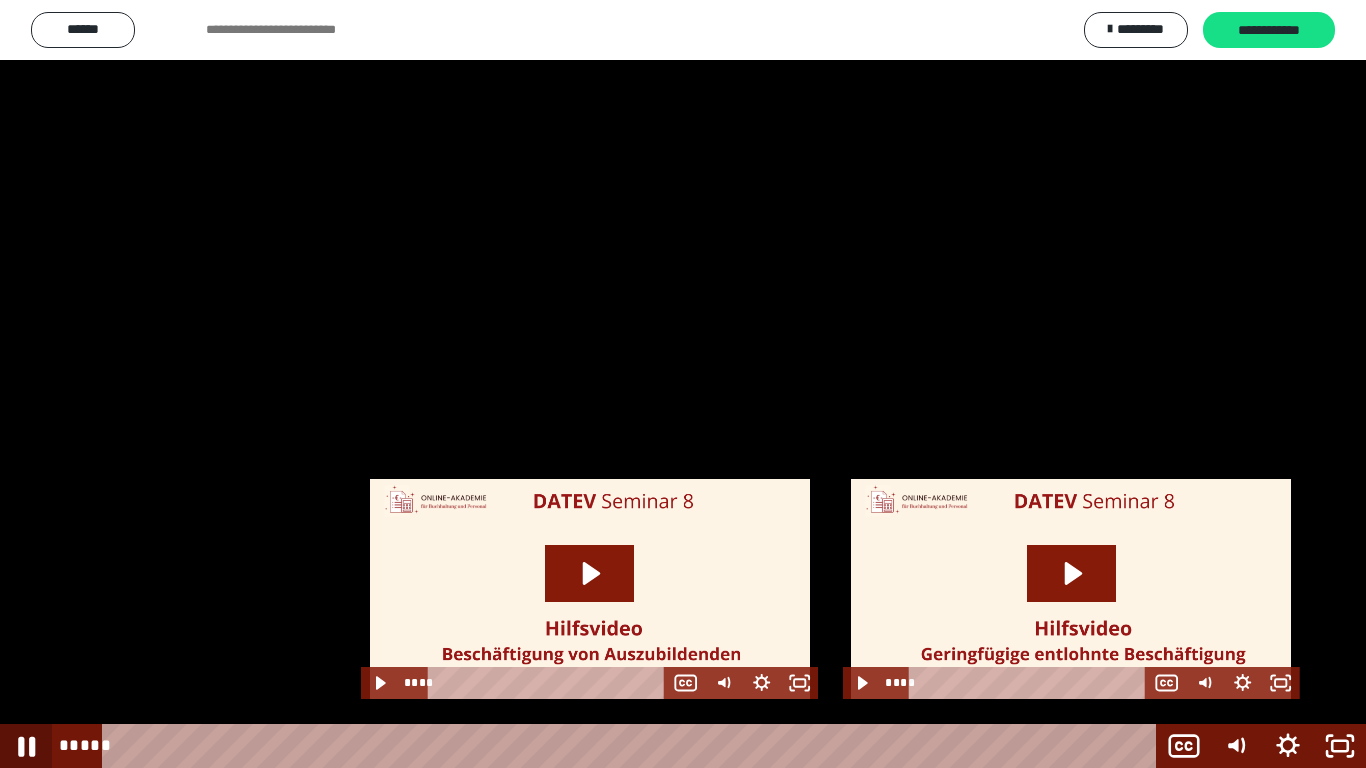 click 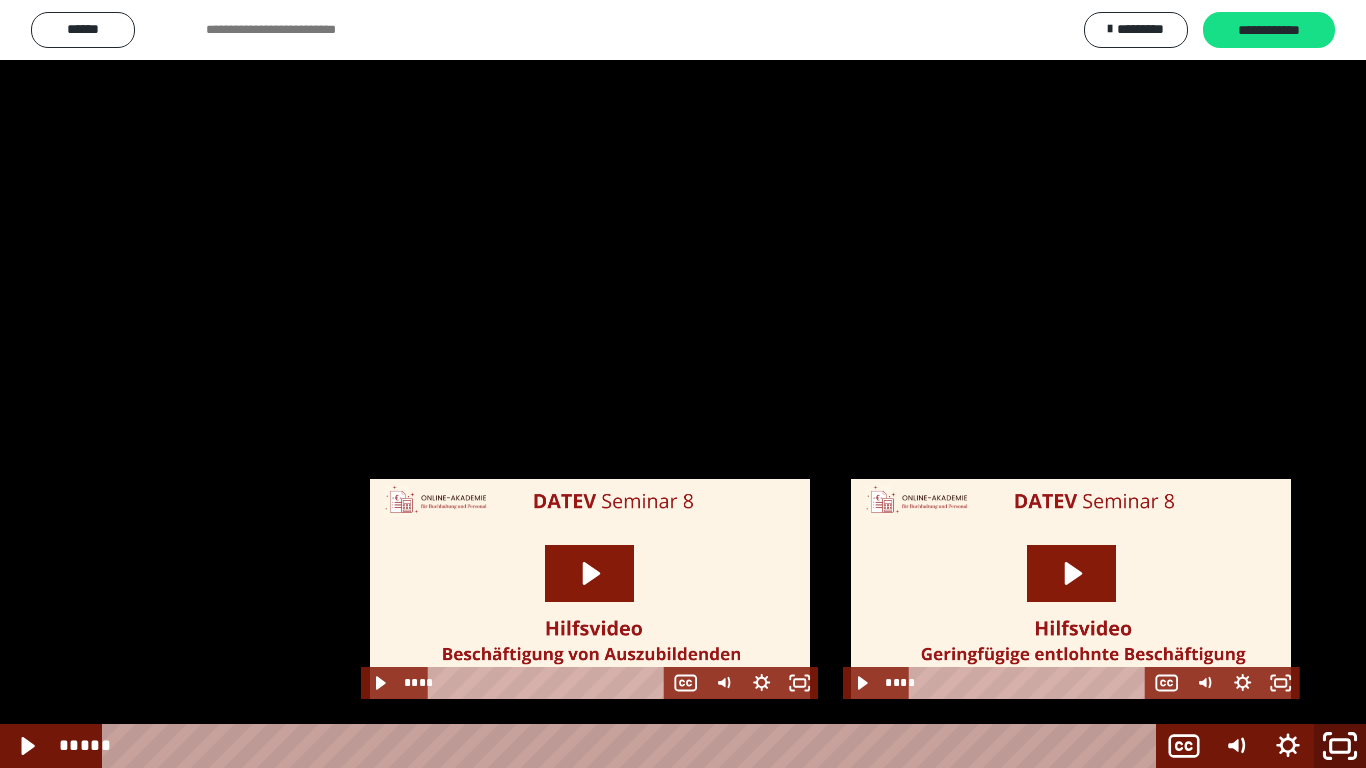 click 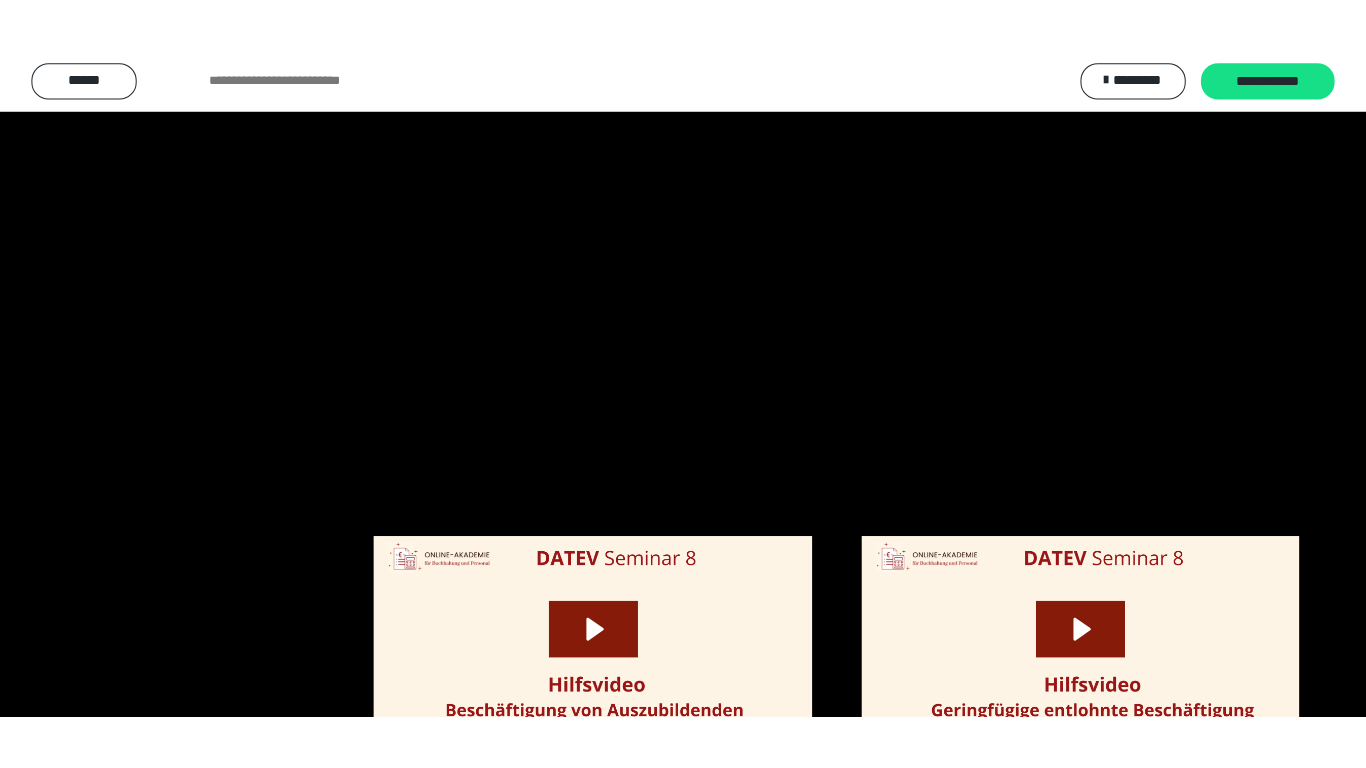 scroll, scrollTop: 2598, scrollLeft: 0, axis: vertical 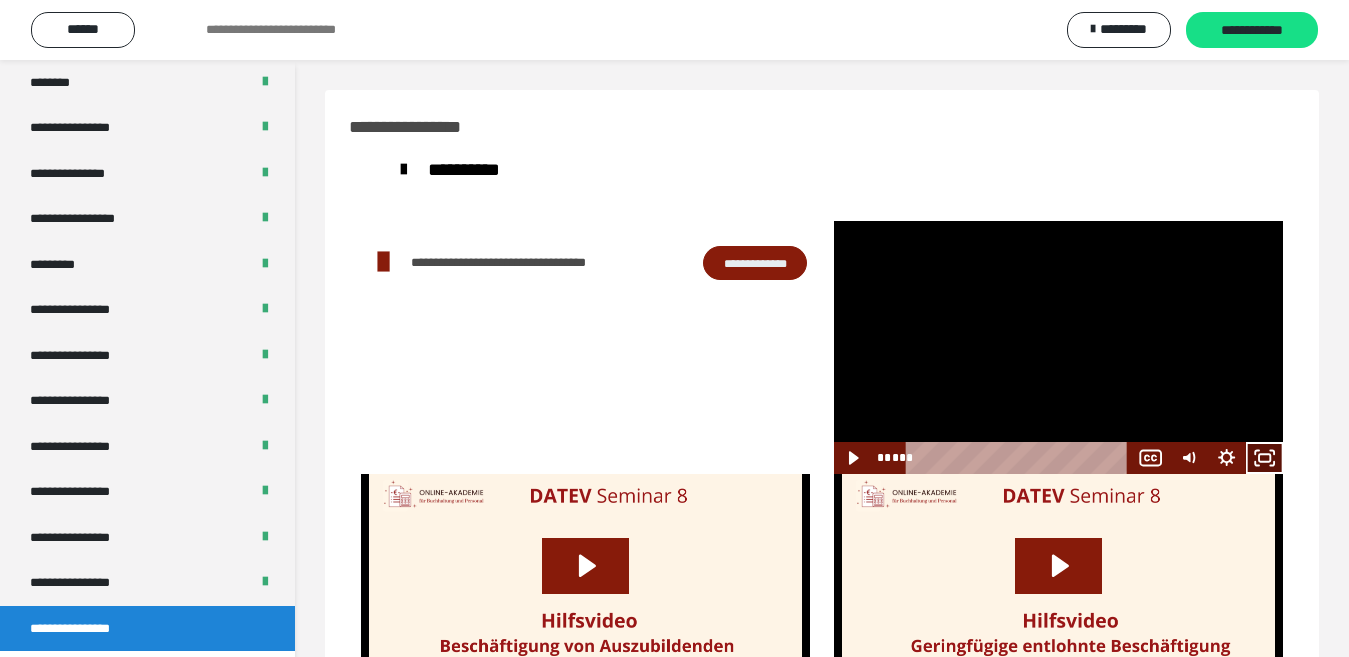 click 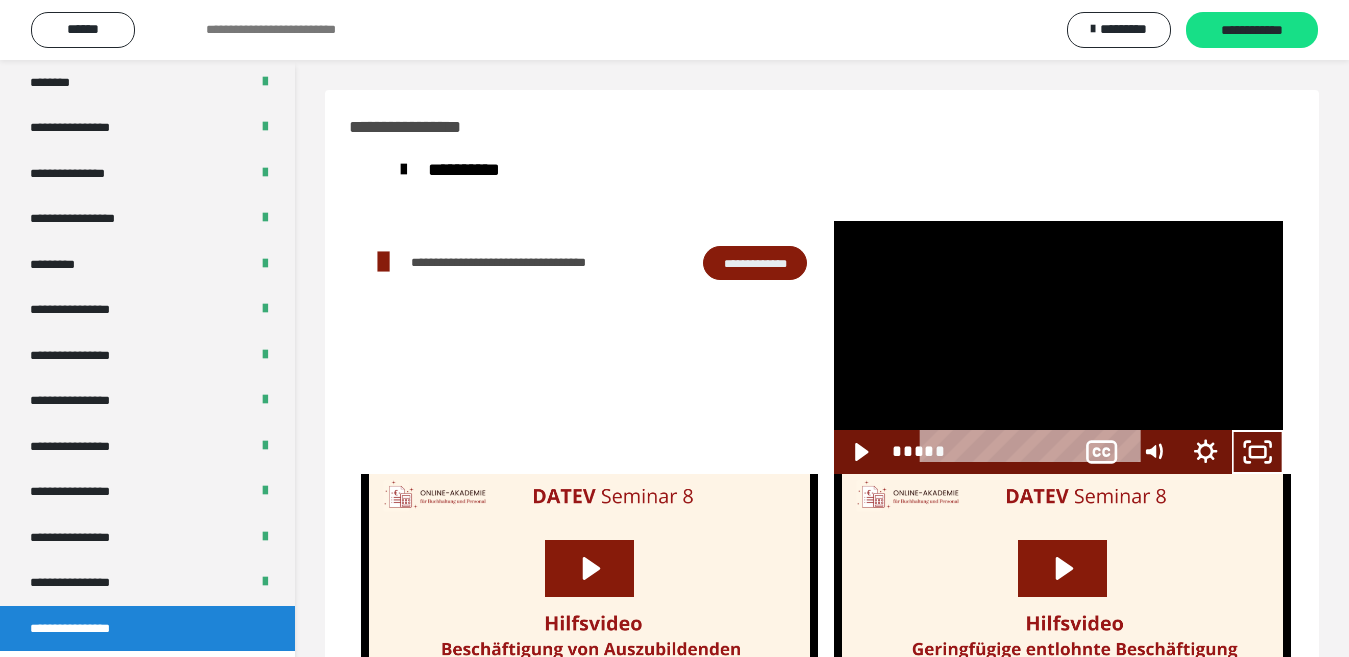 scroll, scrollTop: 2487, scrollLeft: 0, axis: vertical 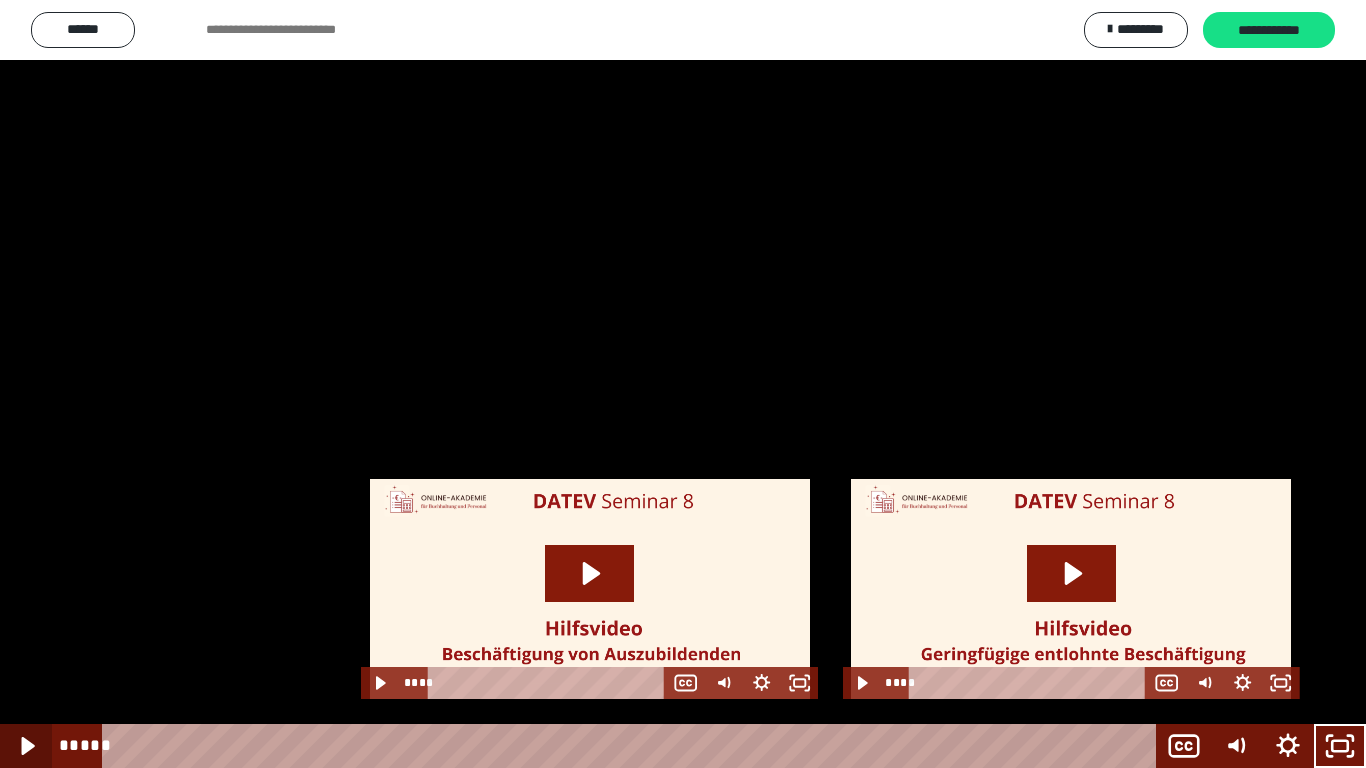 click 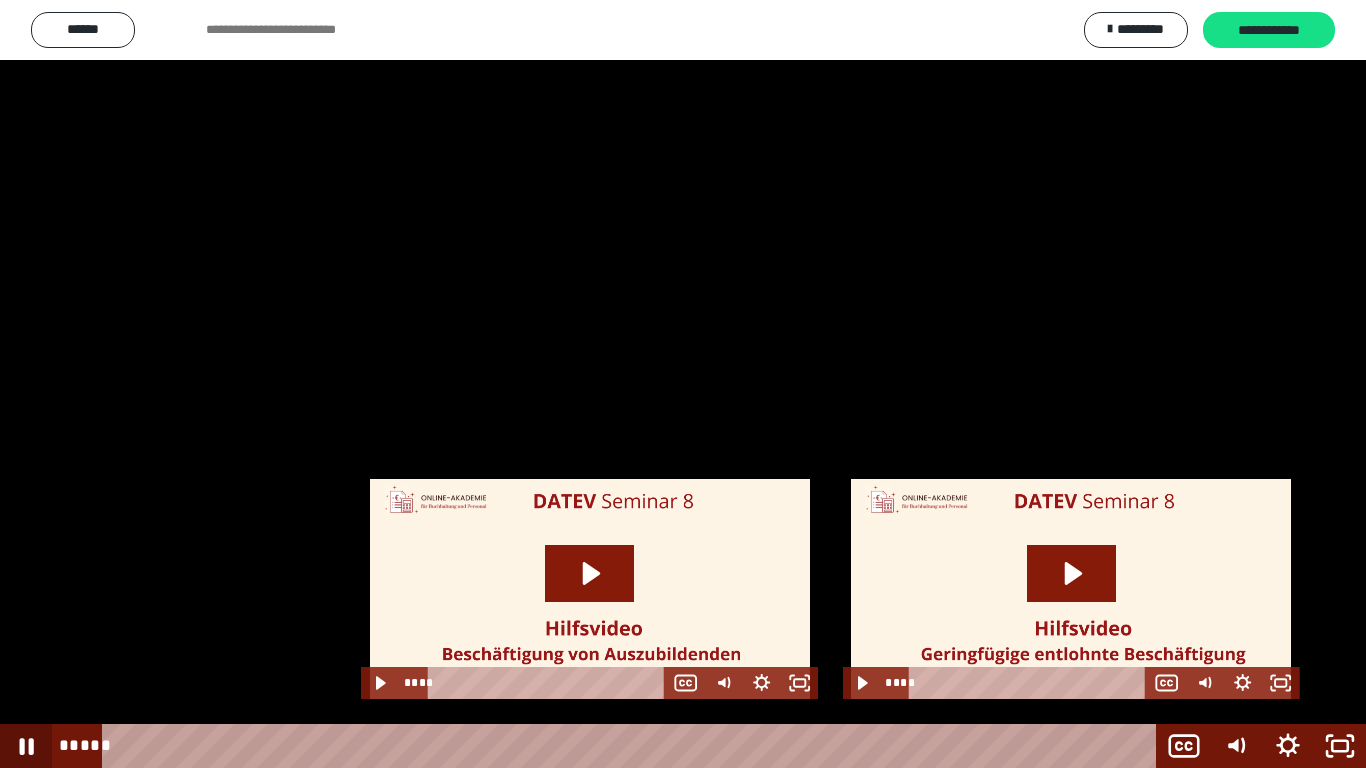 click 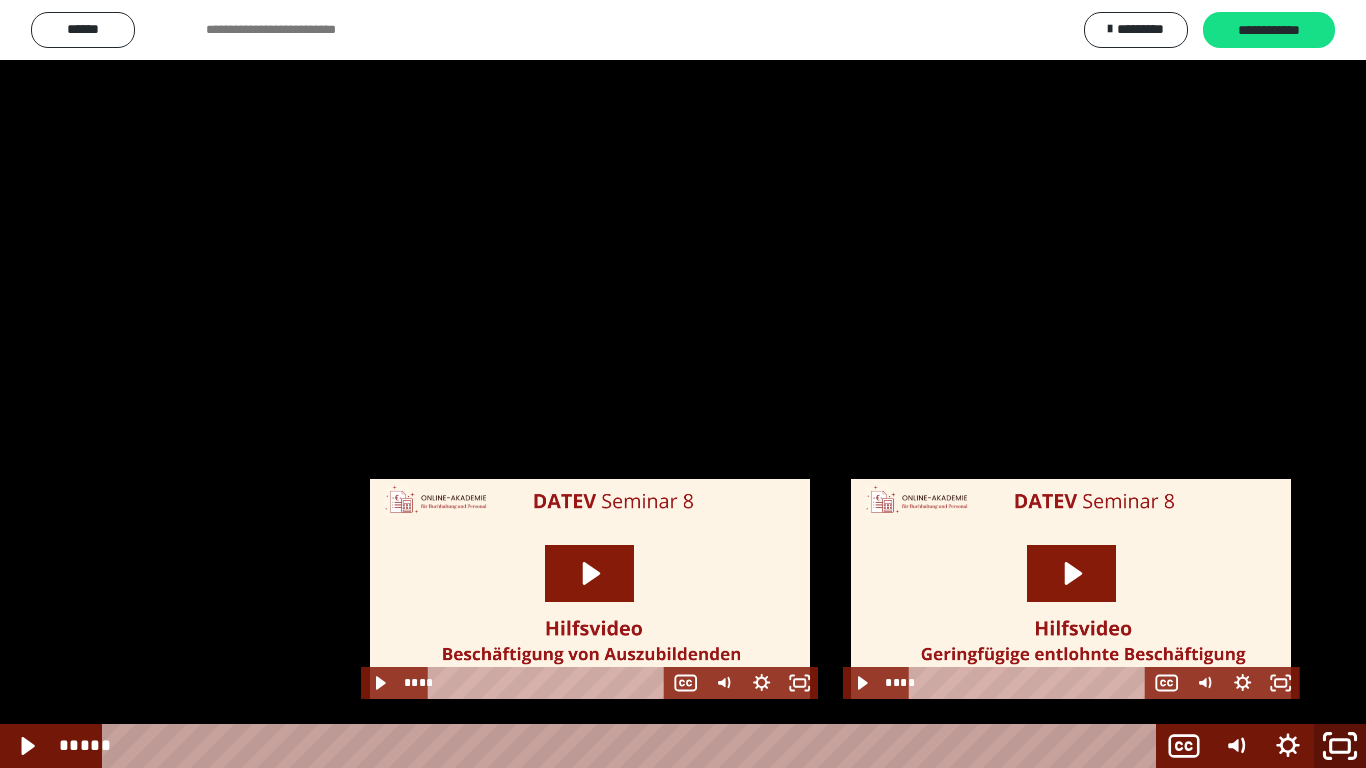 click 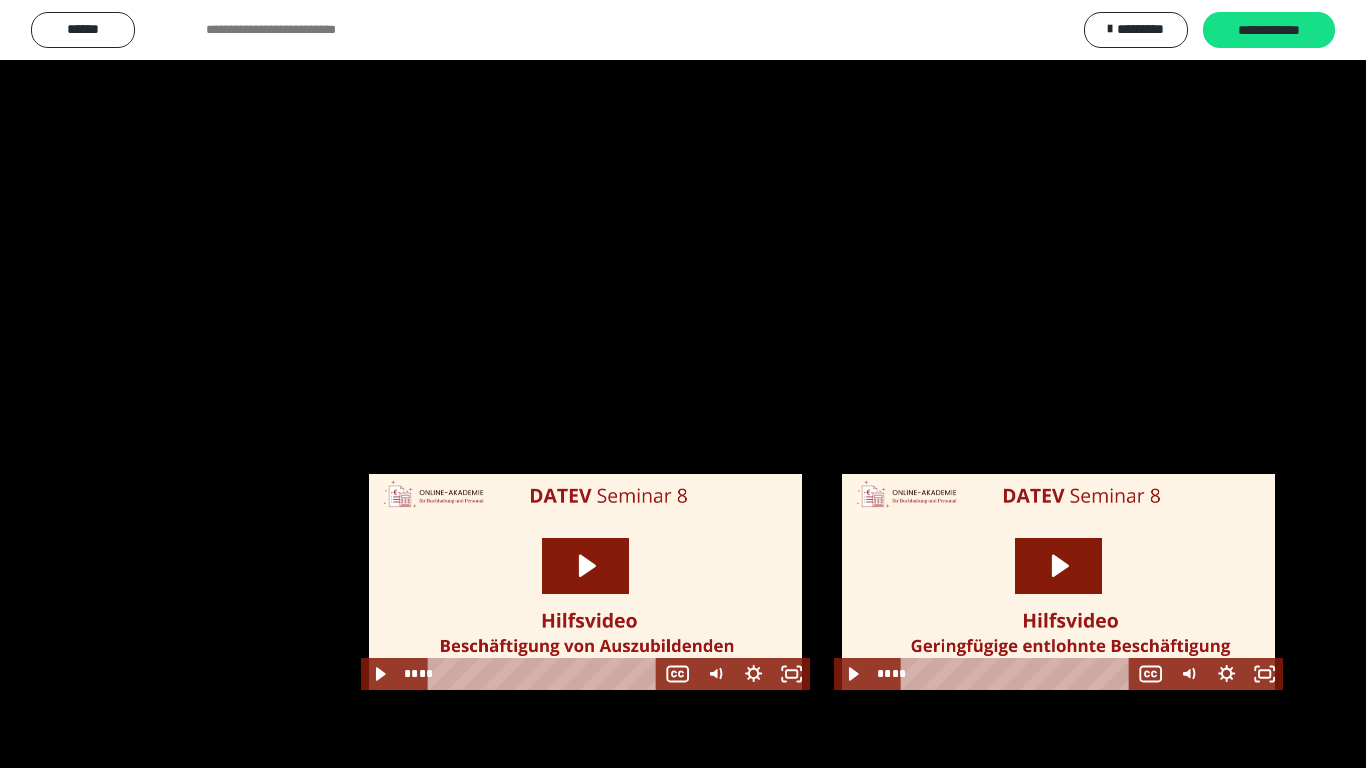 scroll, scrollTop: 2598, scrollLeft: 0, axis: vertical 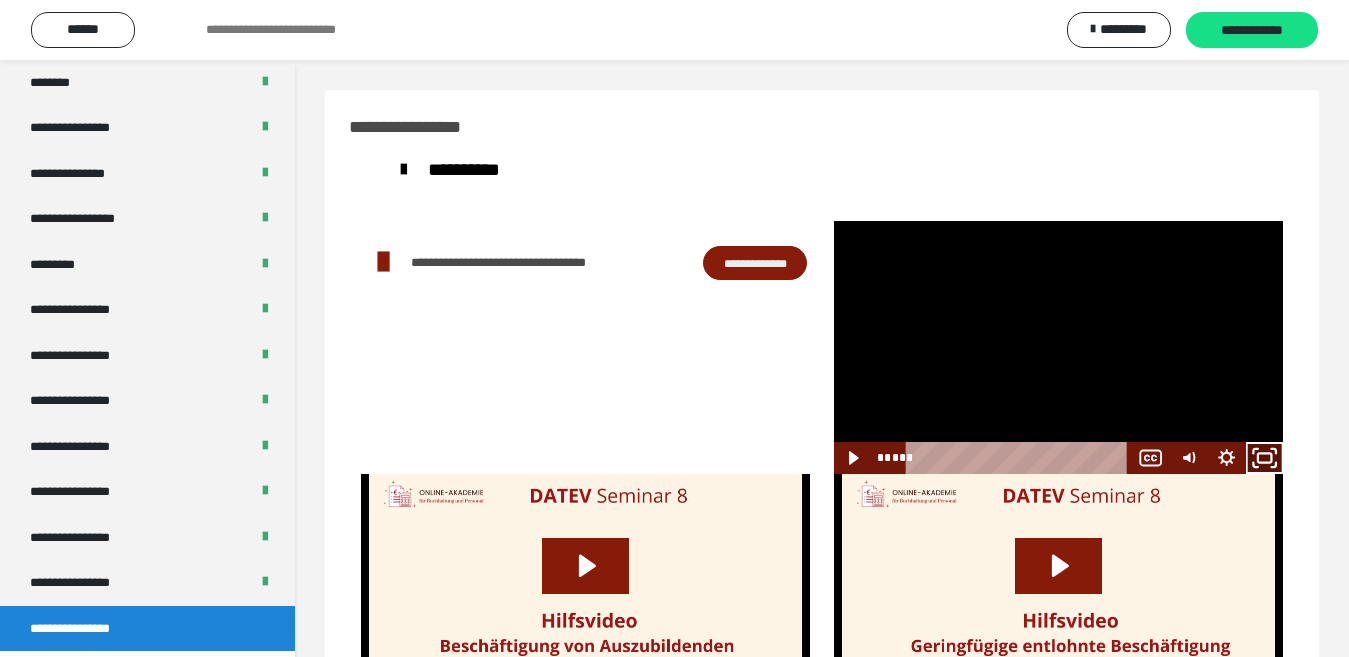 click 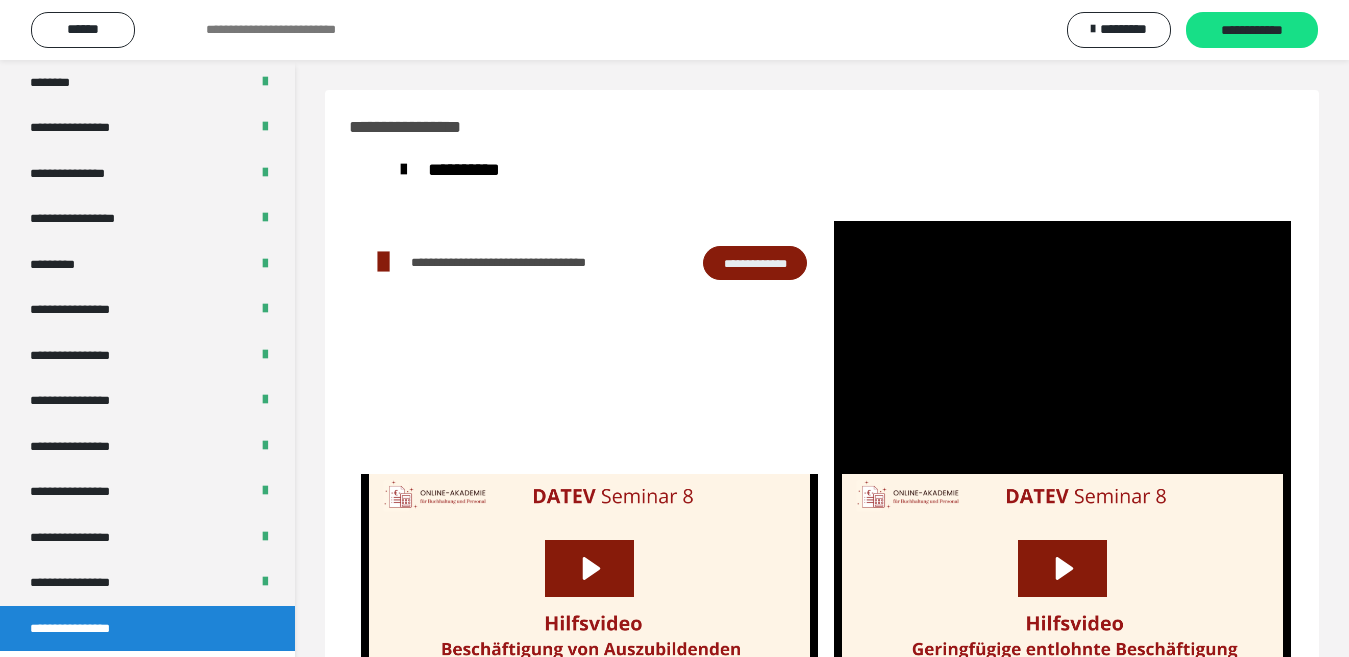 scroll, scrollTop: 2487, scrollLeft: 0, axis: vertical 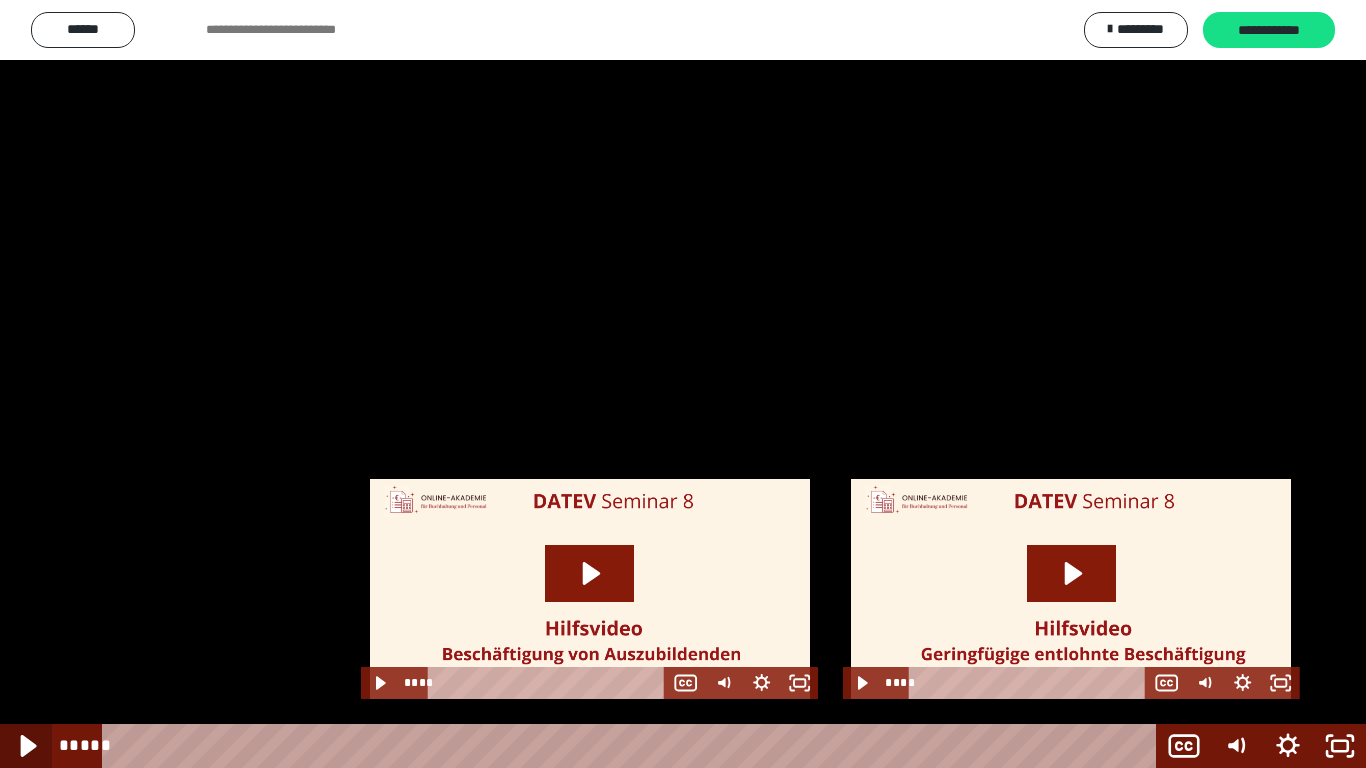 click 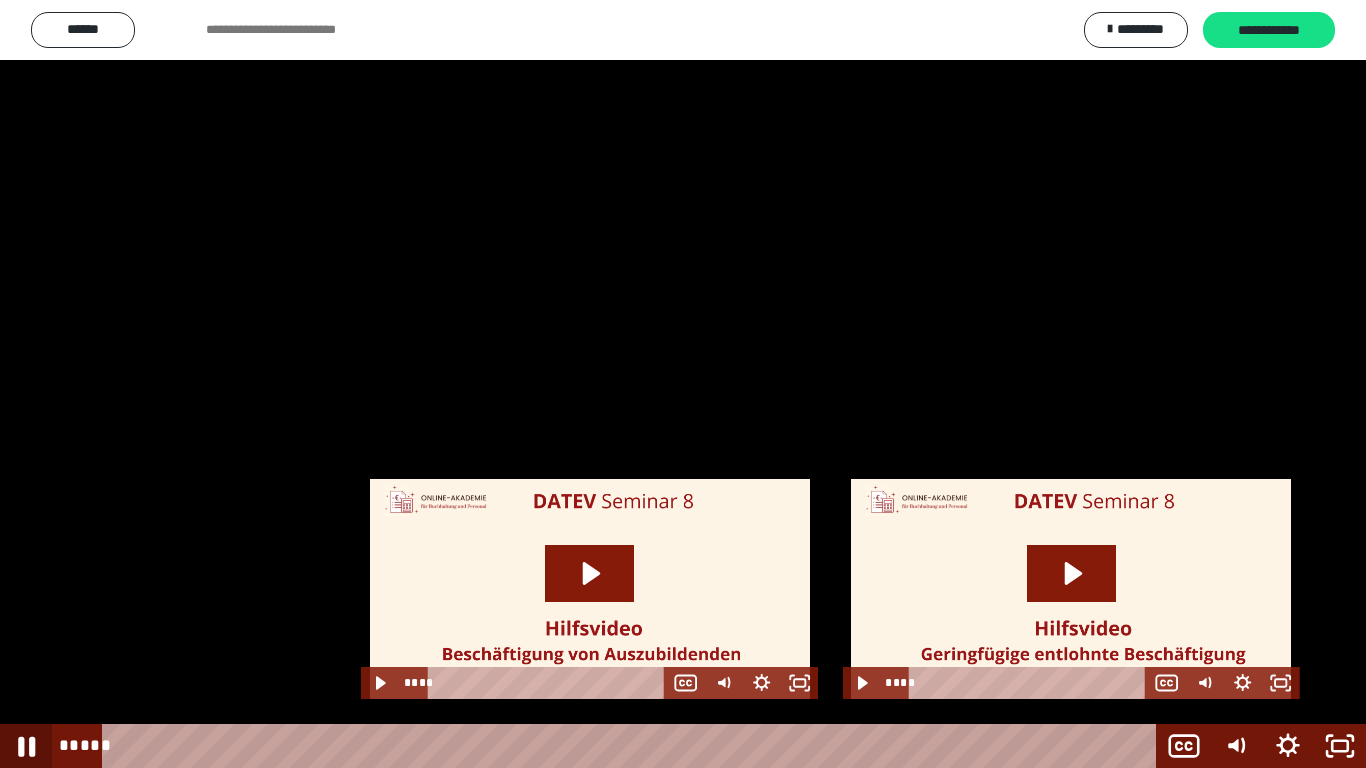 click 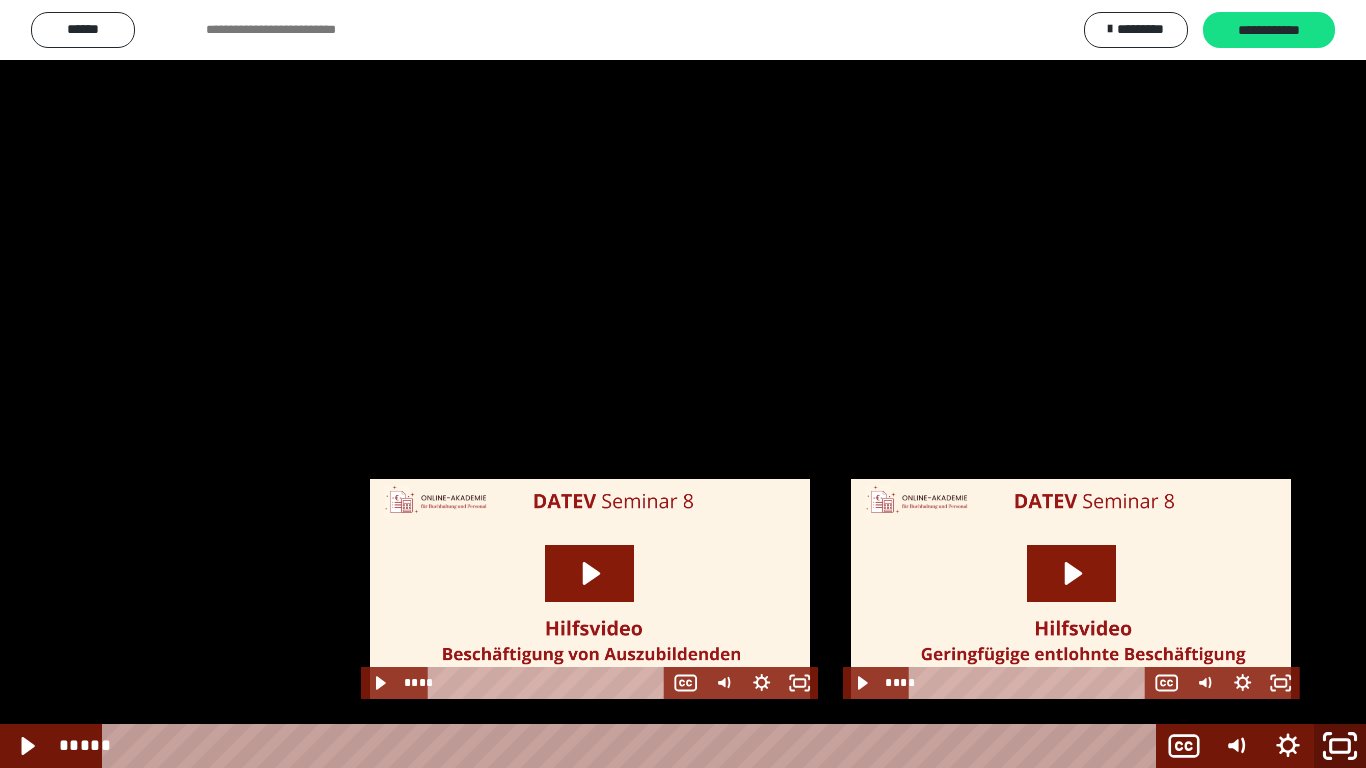 click 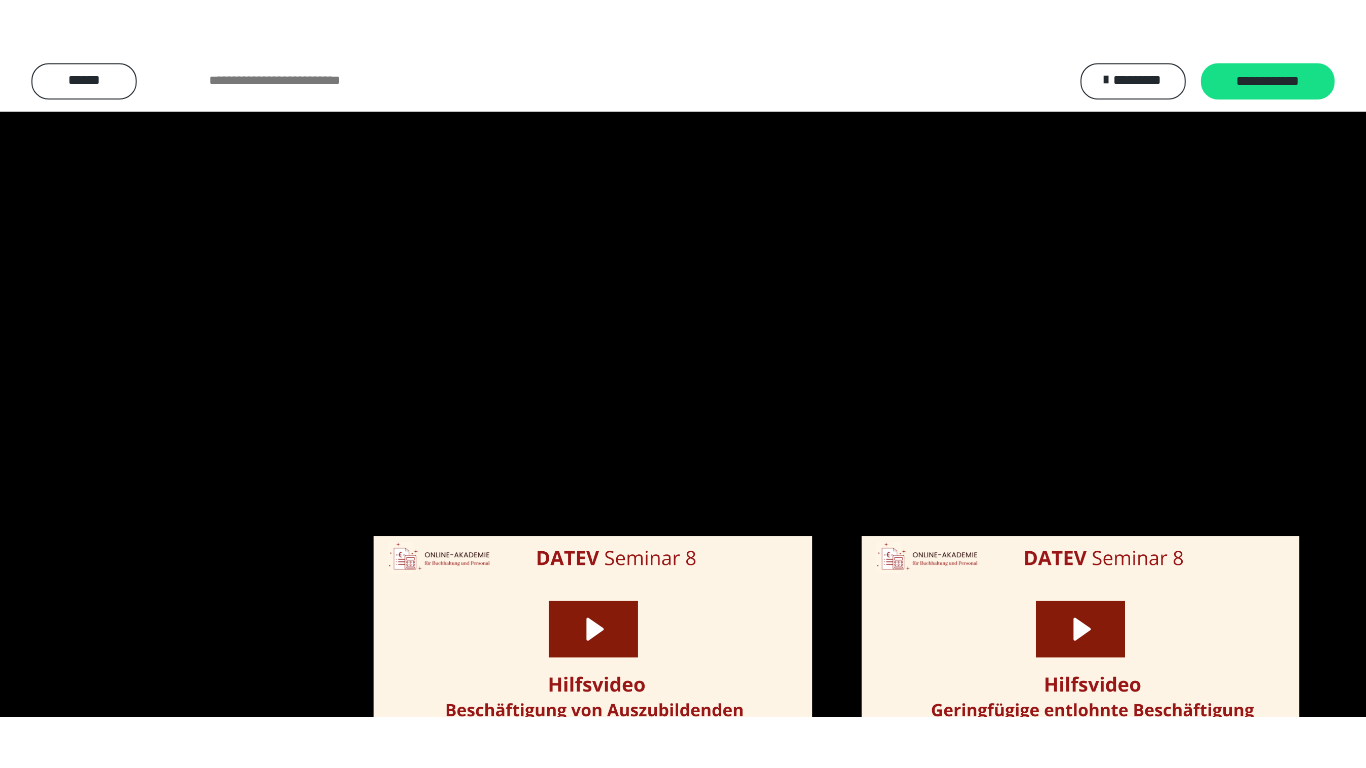scroll, scrollTop: 2598, scrollLeft: 0, axis: vertical 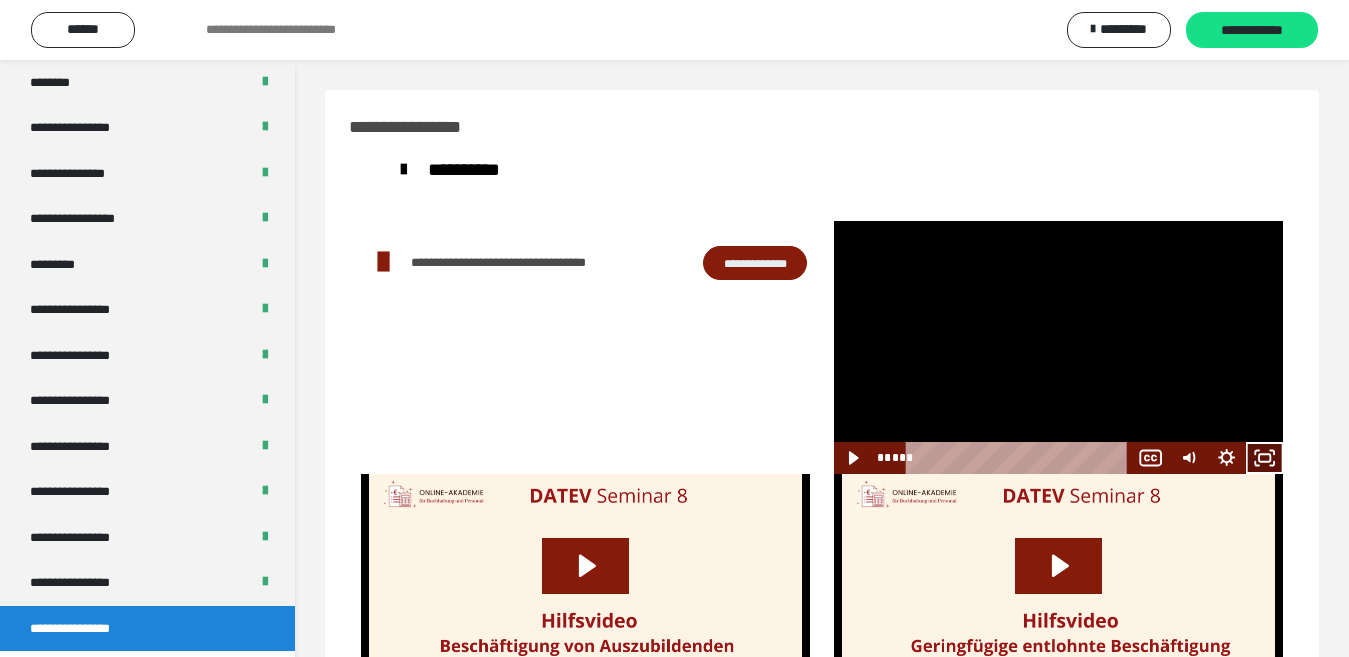 click 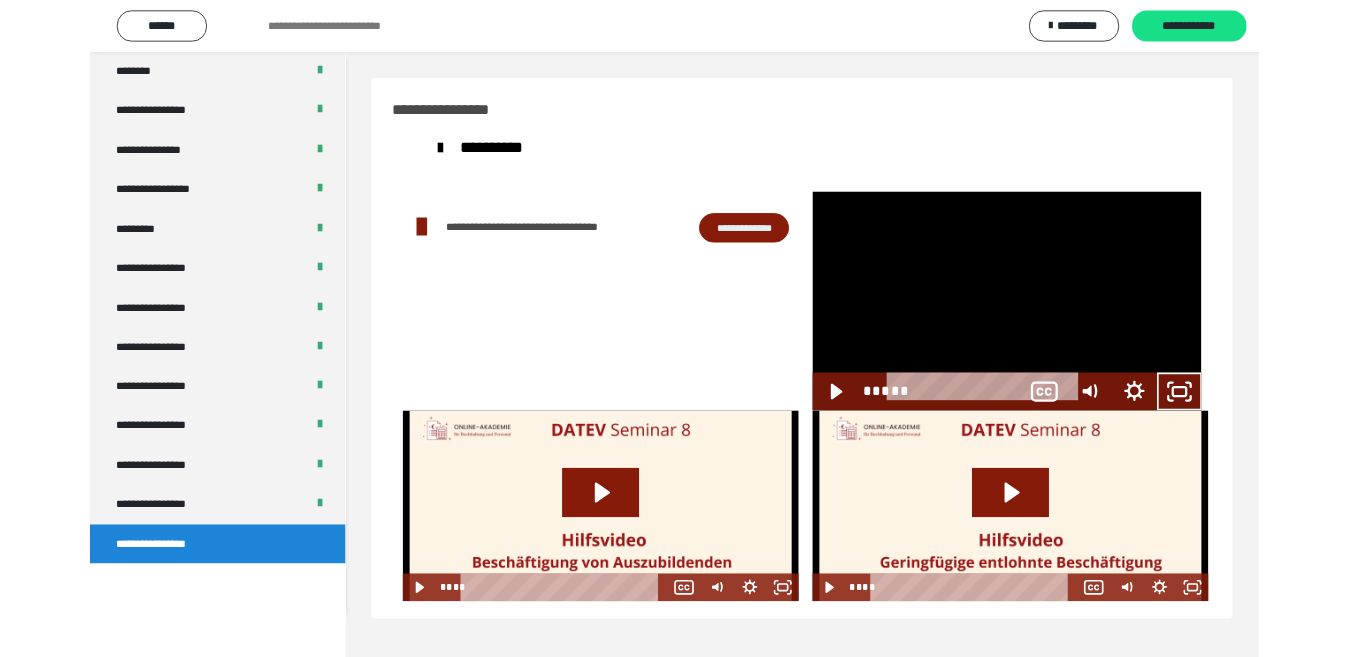 scroll, scrollTop: 2487, scrollLeft: 0, axis: vertical 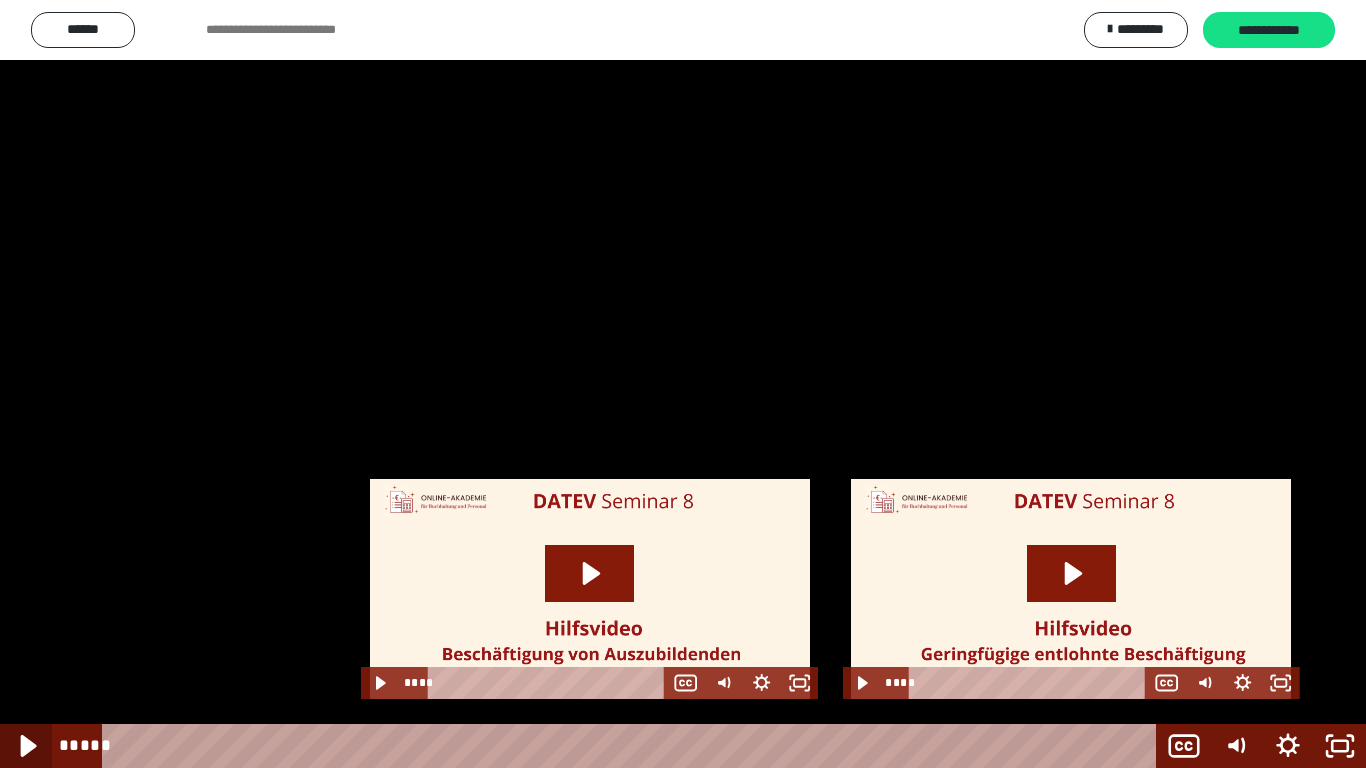click 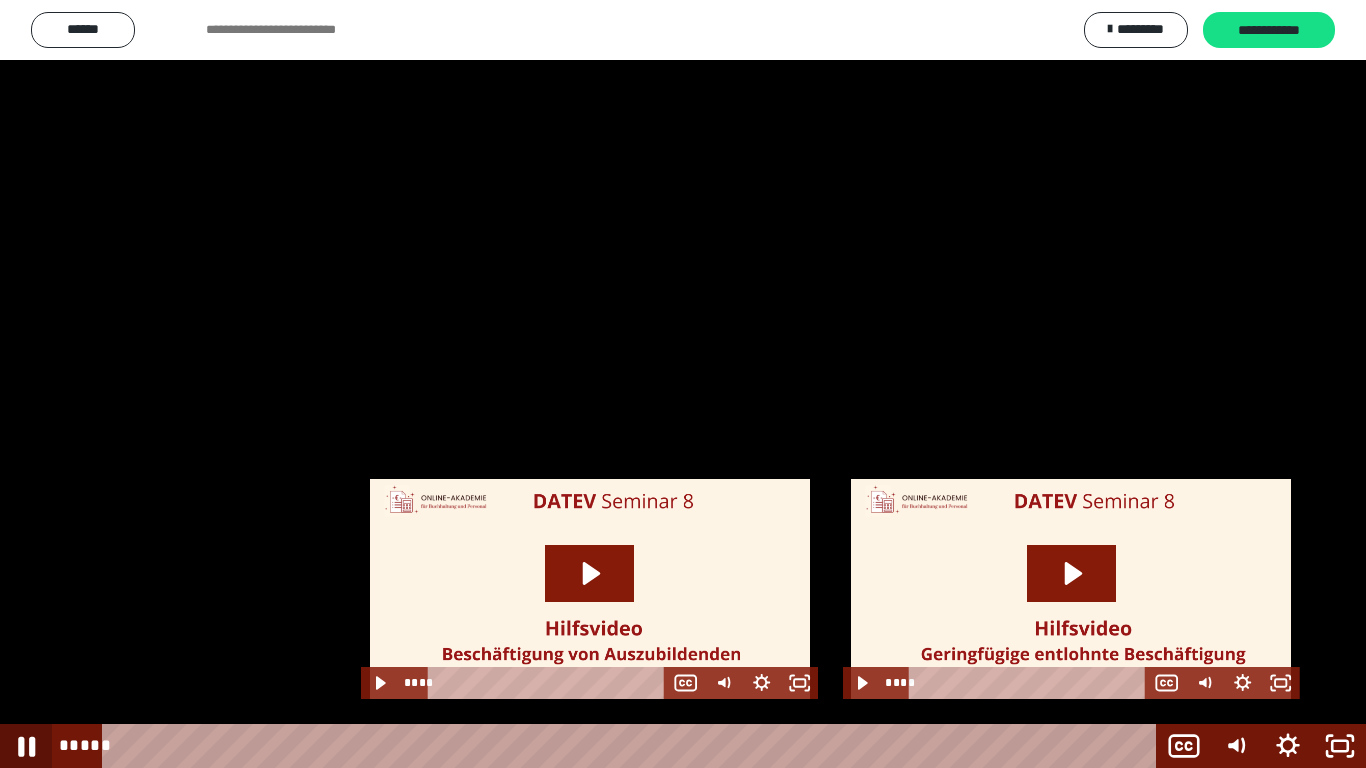 click 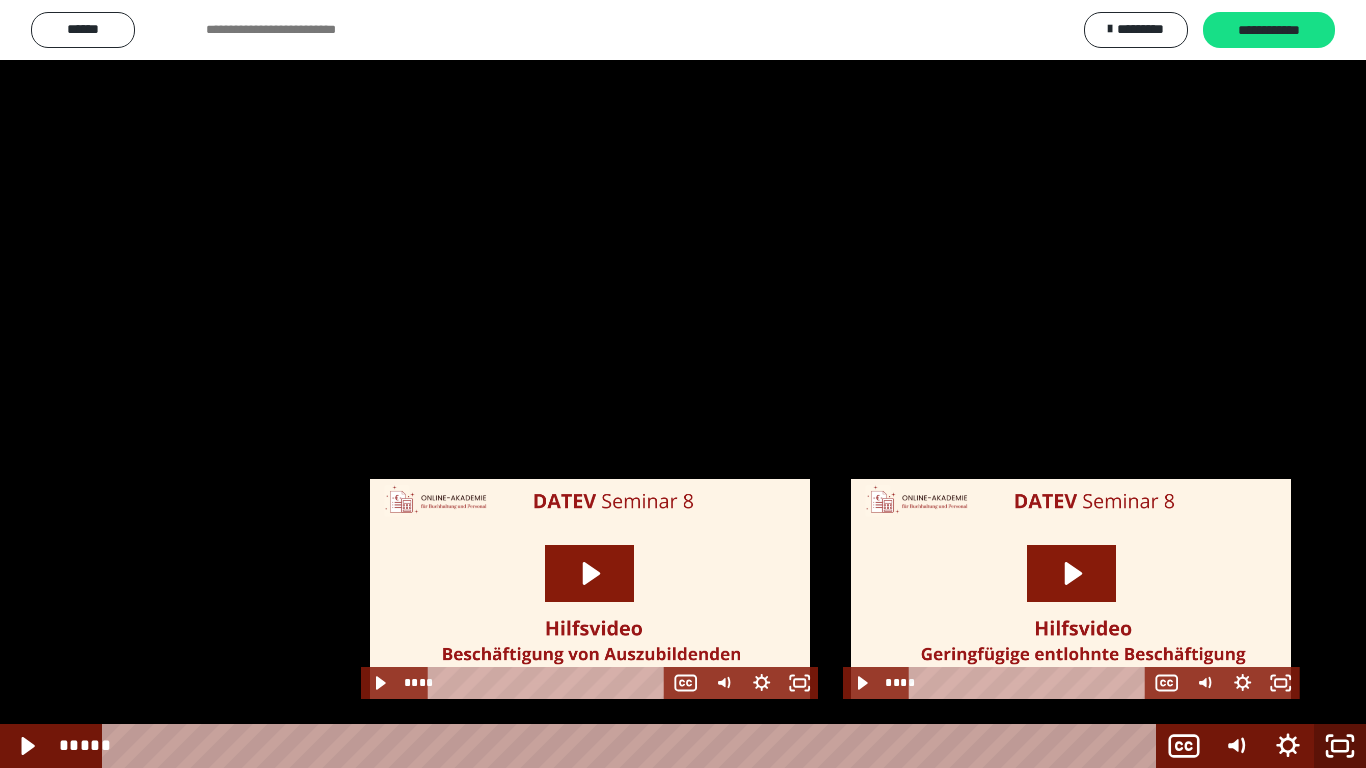 click 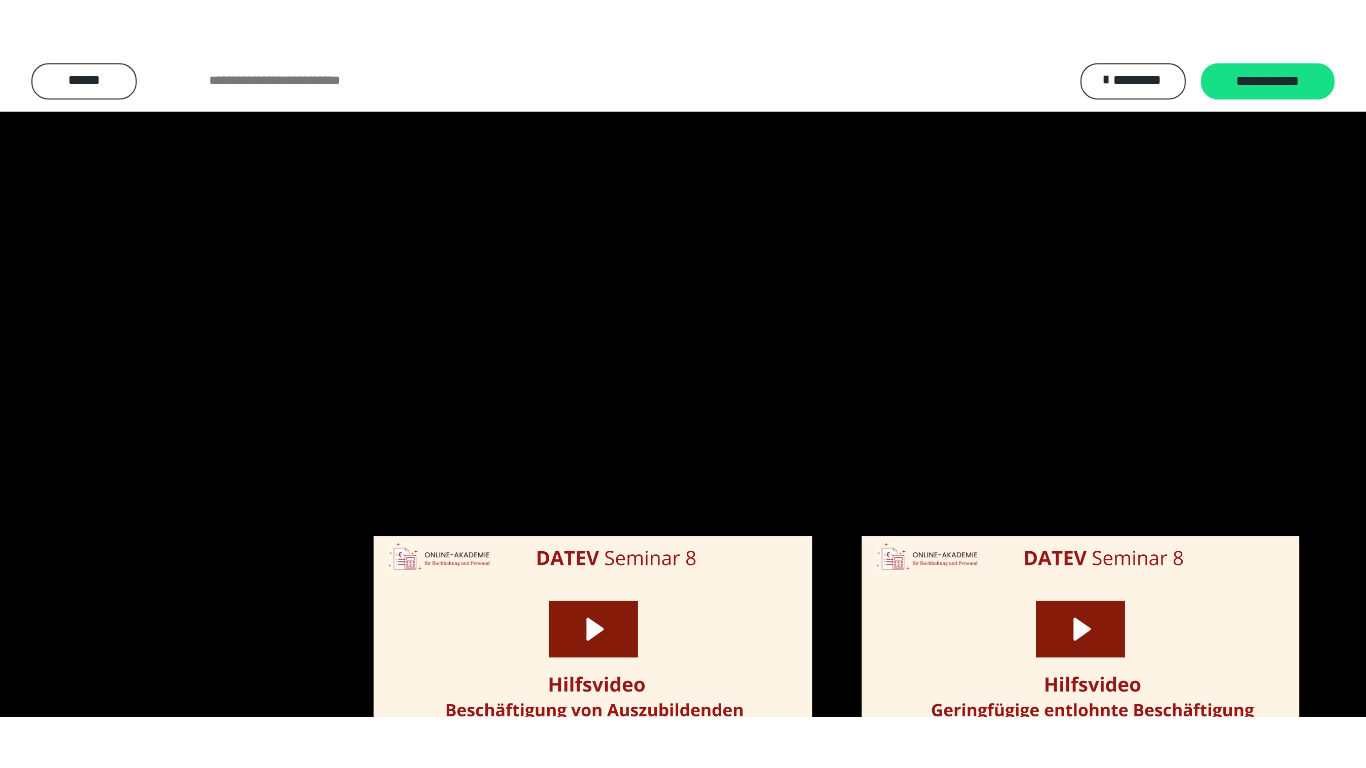 scroll, scrollTop: 2598, scrollLeft: 0, axis: vertical 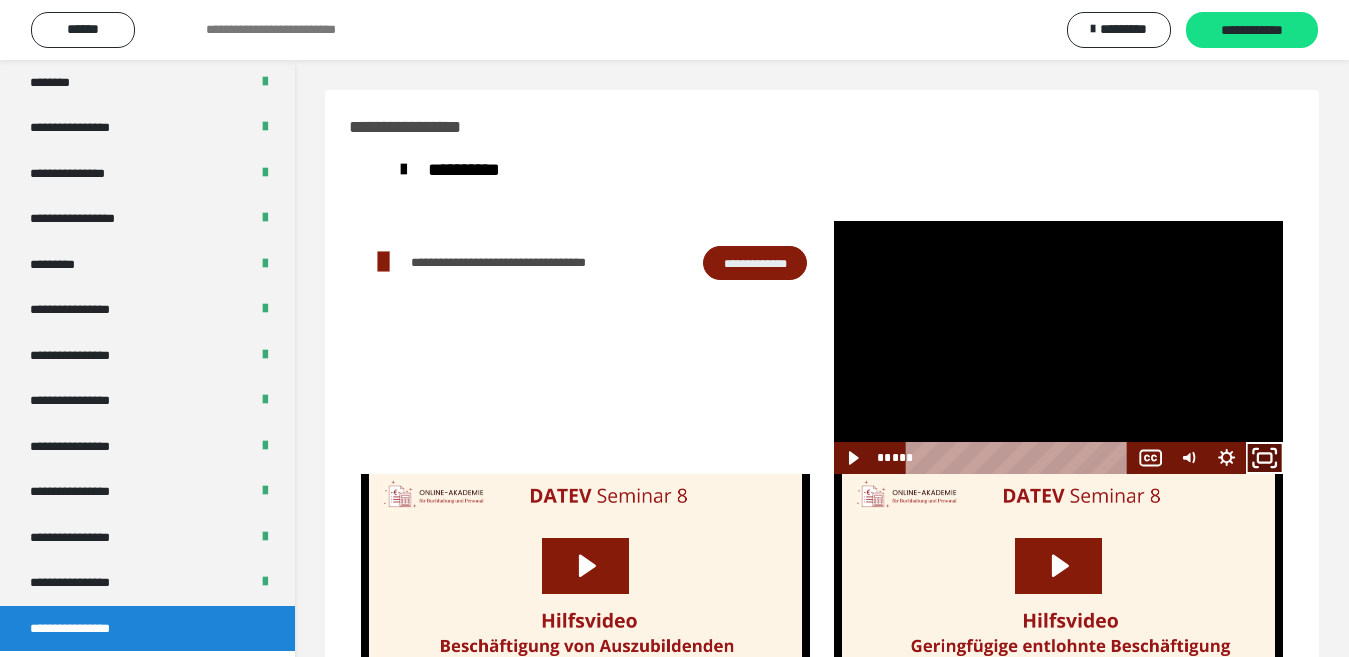 click 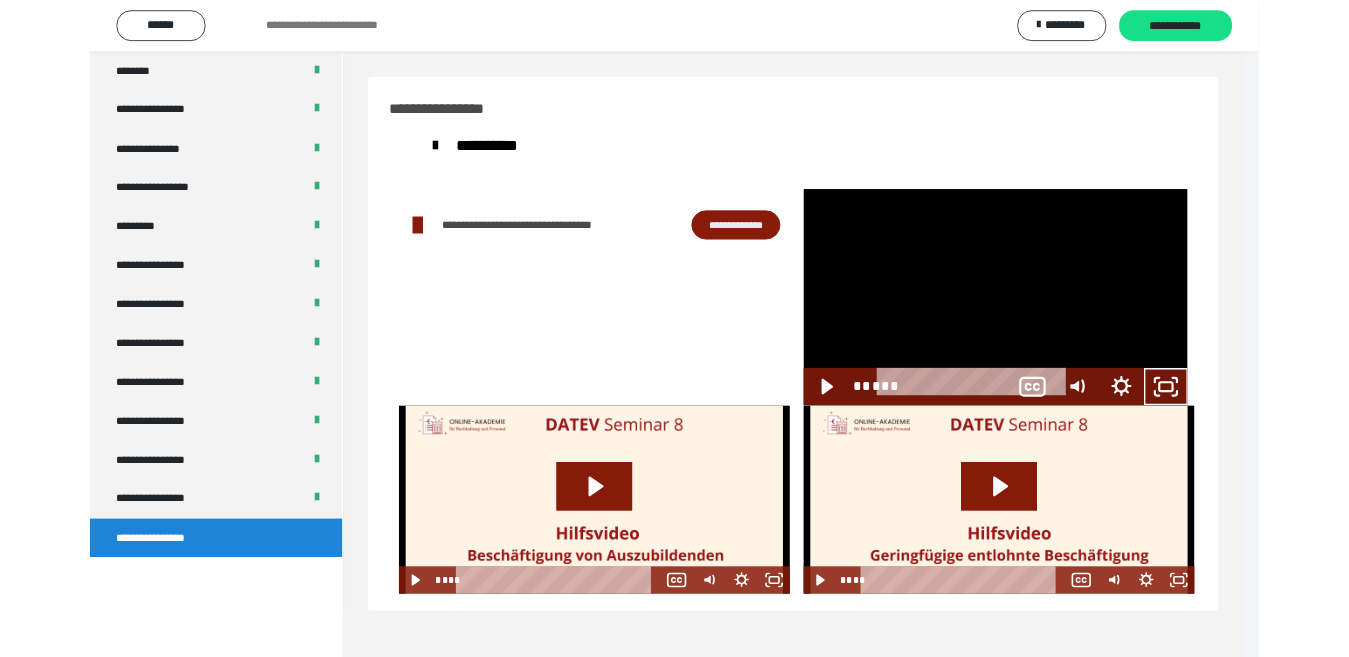 scroll, scrollTop: 2487, scrollLeft: 0, axis: vertical 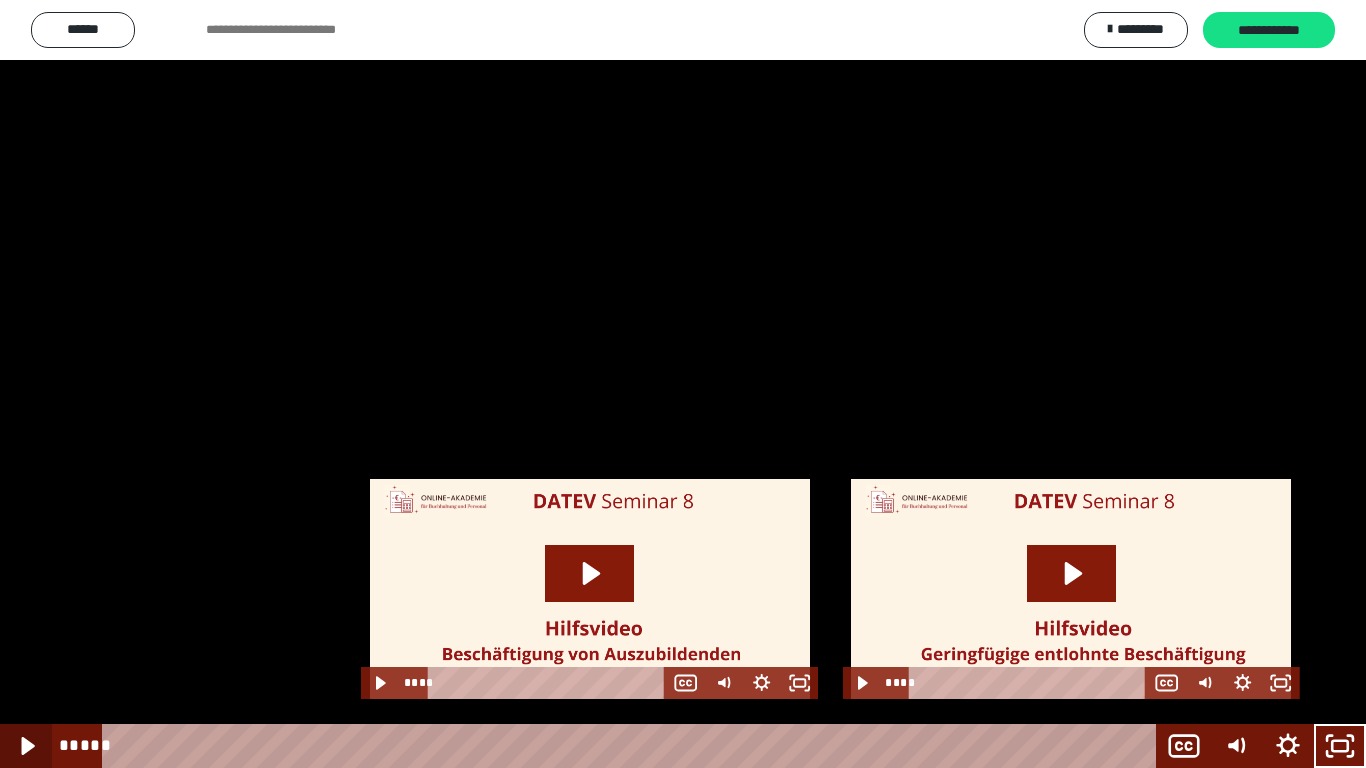 click 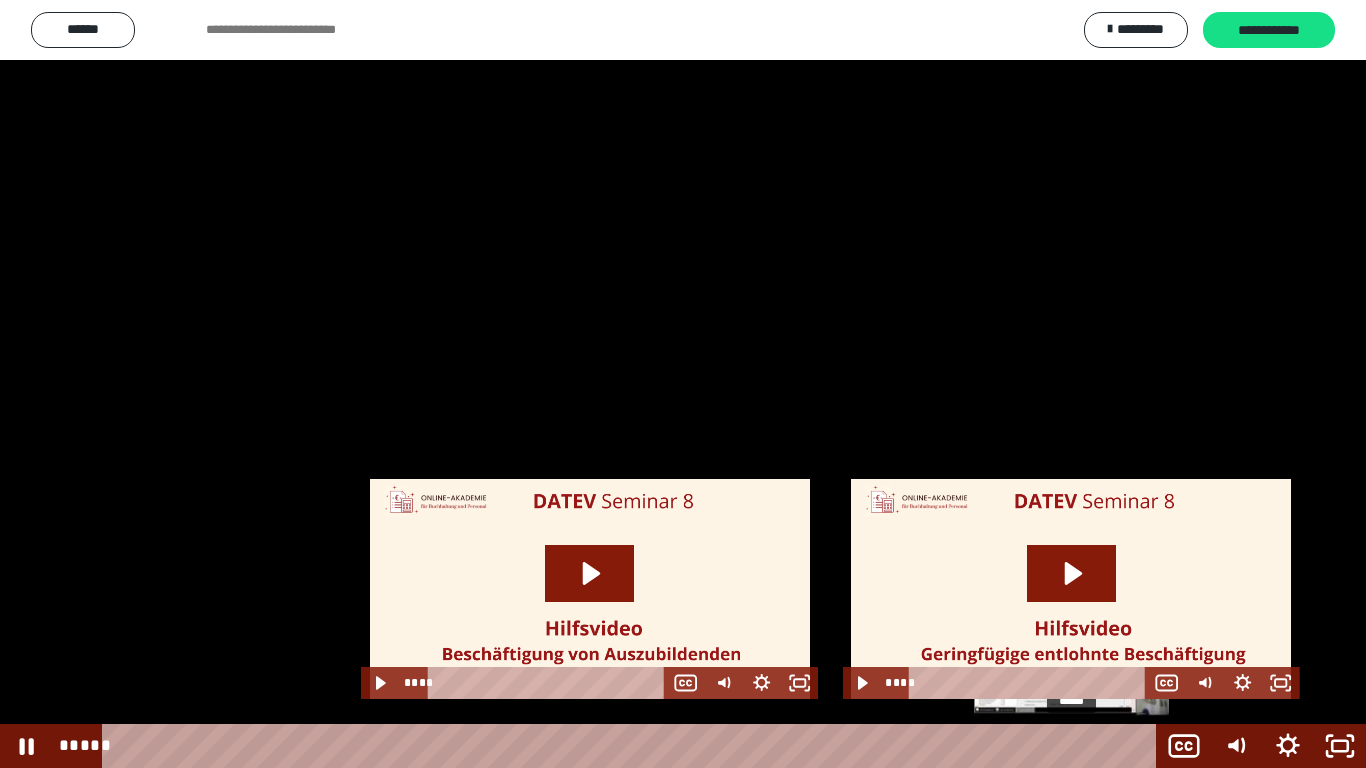 click on "*****" at bounding box center [633, 746] 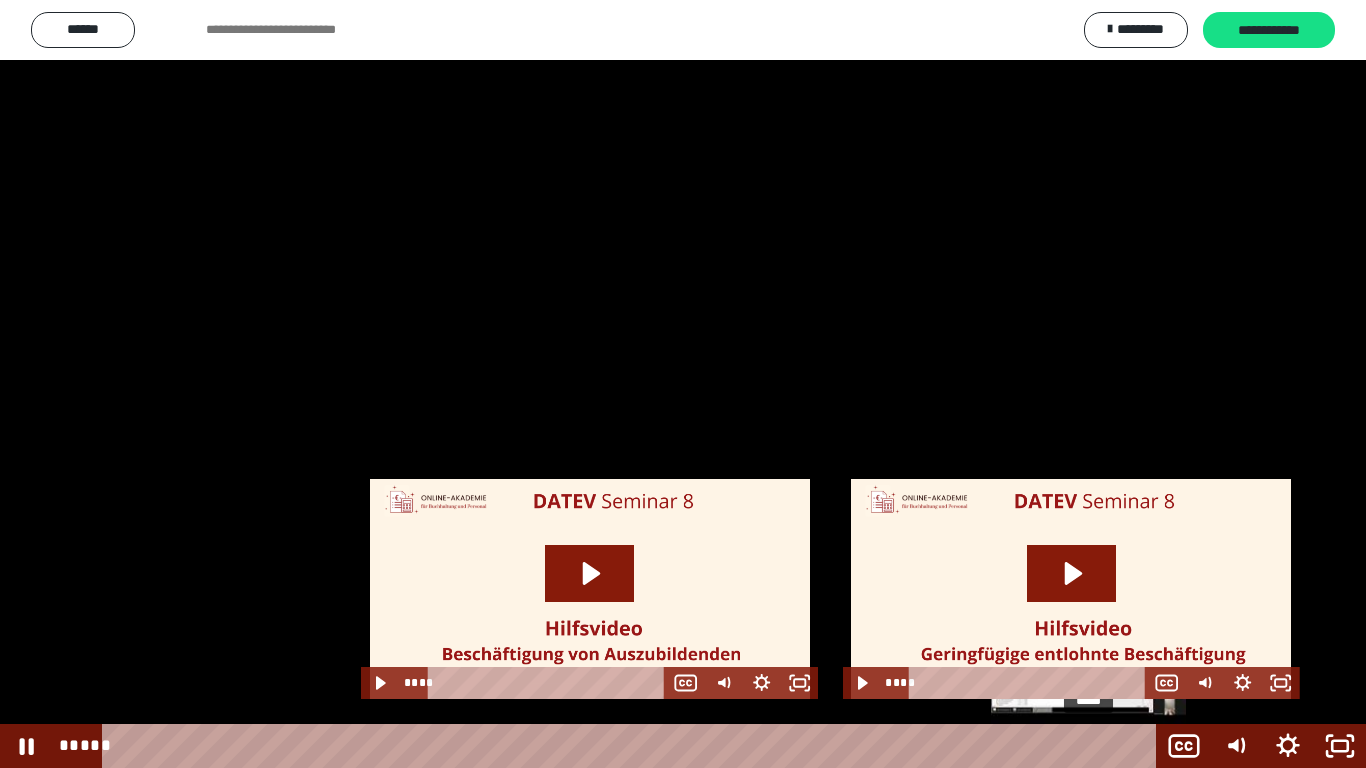click on "*****" at bounding box center [633, 746] 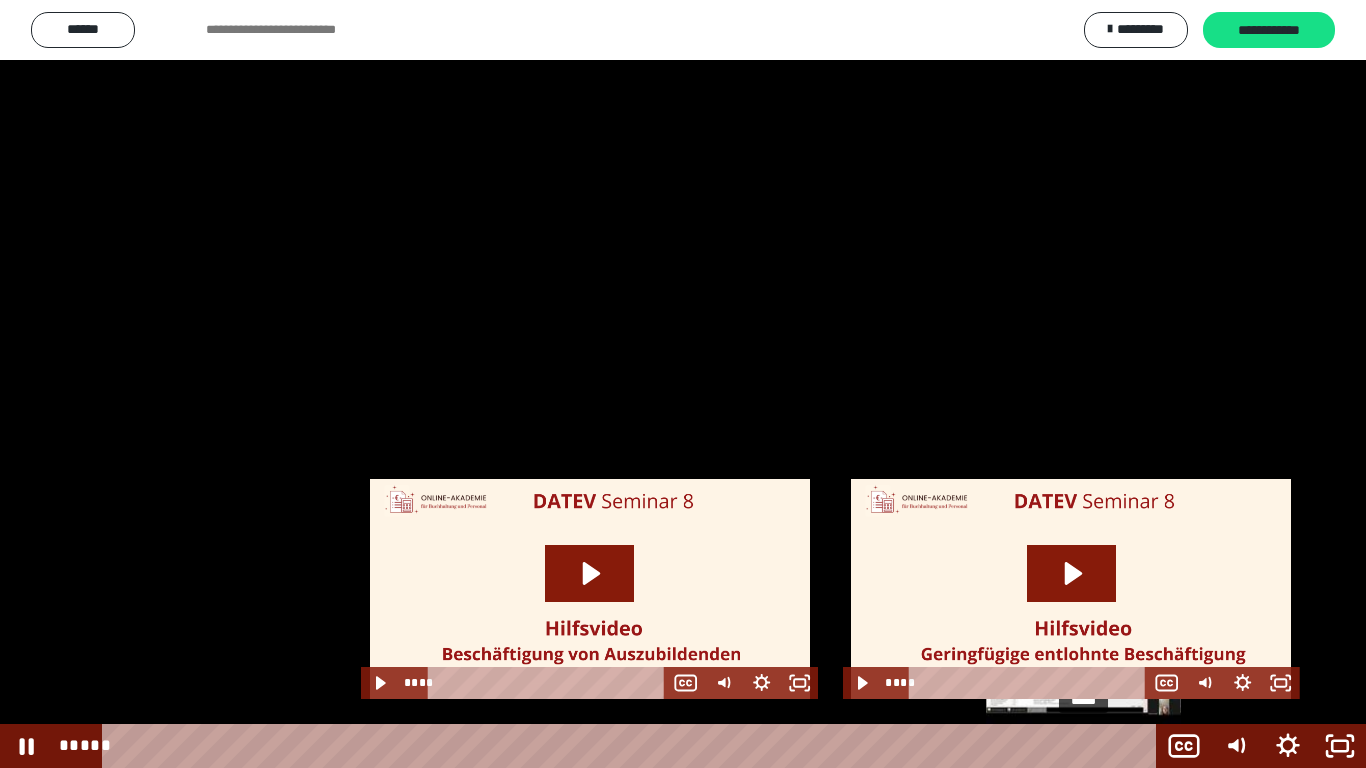 click at bounding box center [1083, 746] 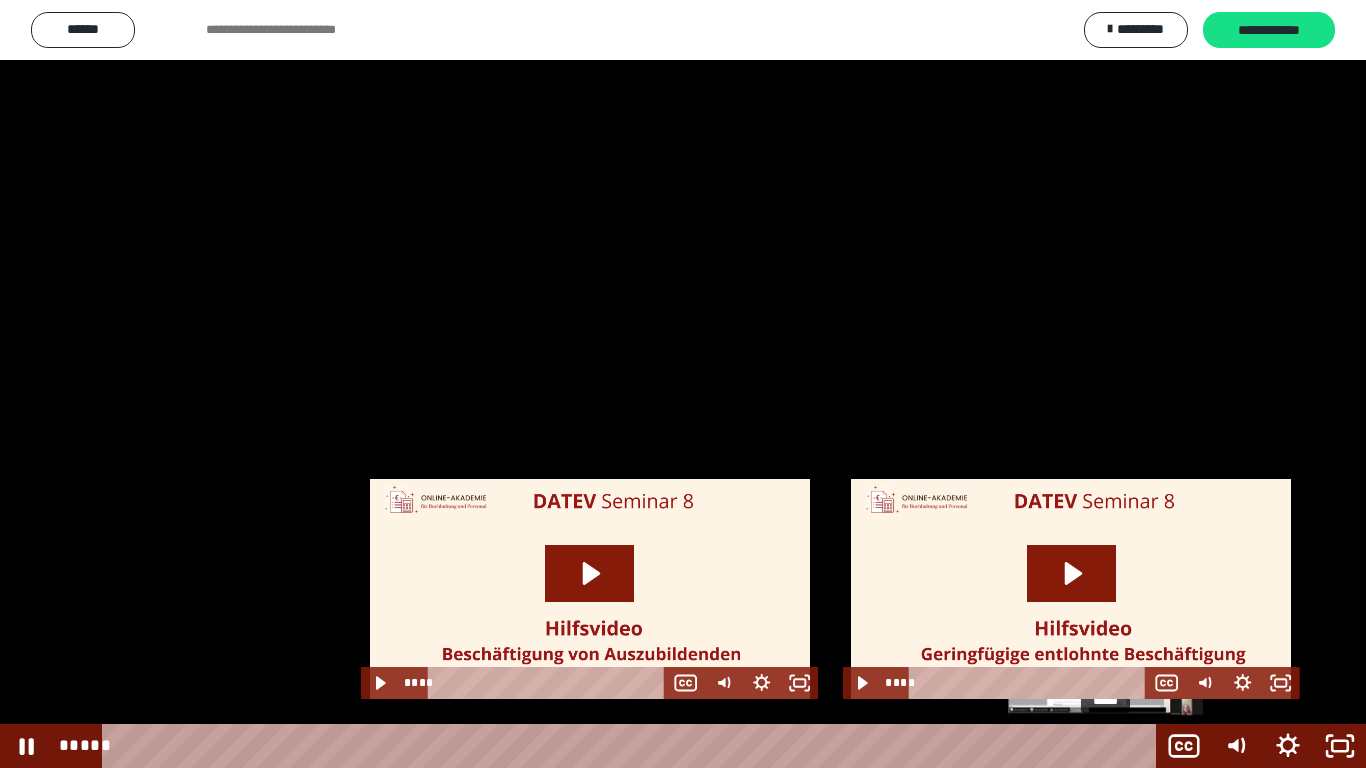 click on "*****" at bounding box center (633, 746) 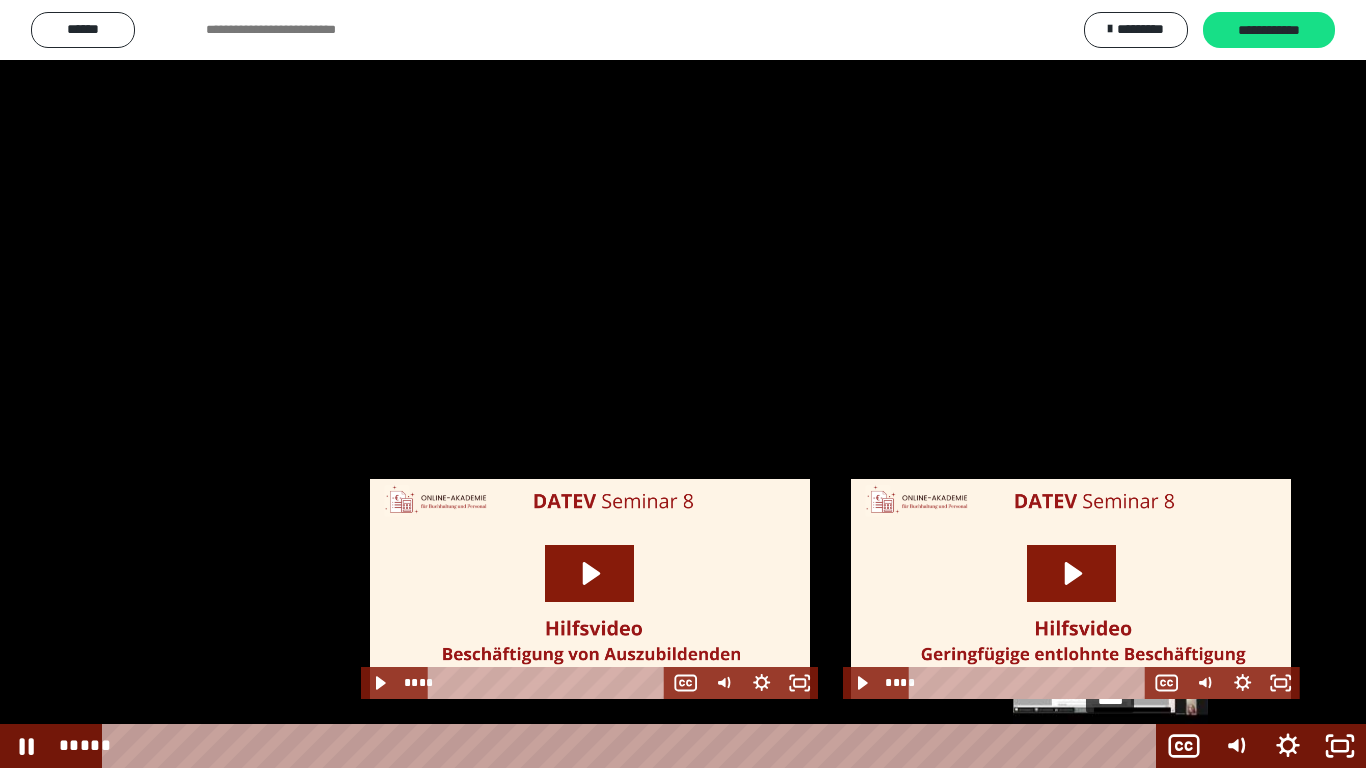 click on "*****" at bounding box center [633, 746] 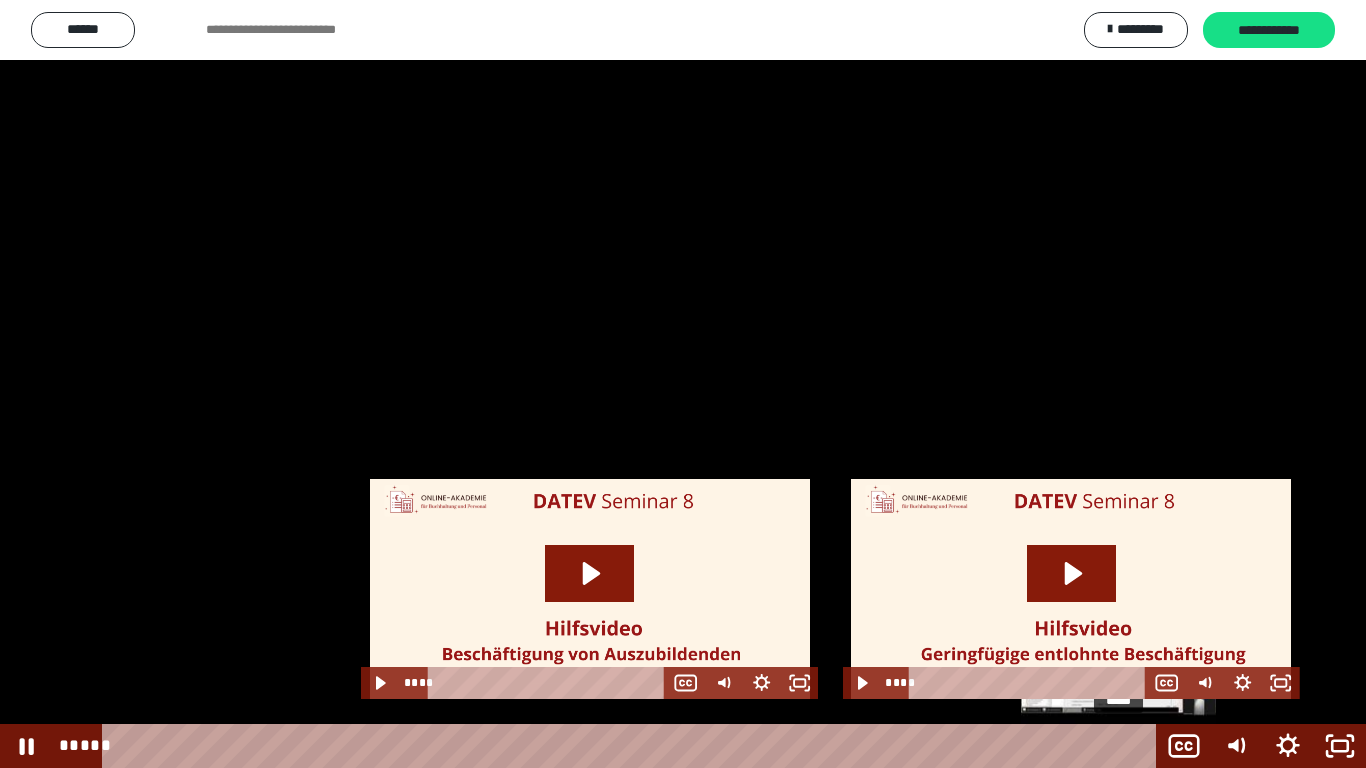 click on "*****" at bounding box center [633, 746] 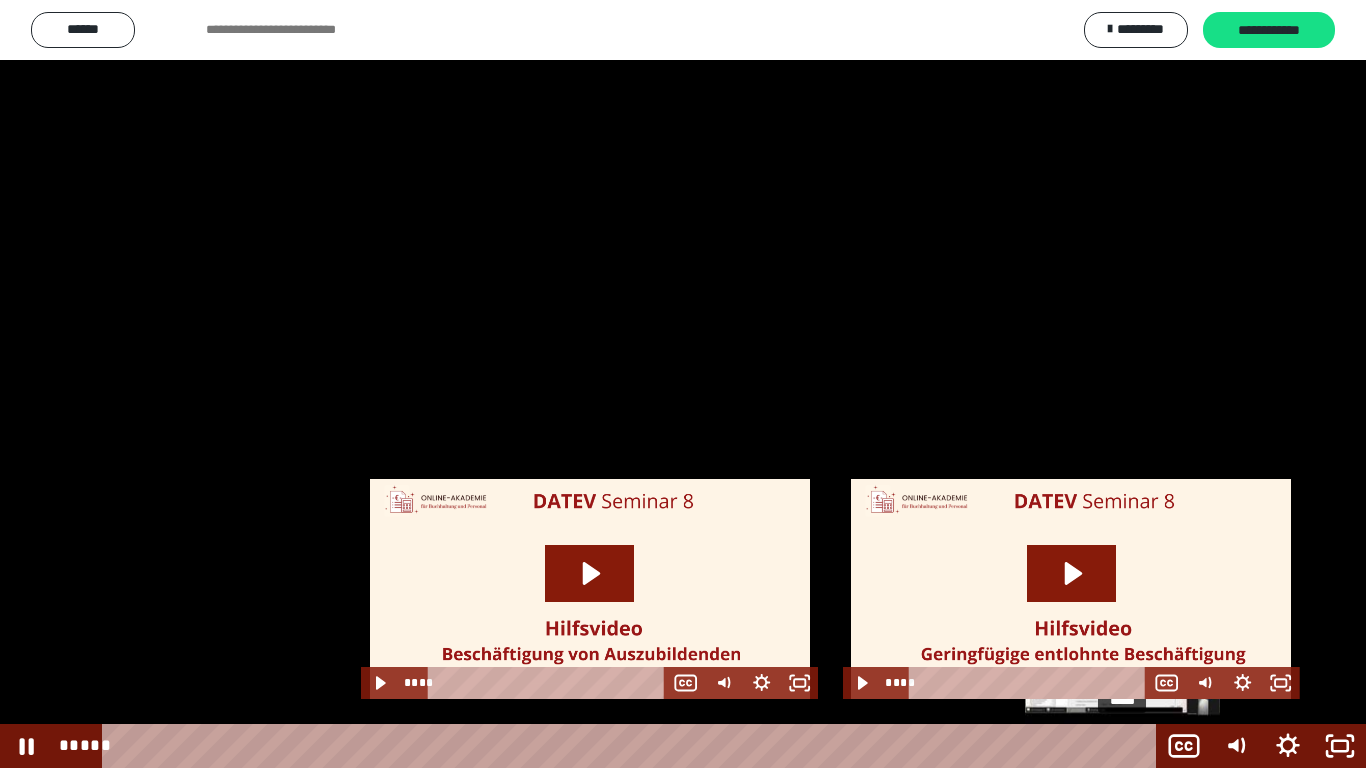 click at bounding box center [1122, 746] 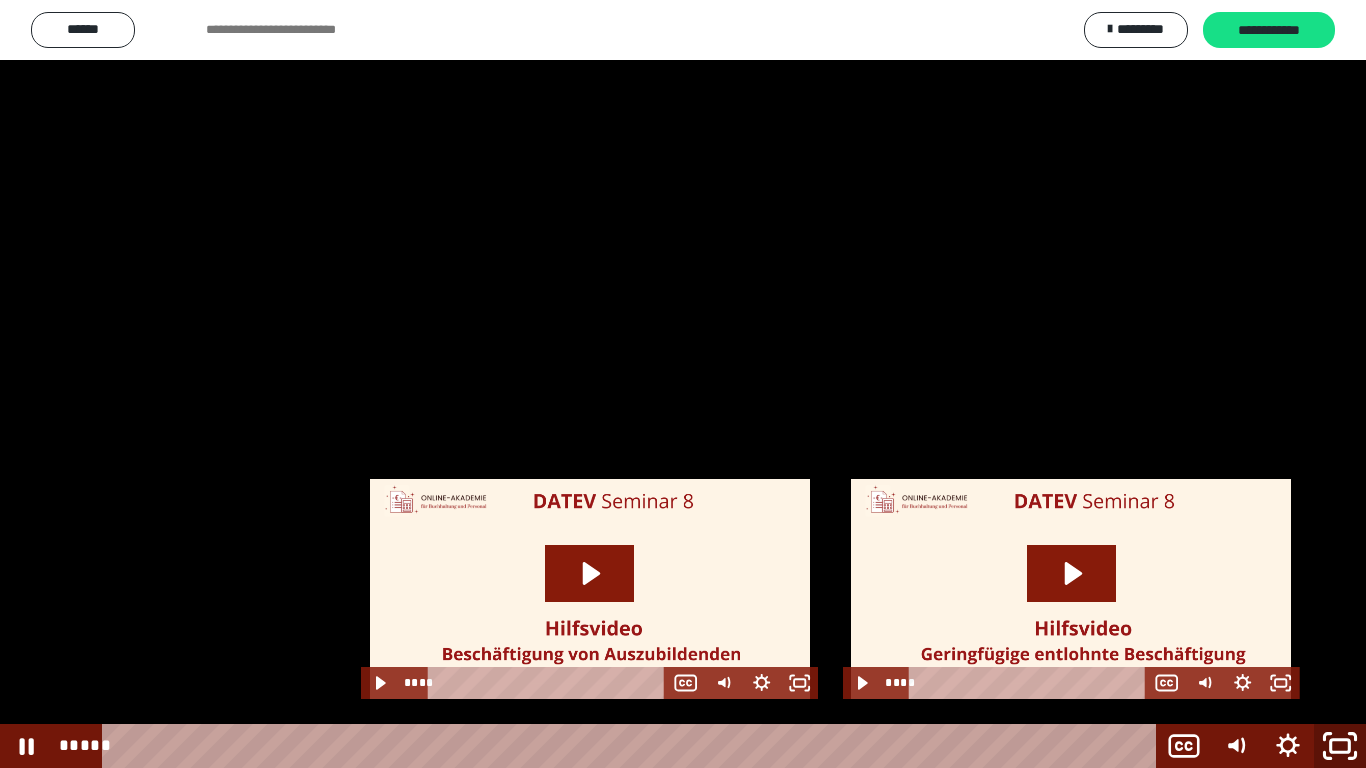 click 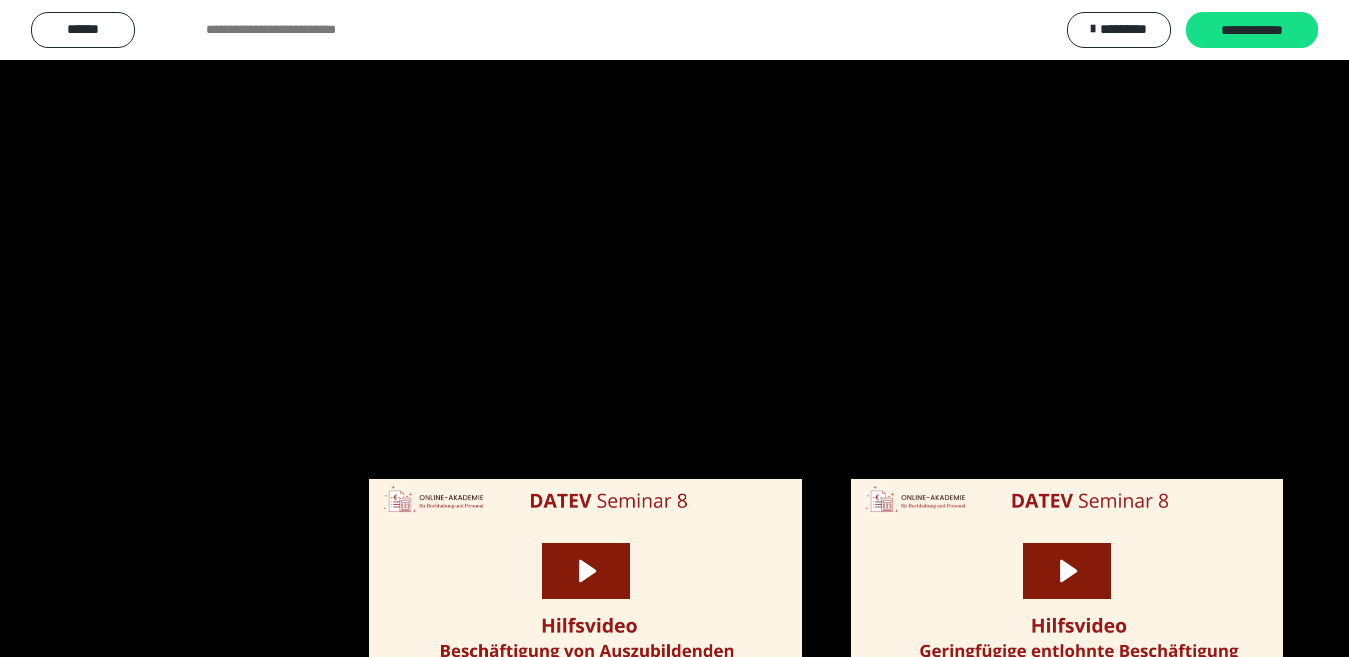 scroll, scrollTop: 2598, scrollLeft: 0, axis: vertical 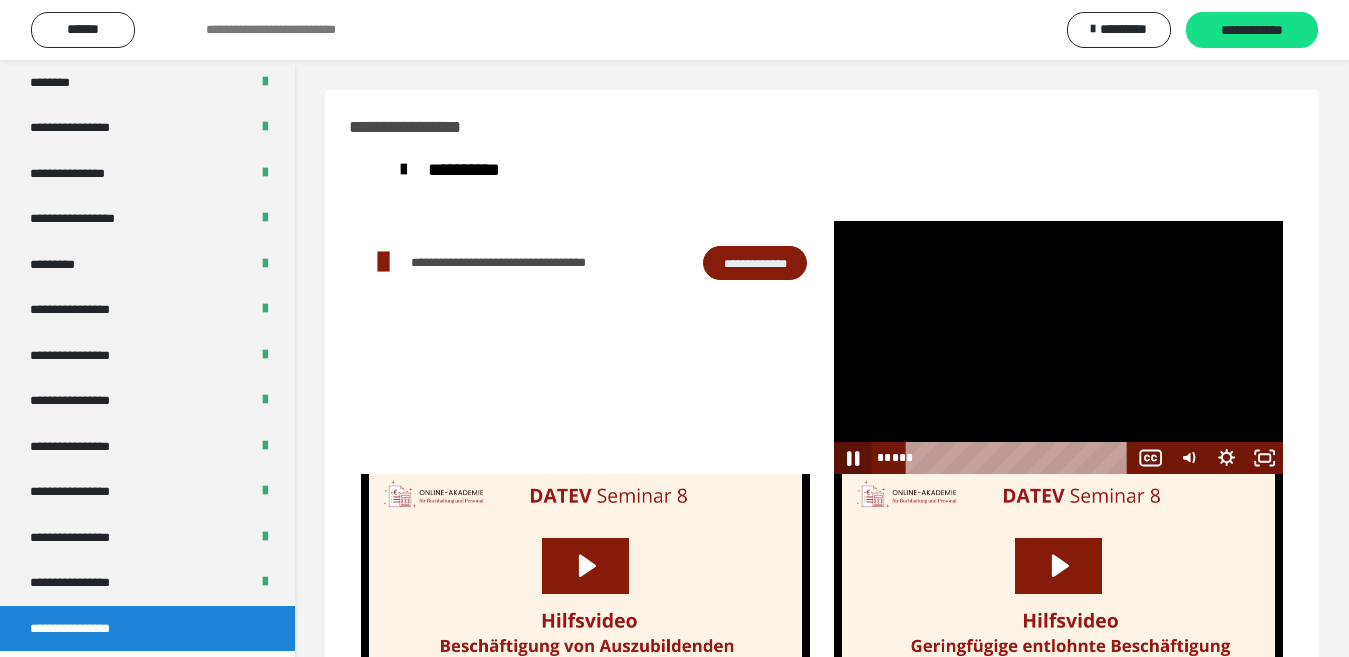 click 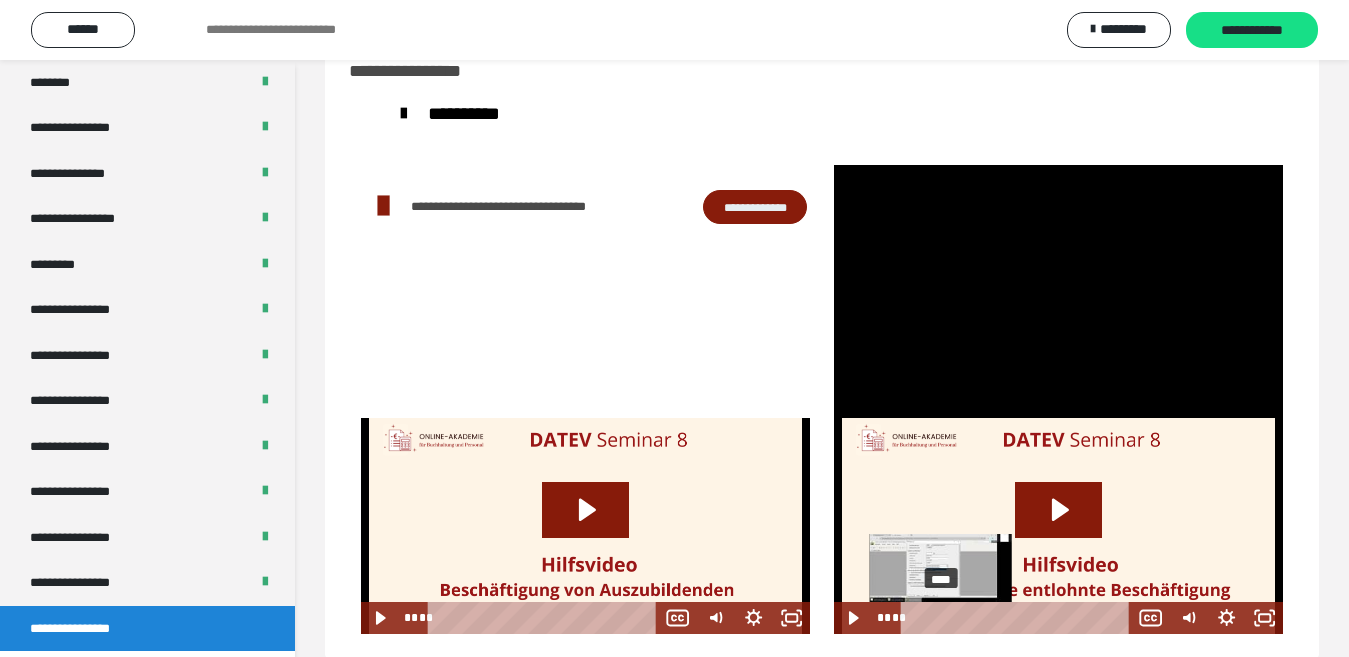 scroll, scrollTop: 87, scrollLeft: 0, axis: vertical 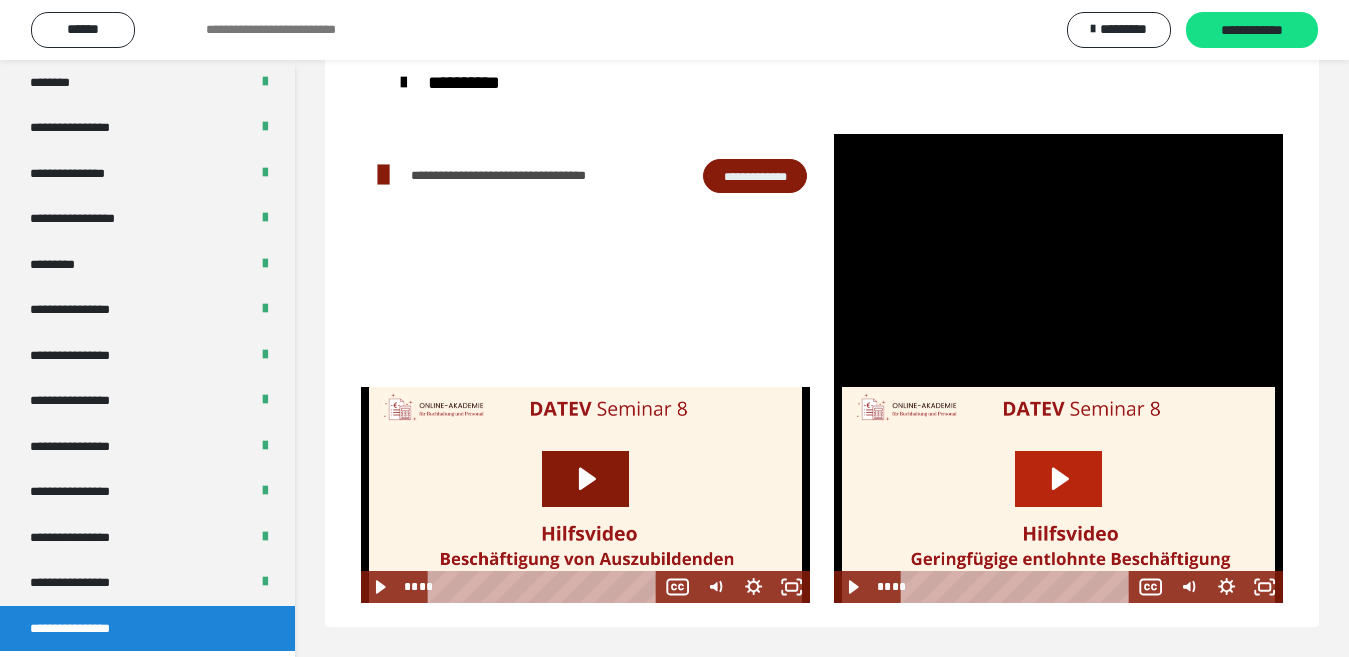 click 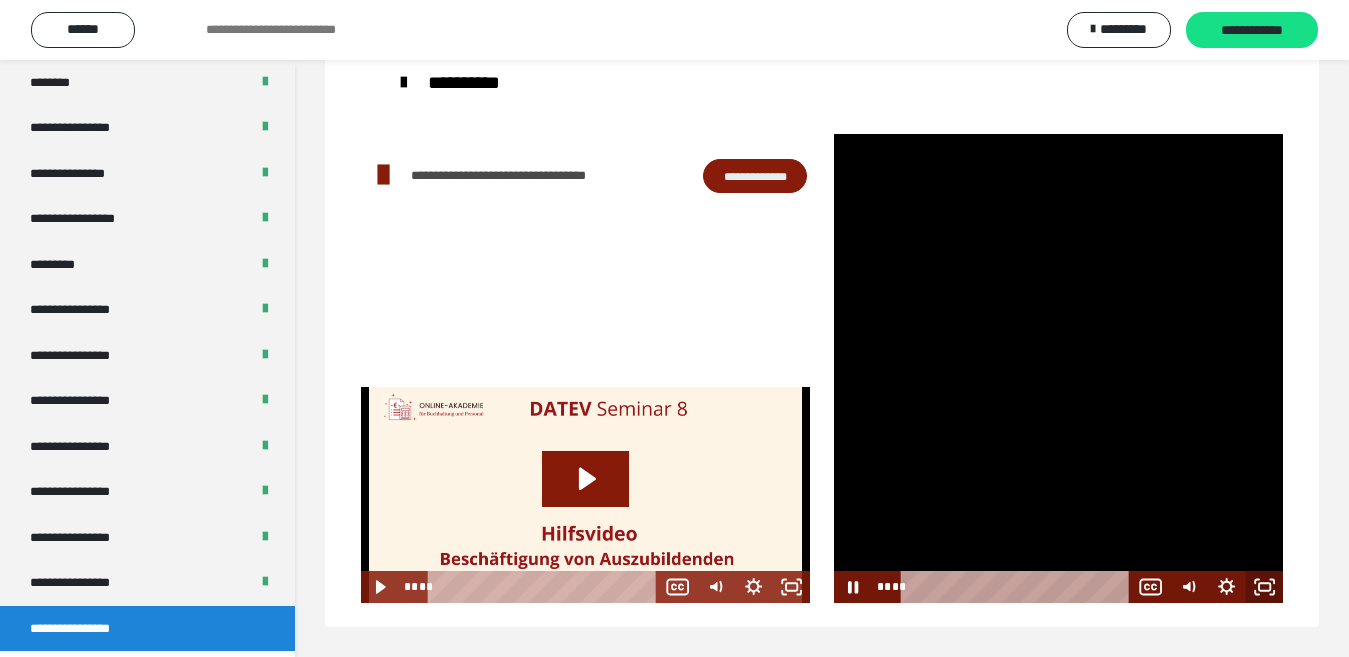 click 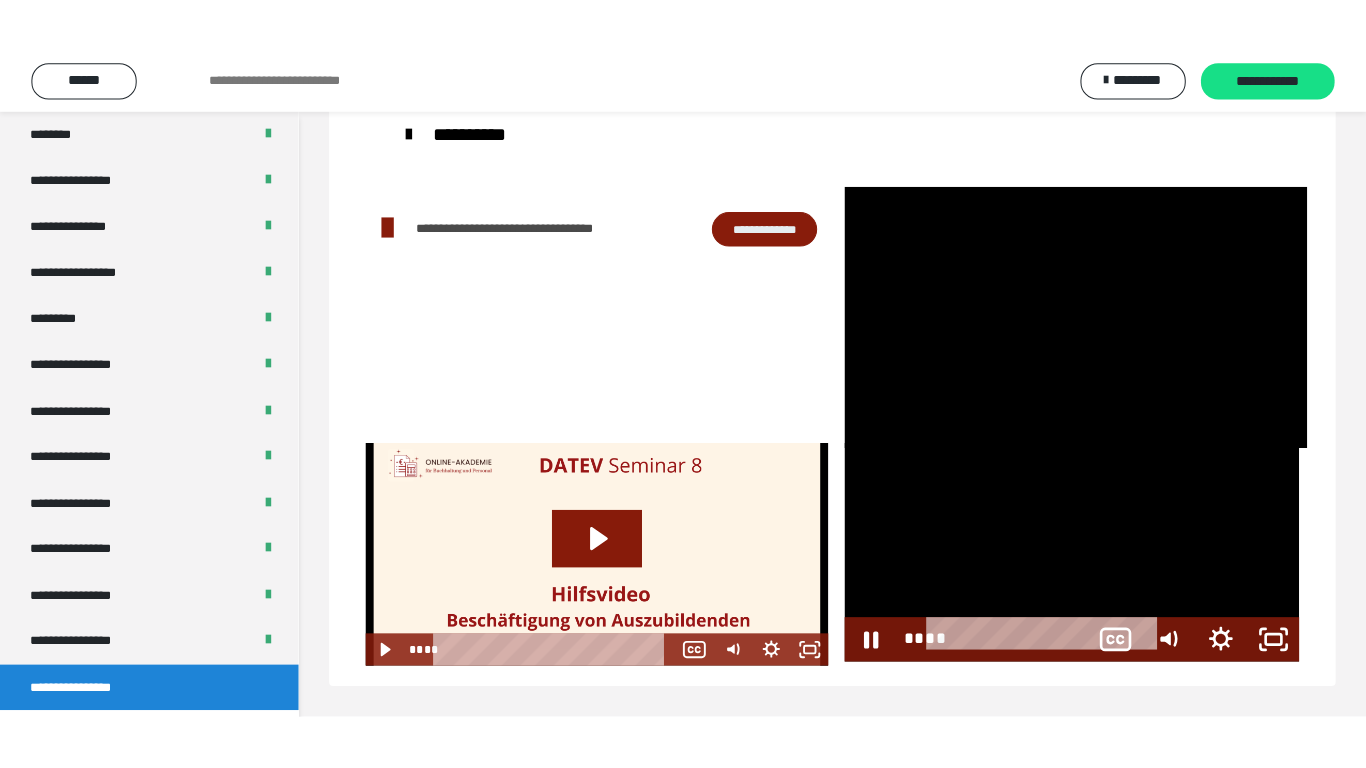 scroll, scrollTop: 60, scrollLeft: 0, axis: vertical 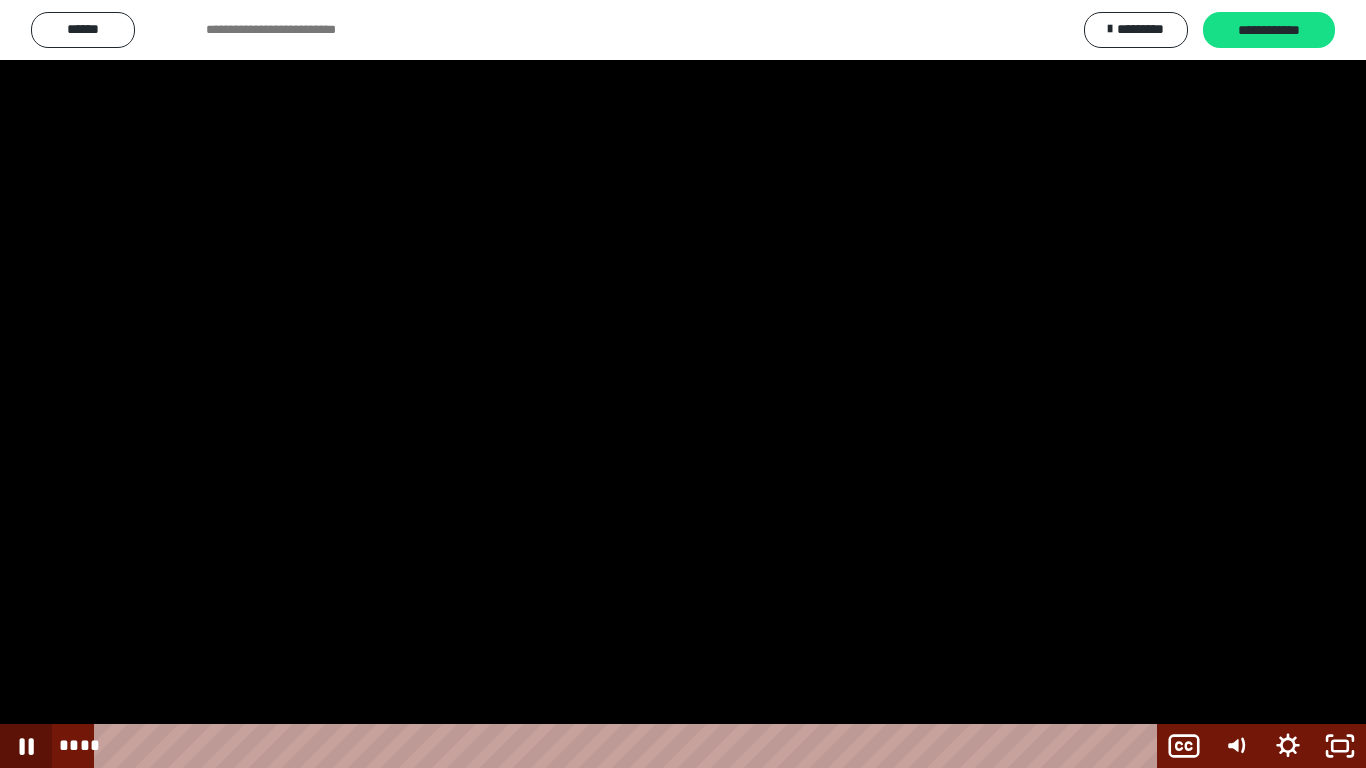 click 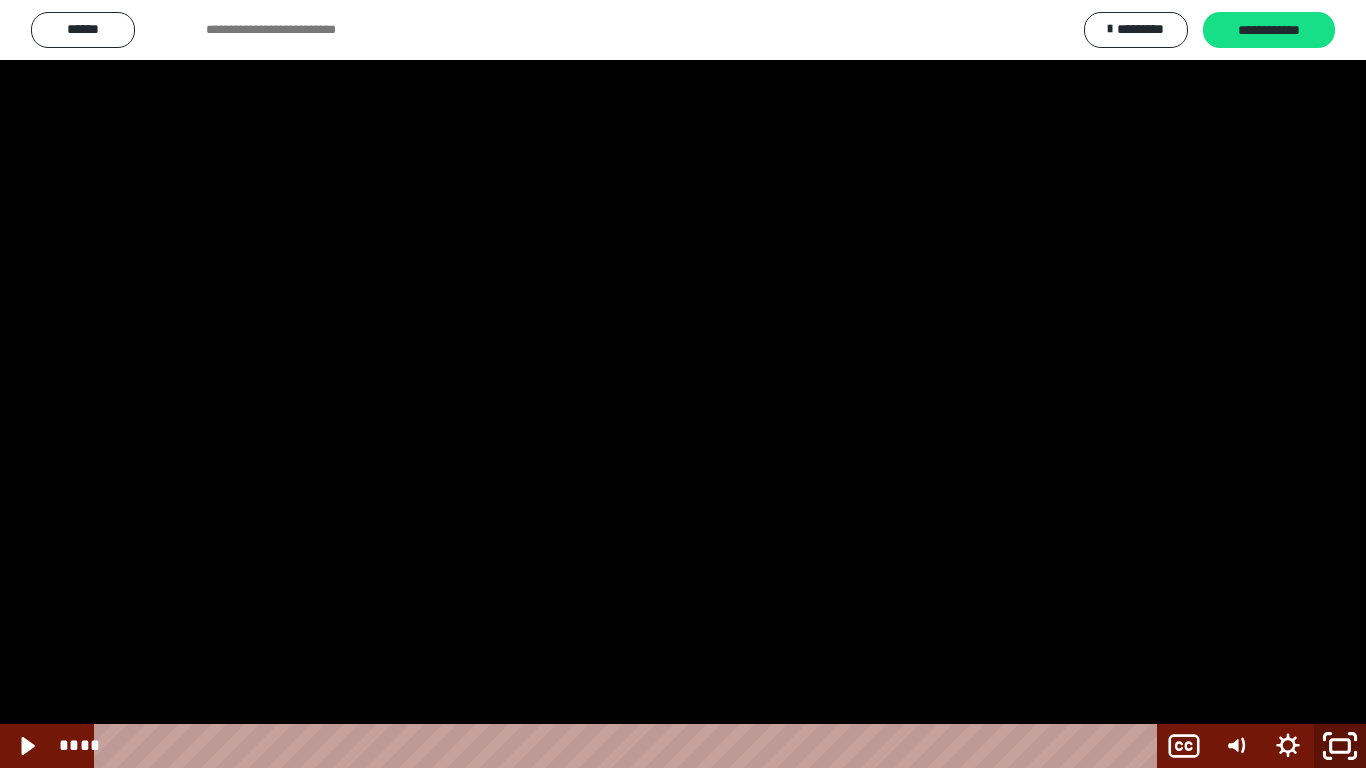 click 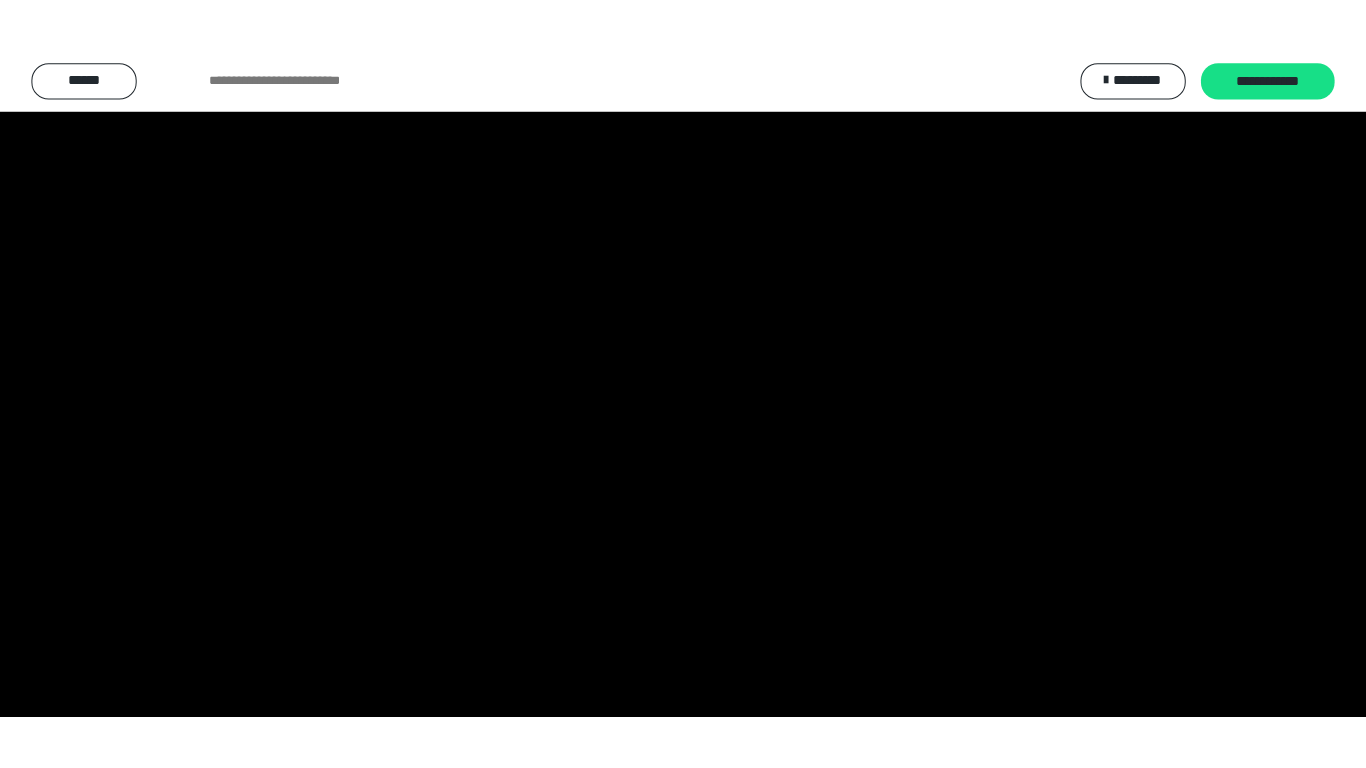 scroll, scrollTop: 2598, scrollLeft: 0, axis: vertical 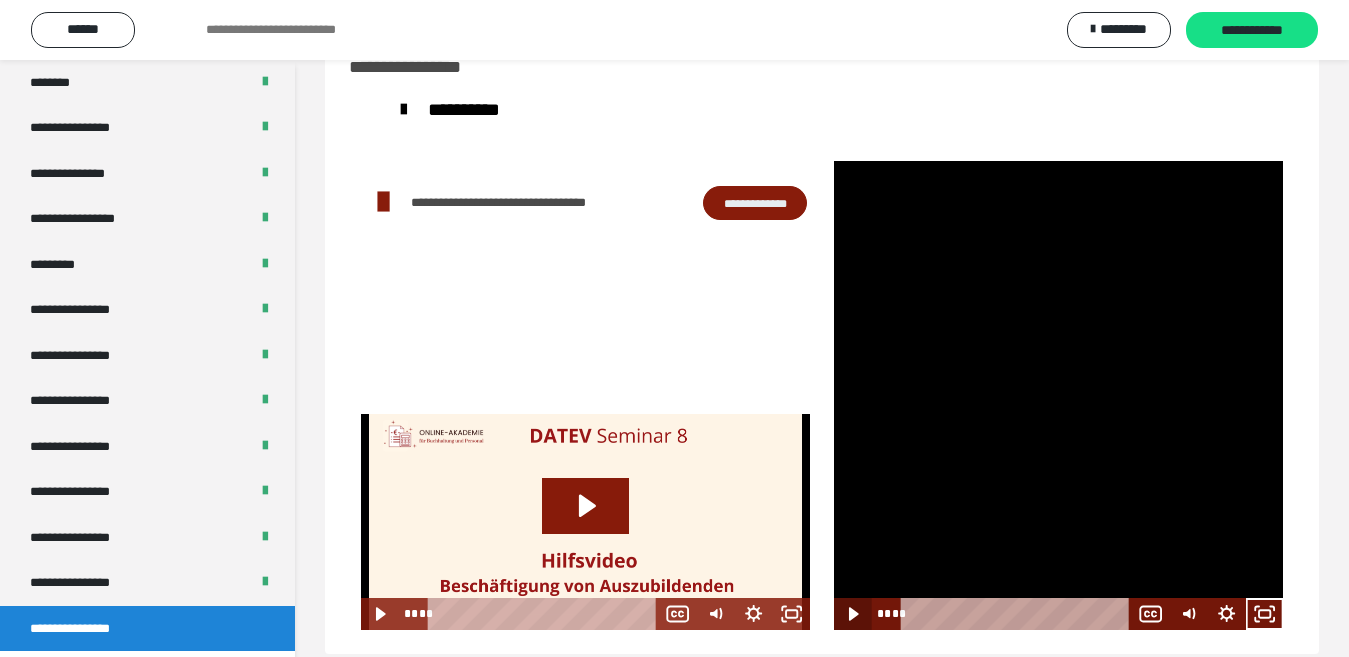 click 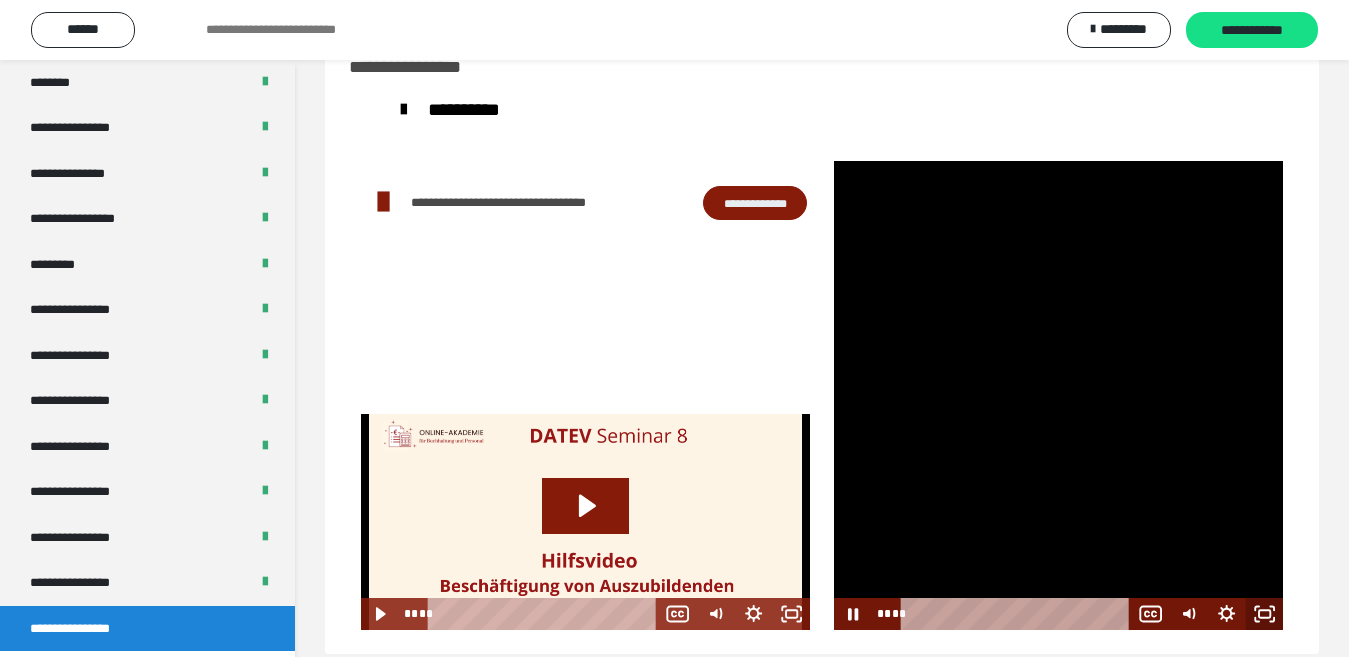 click 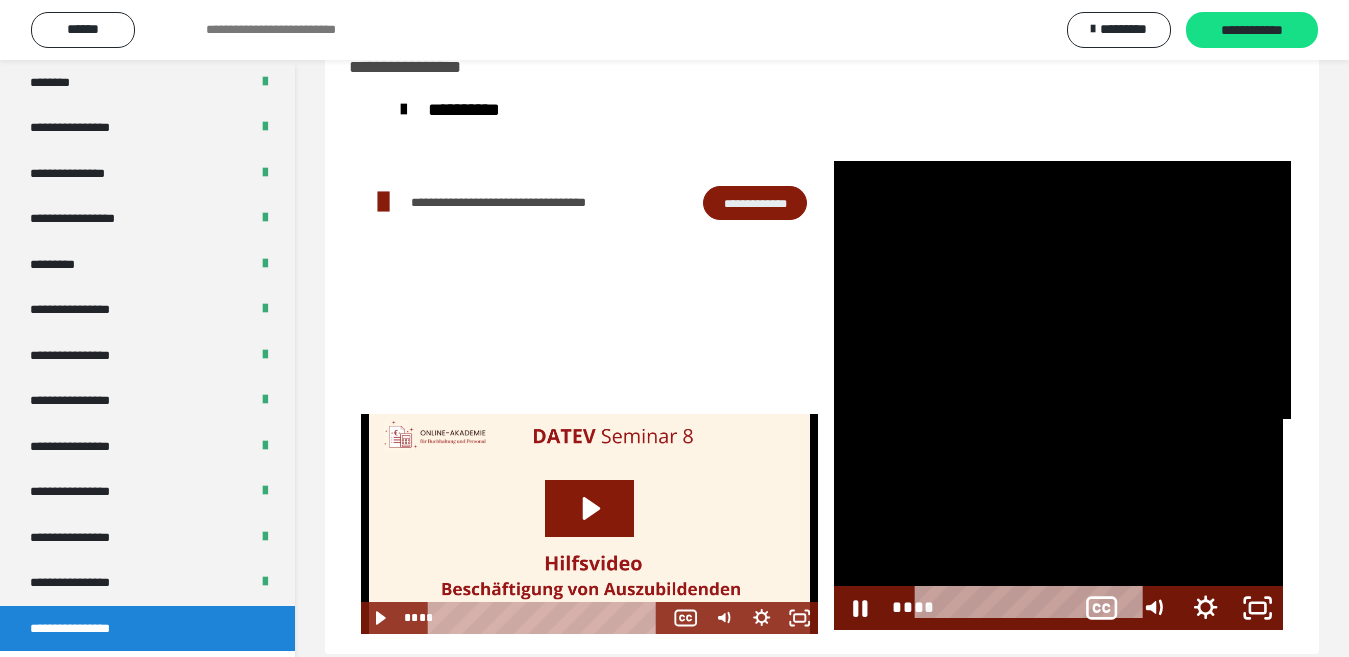 scroll, scrollTop: 2487, scrollLeft: 0, axis: vertical 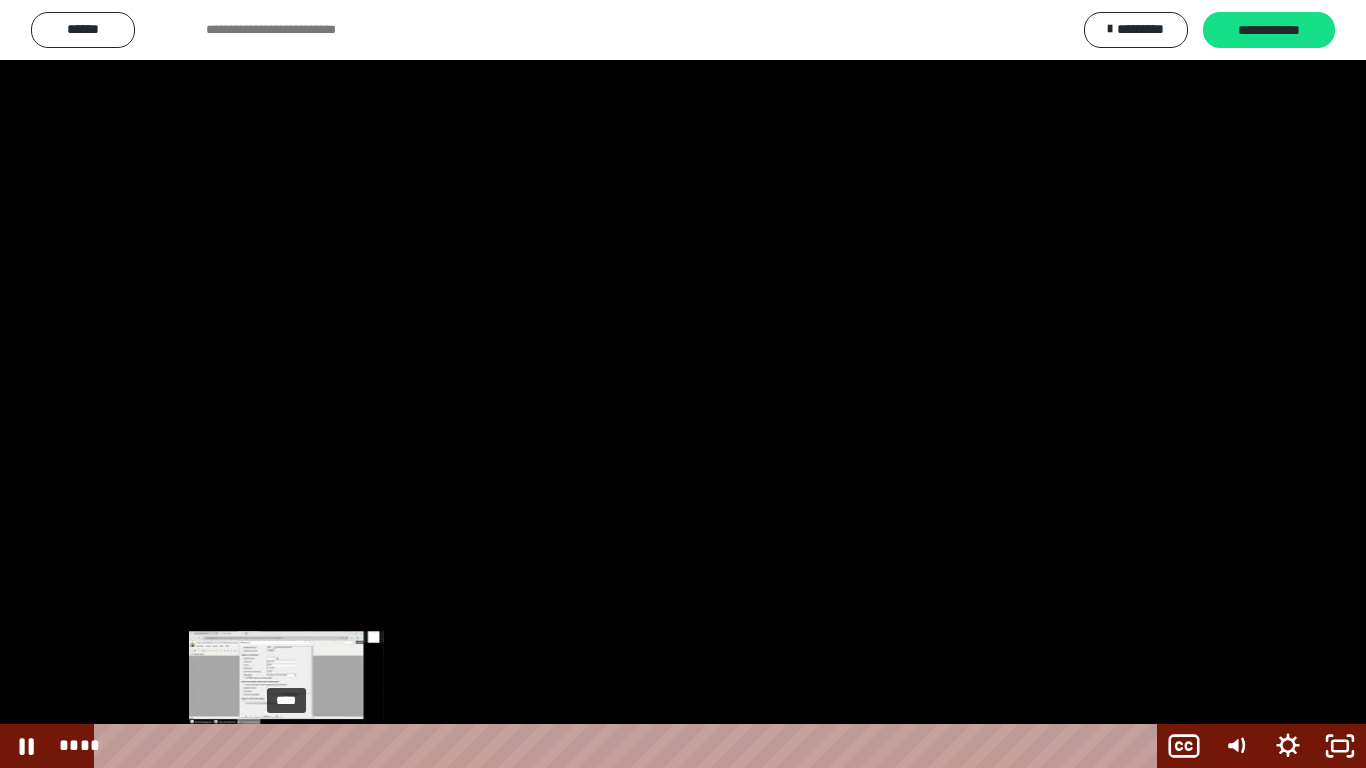 click on "****" at bounding box center (629, 746) 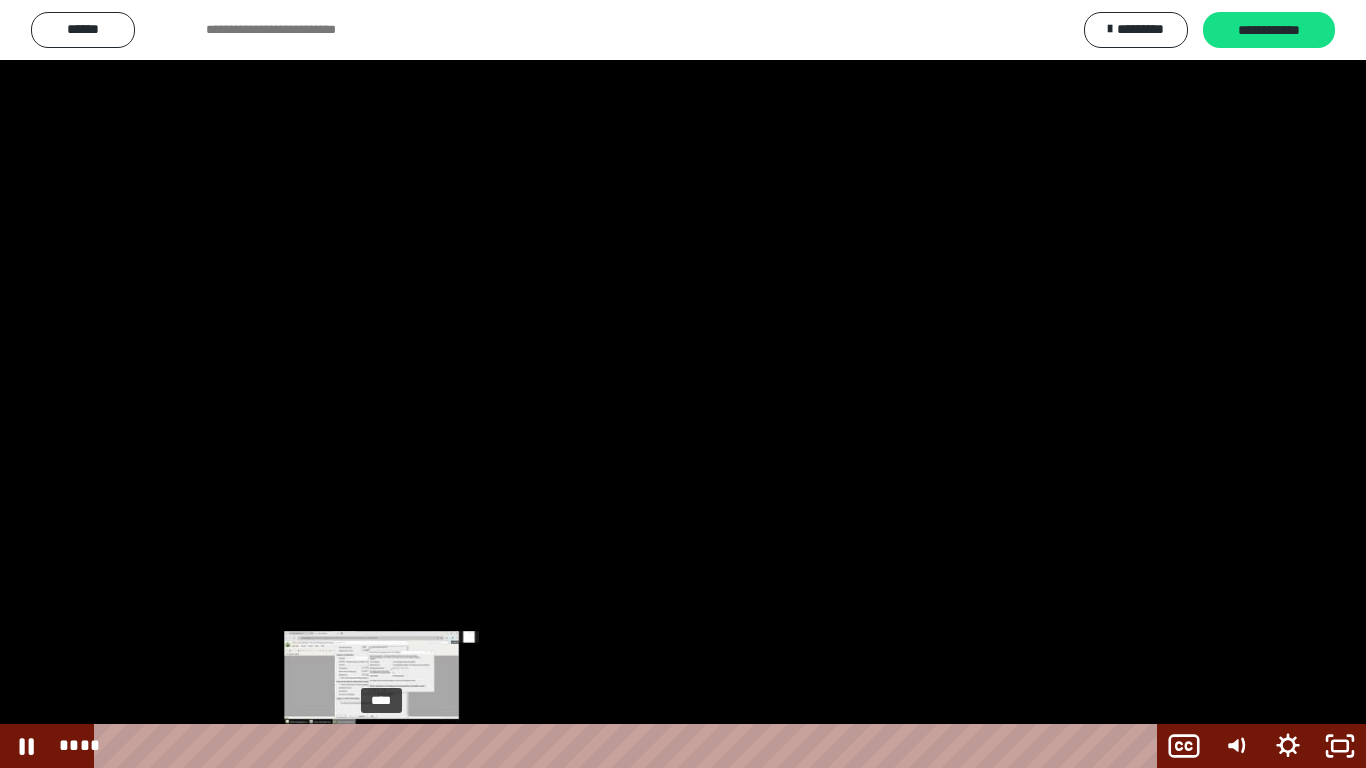 click on "****" at bounding box center [629, 746] 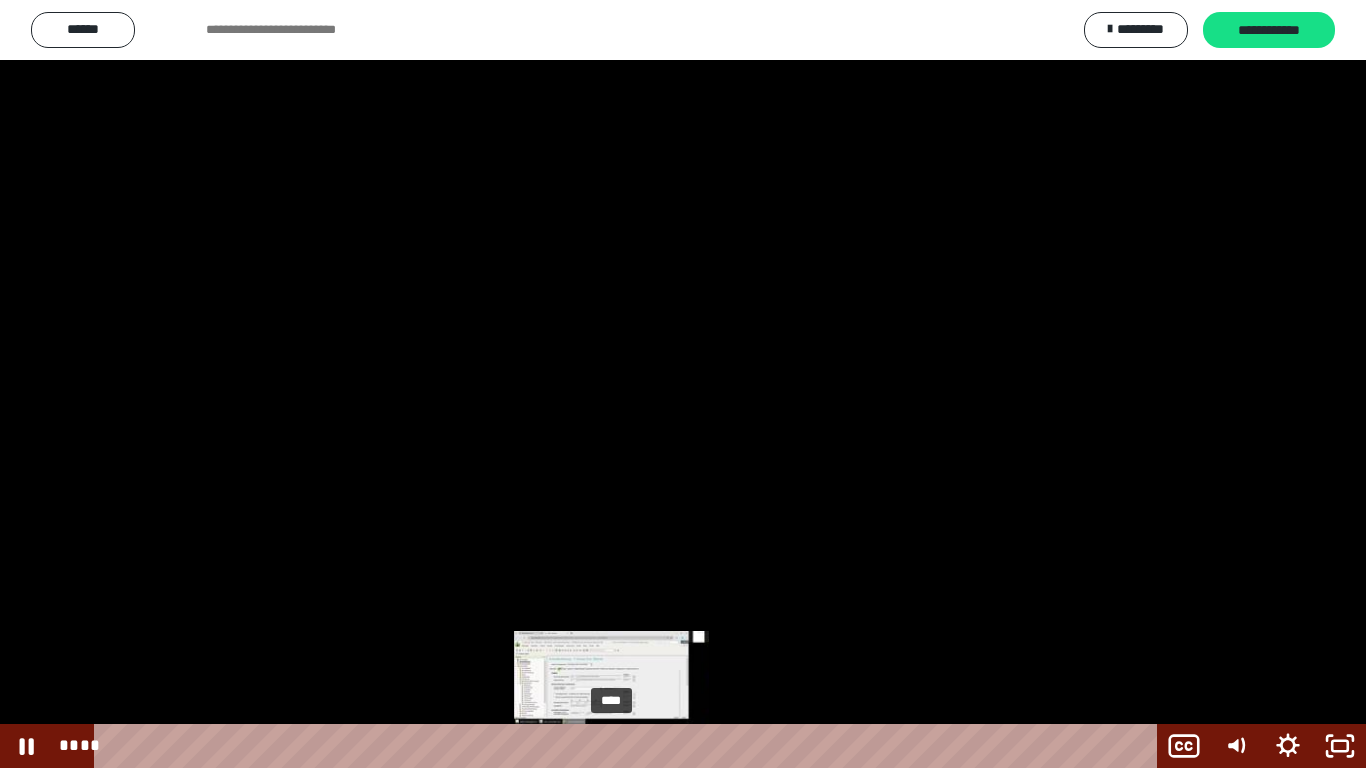 click on "****" at bounding box center (629, 746) 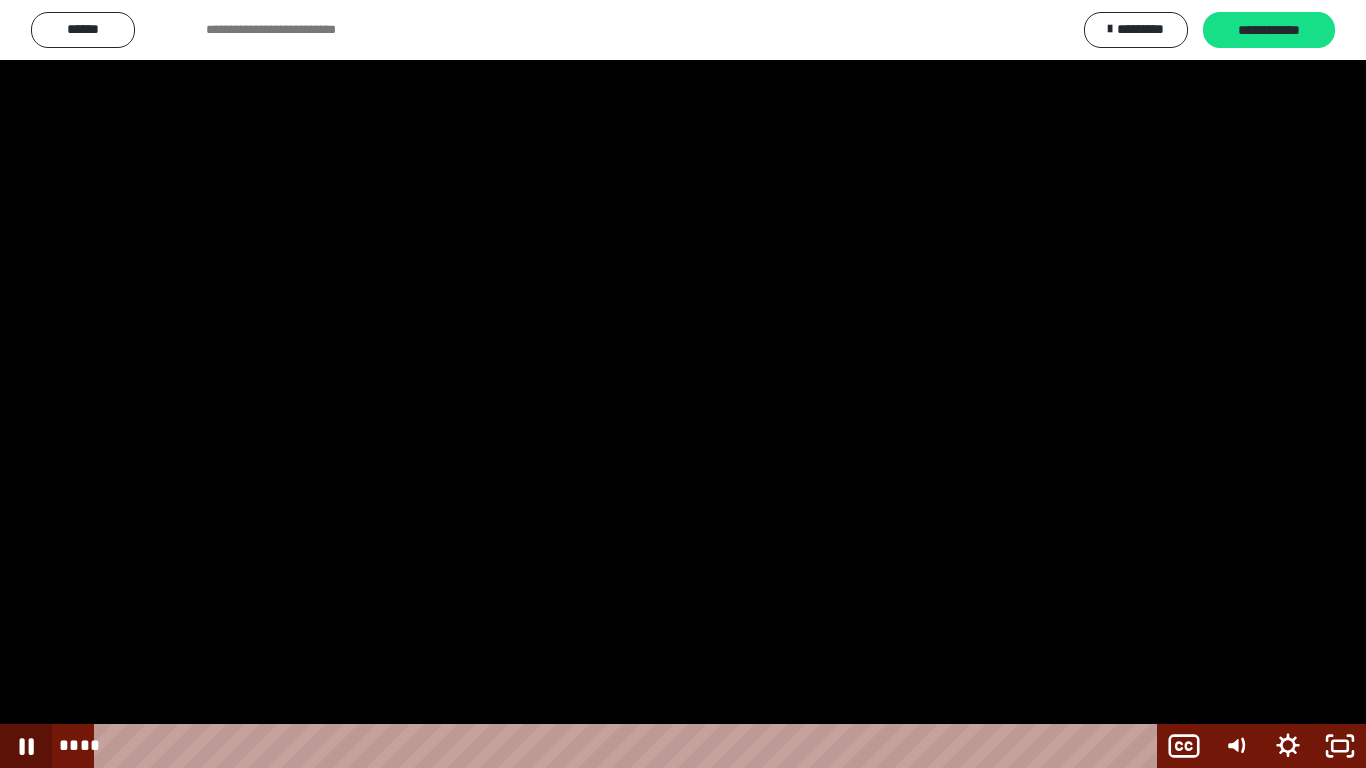 click 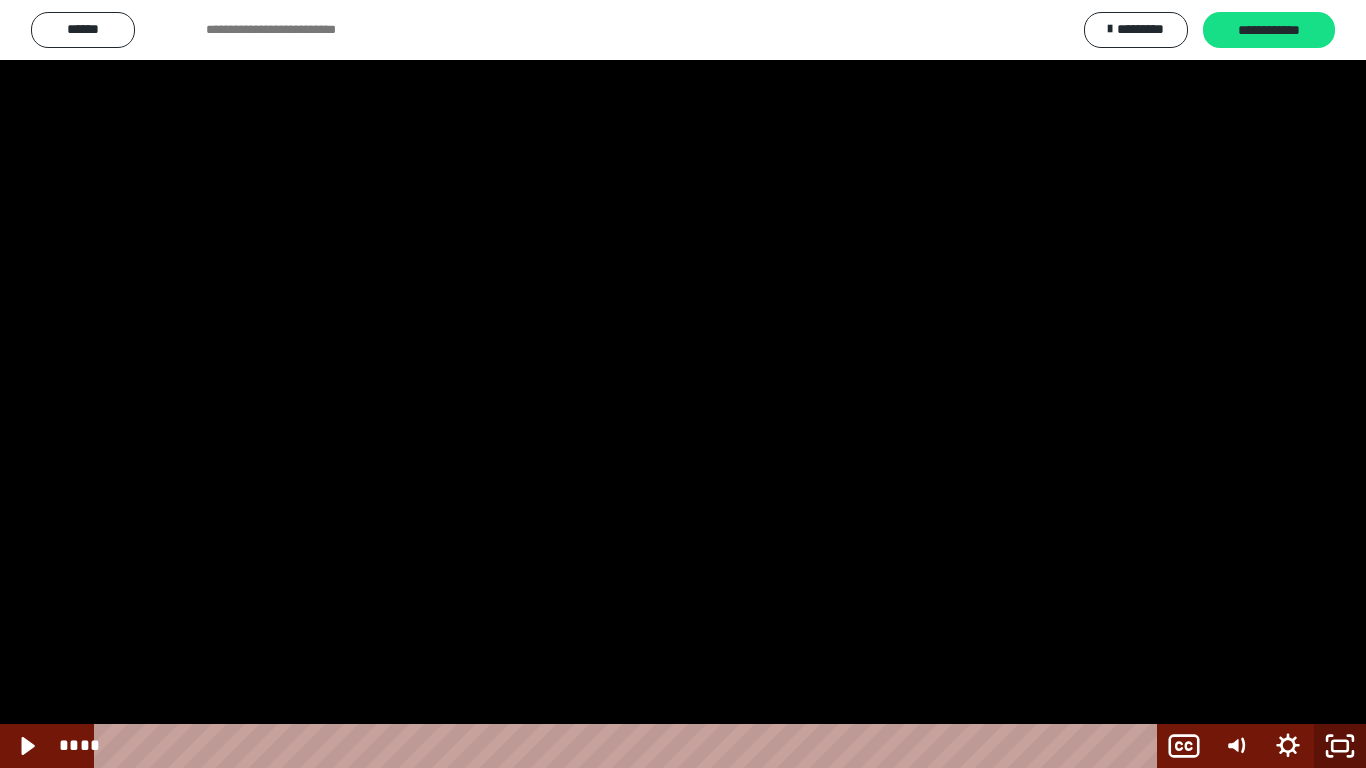 click 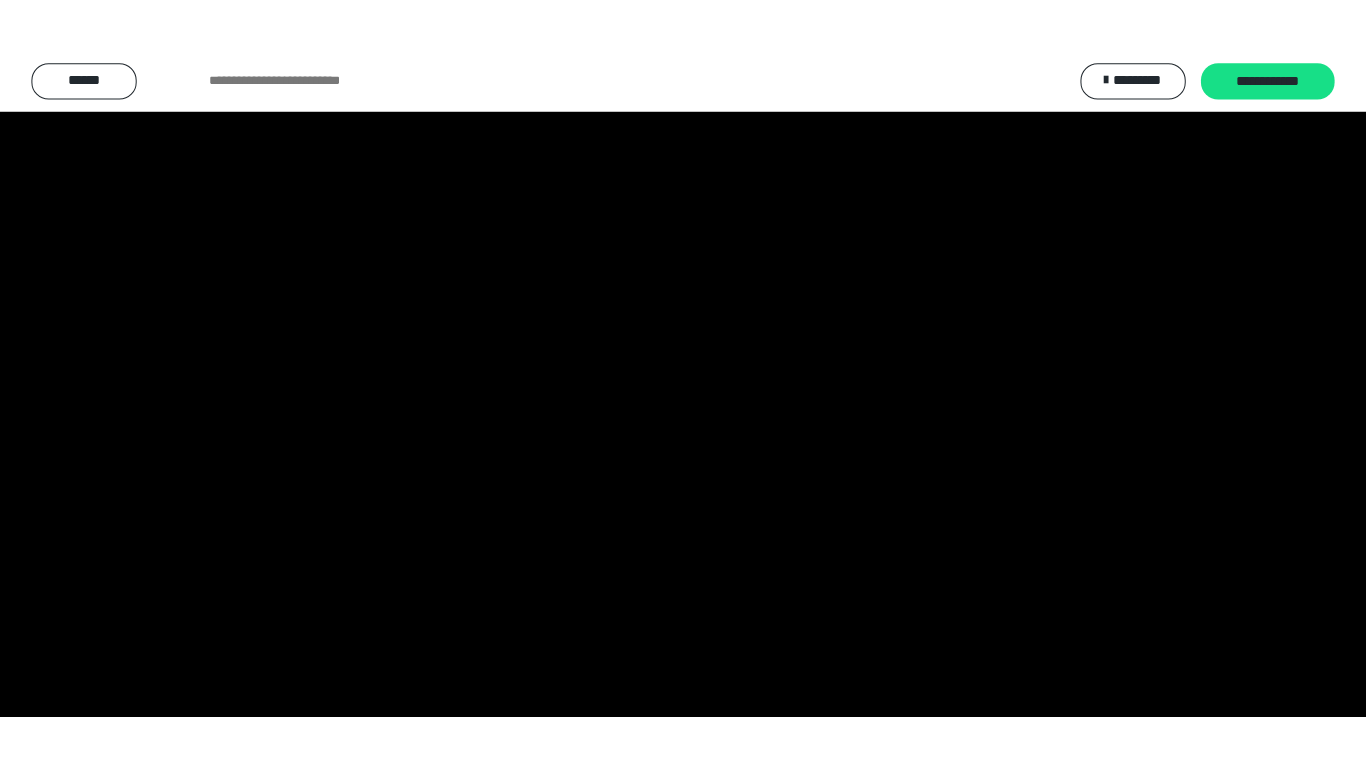 scroll, scrollTop: 2598, scrollLeft: 0, axis: vertical 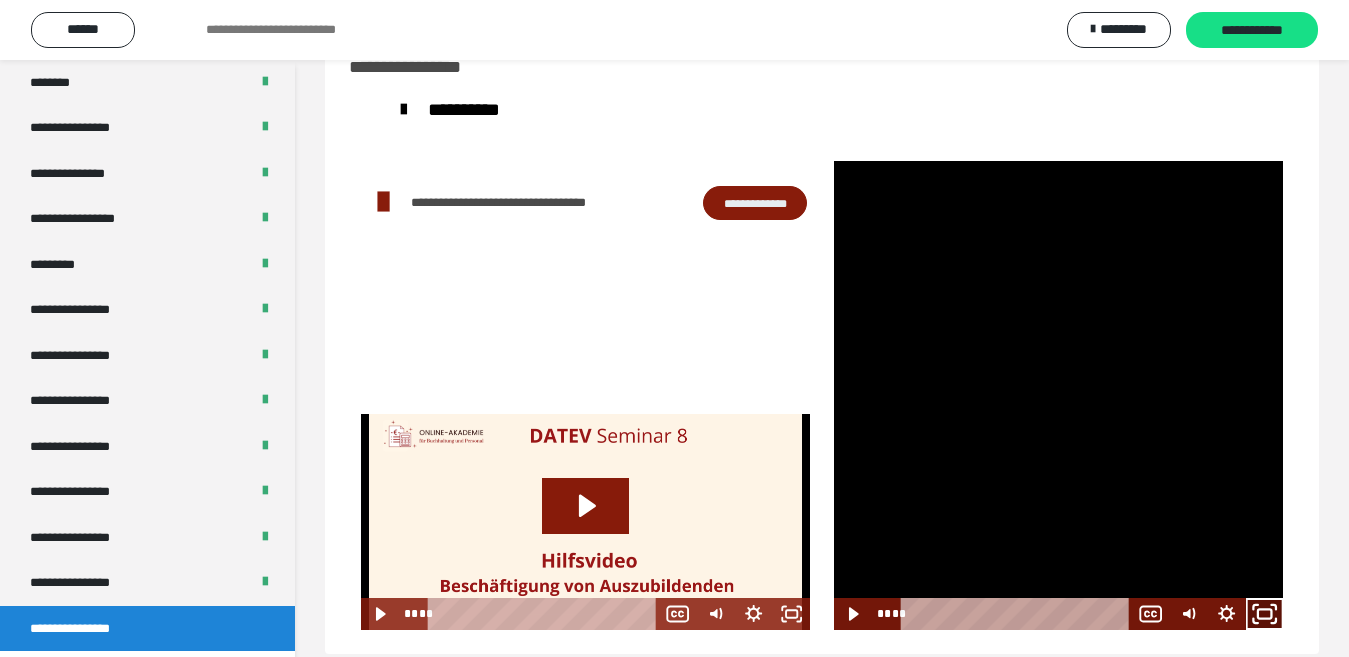 click 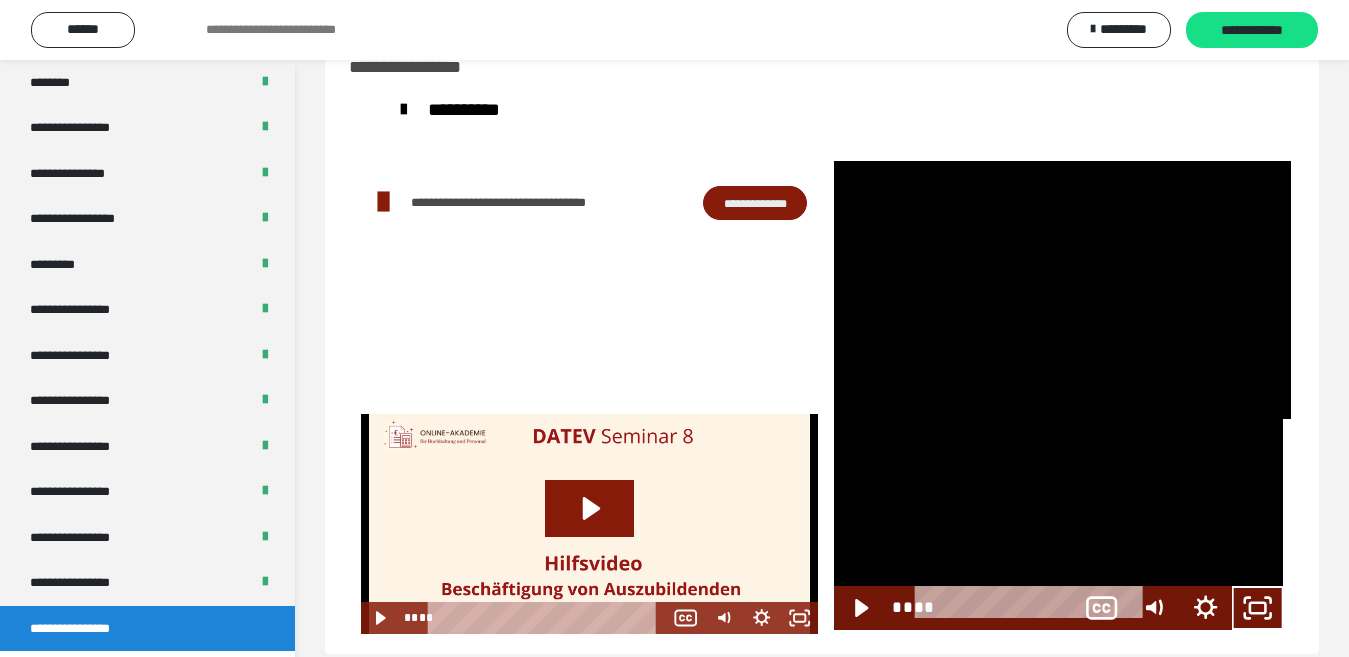 scroll, scrollTop: 2487, scrollLeft: 0, axis: vertical 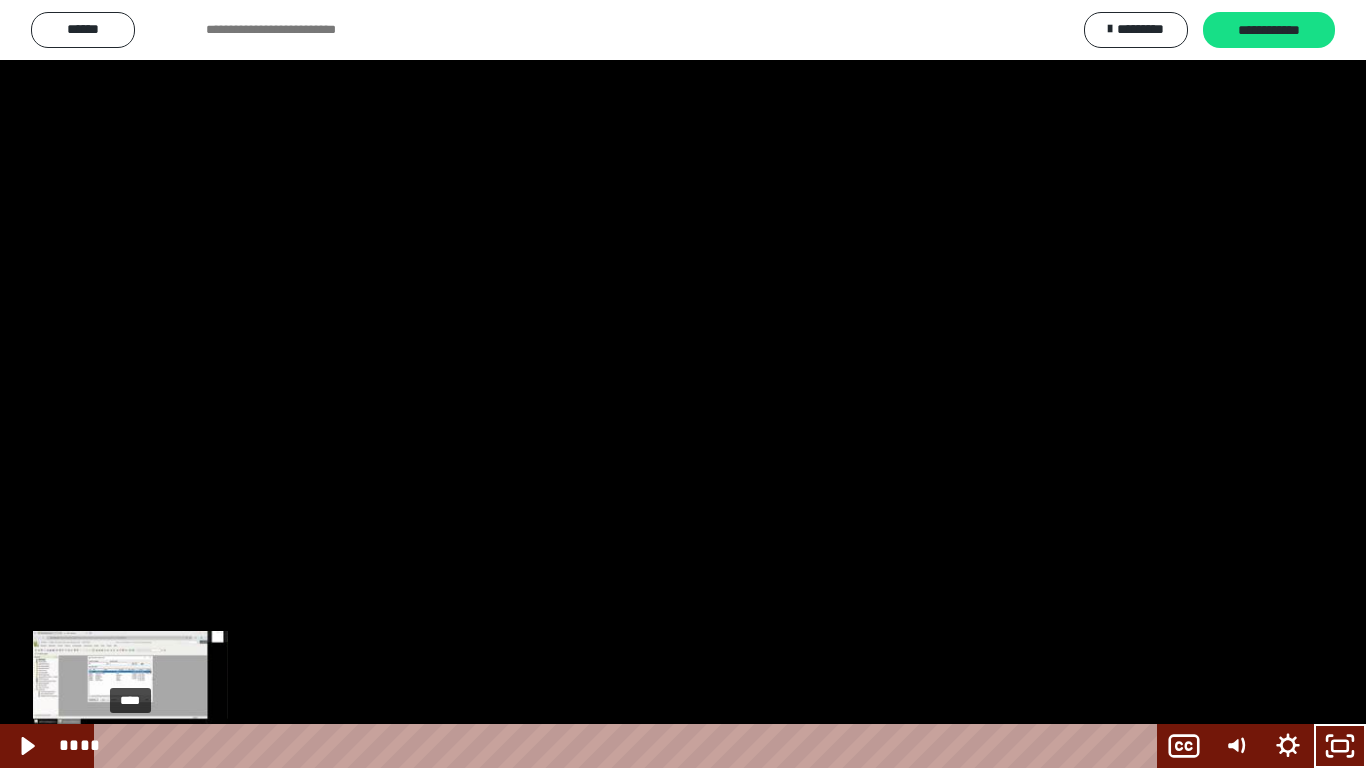 click on "****" at bounding box center (629, 746) 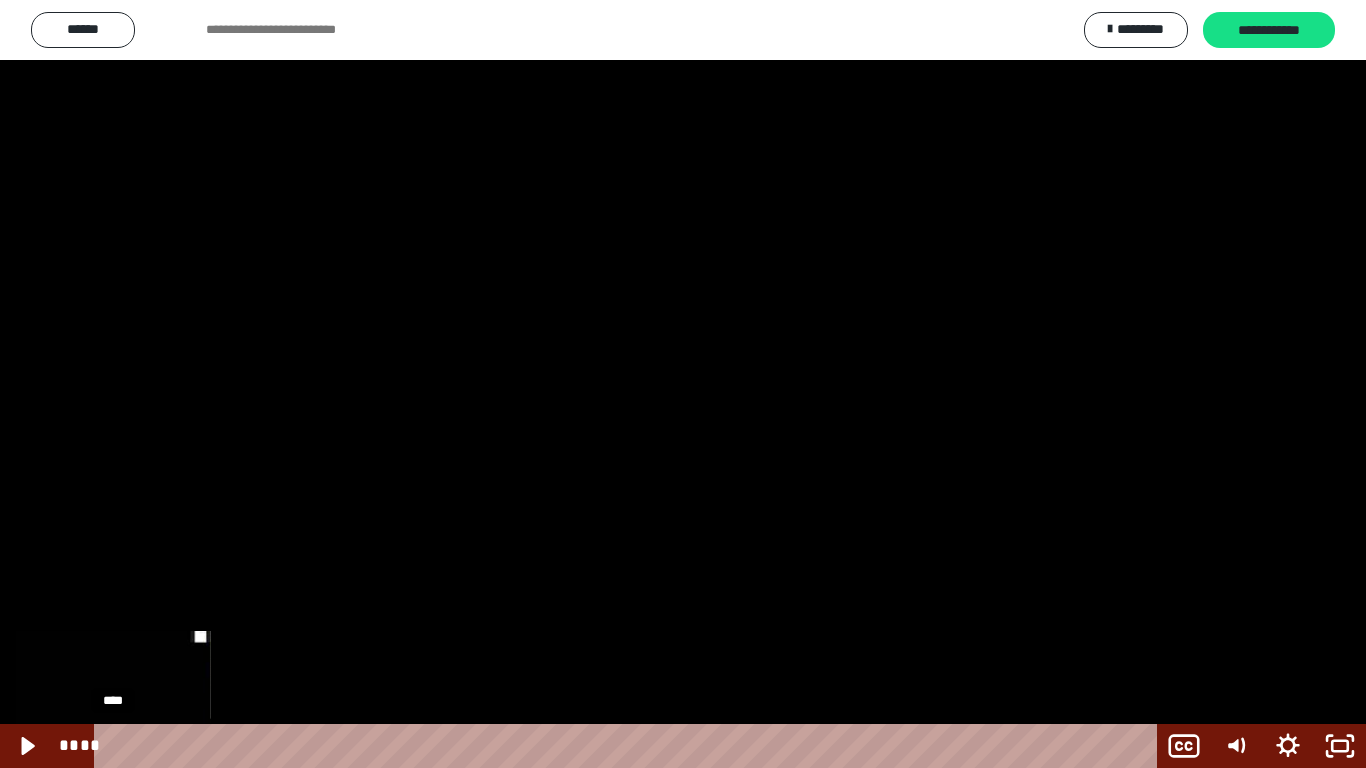 drag, startPoint x: 130, startPoint y: 749, endPoint x: 107, endPoint y: 748, distance: 23.021729 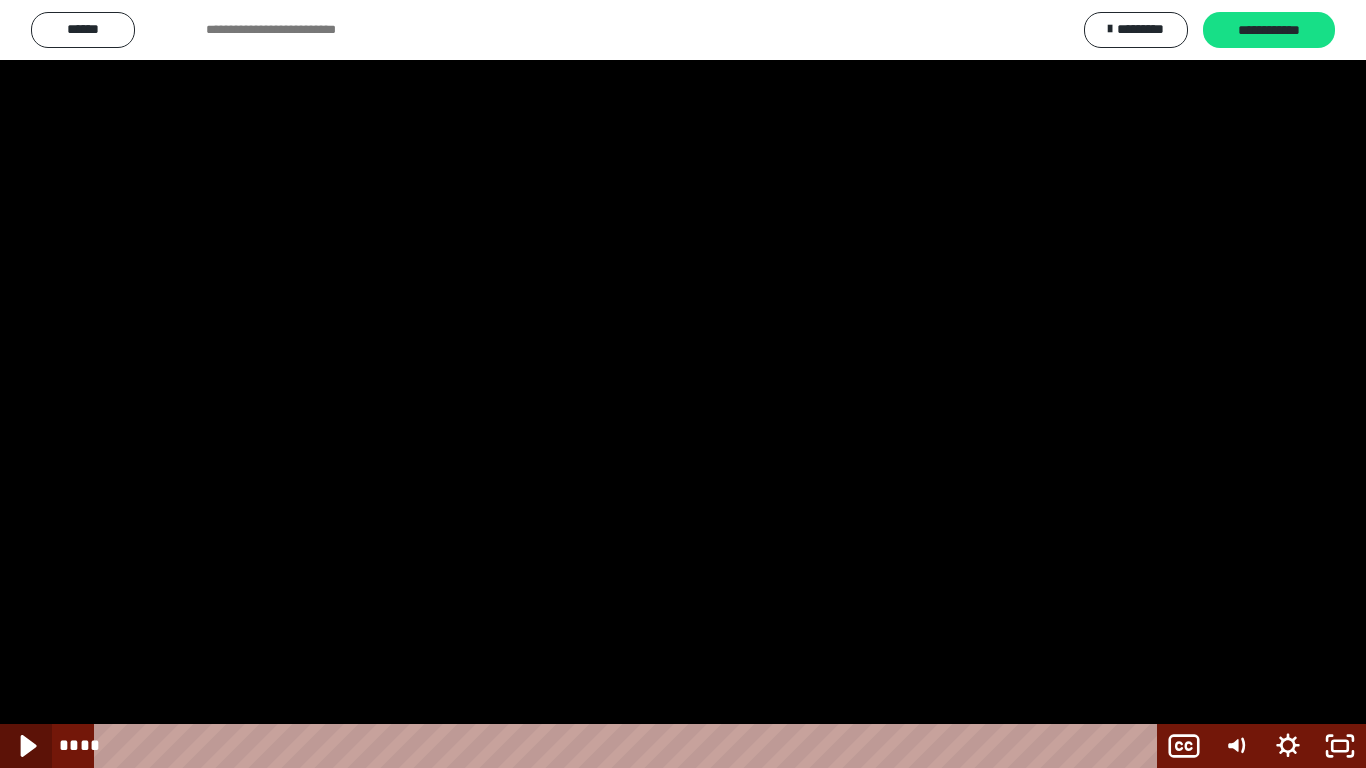 click 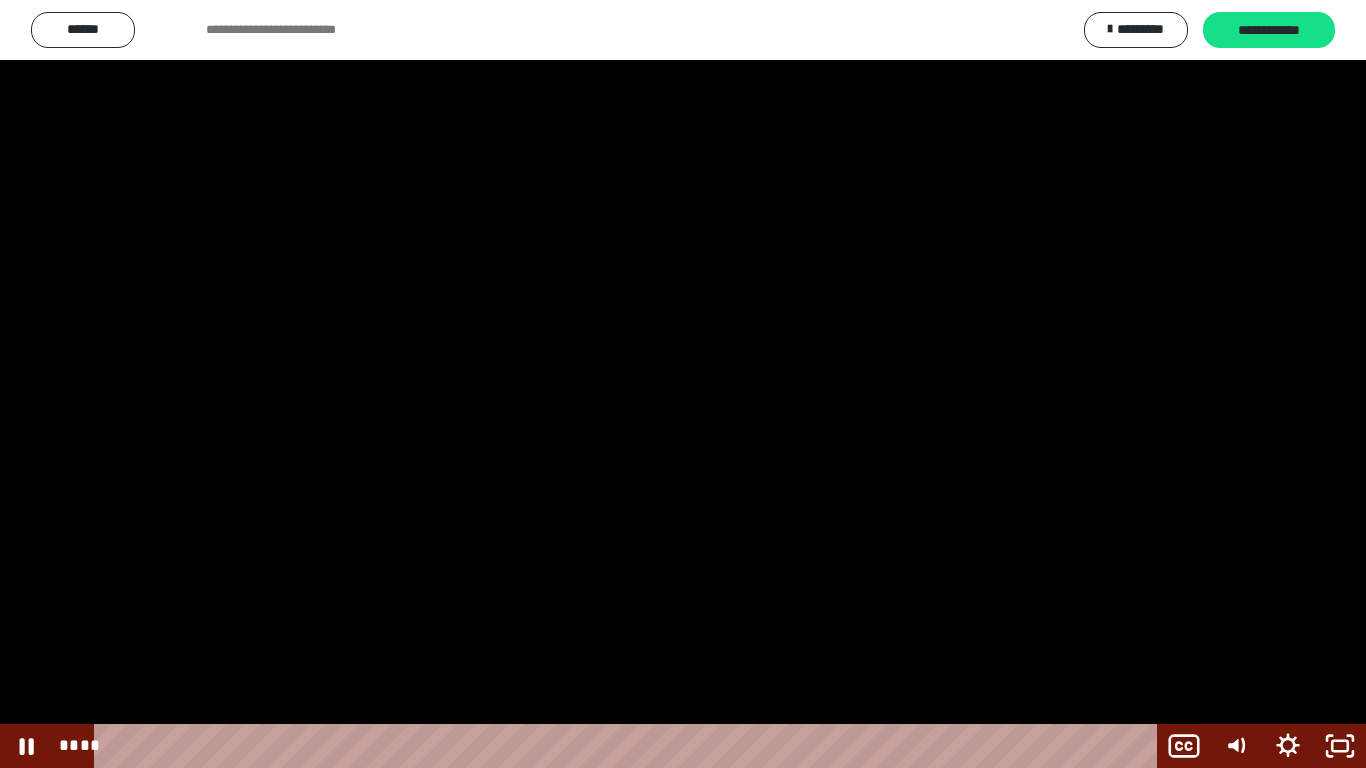 click at bounding box center (683, 384) 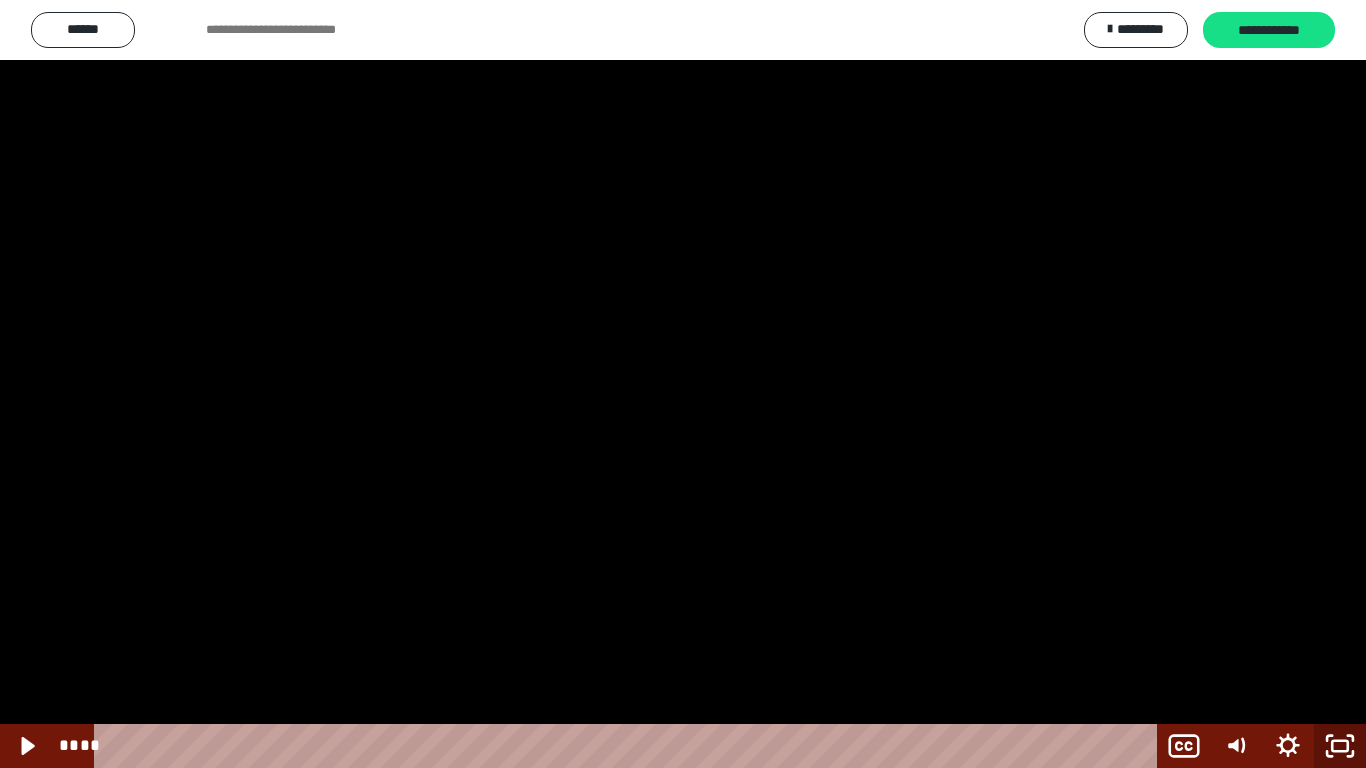 click 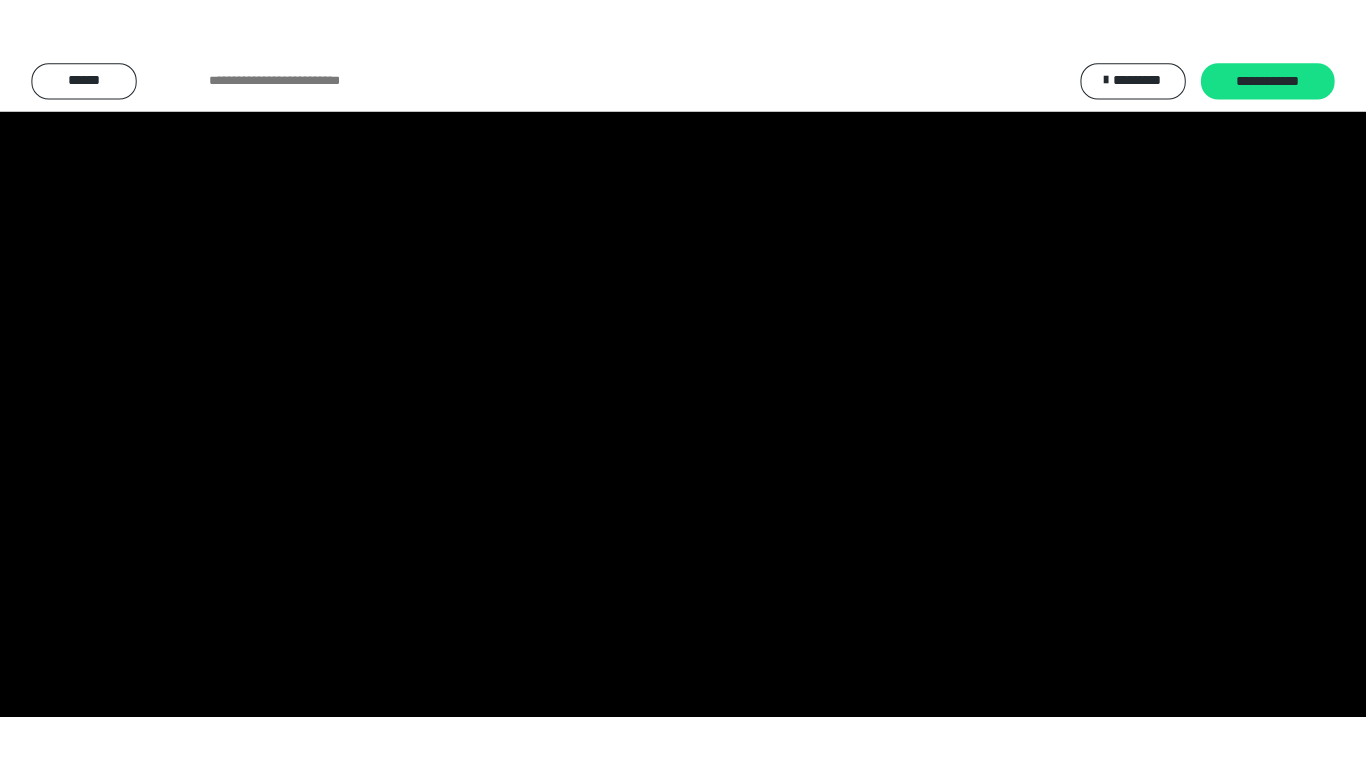 scroll, scrollTop: 2598, scrollLeft: 0, axis: vertical 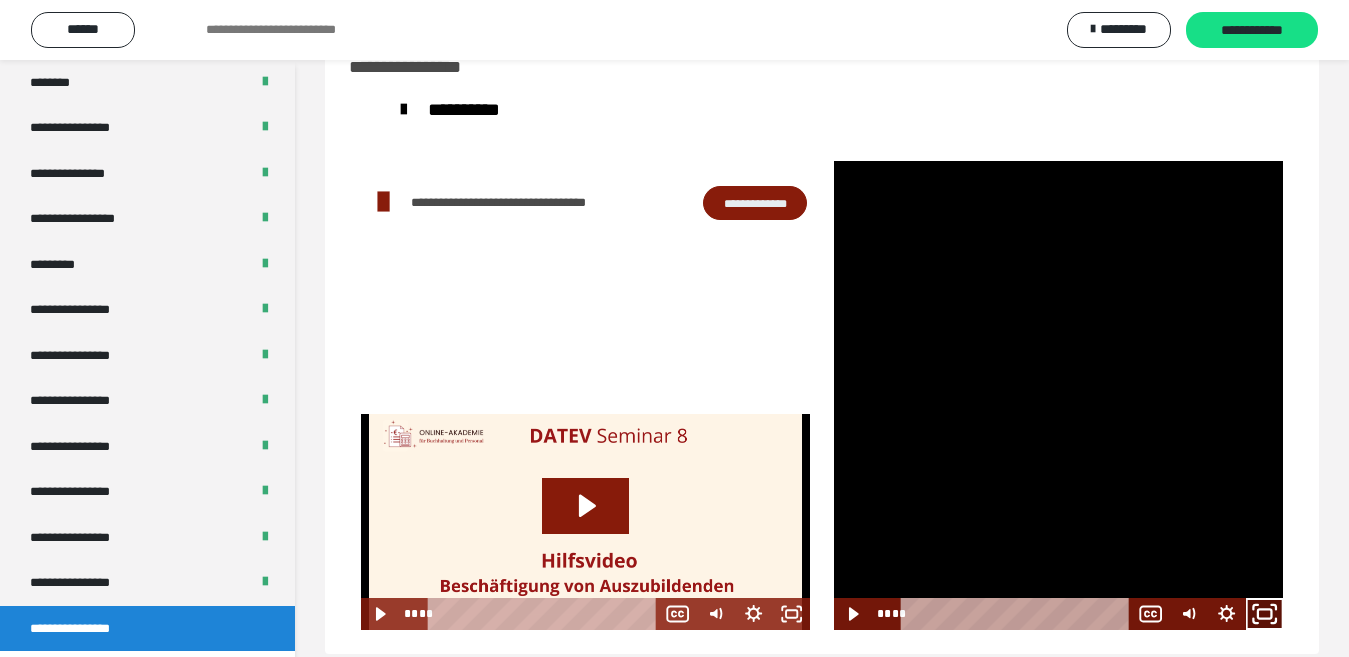 click 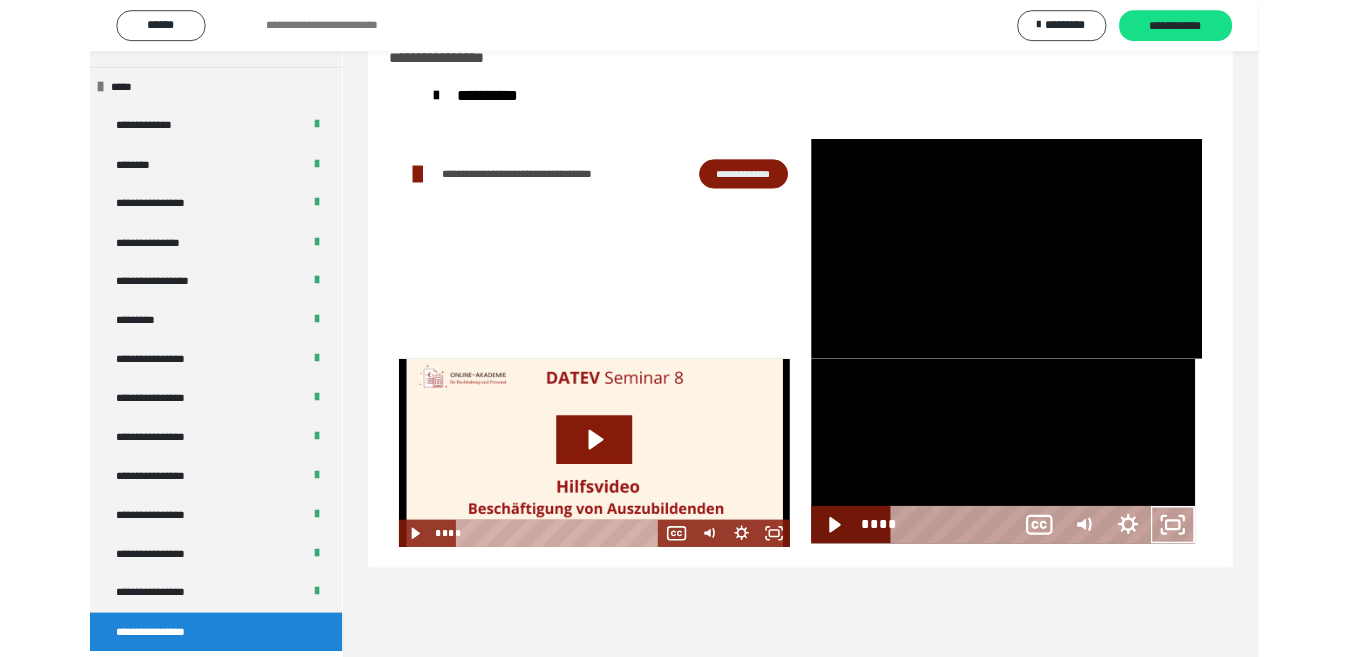 scroll, scrollTop: 2487, scrollLeft: 0, axis: vertical 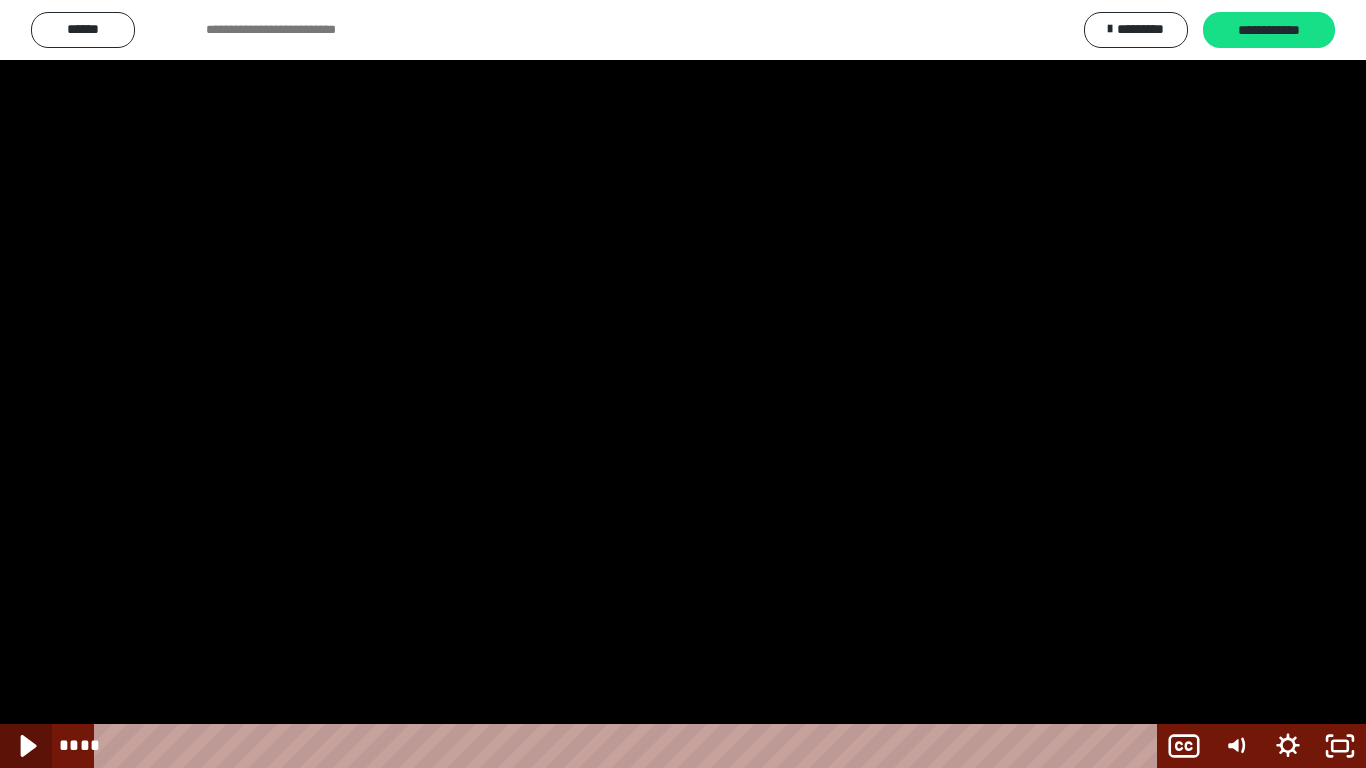 click 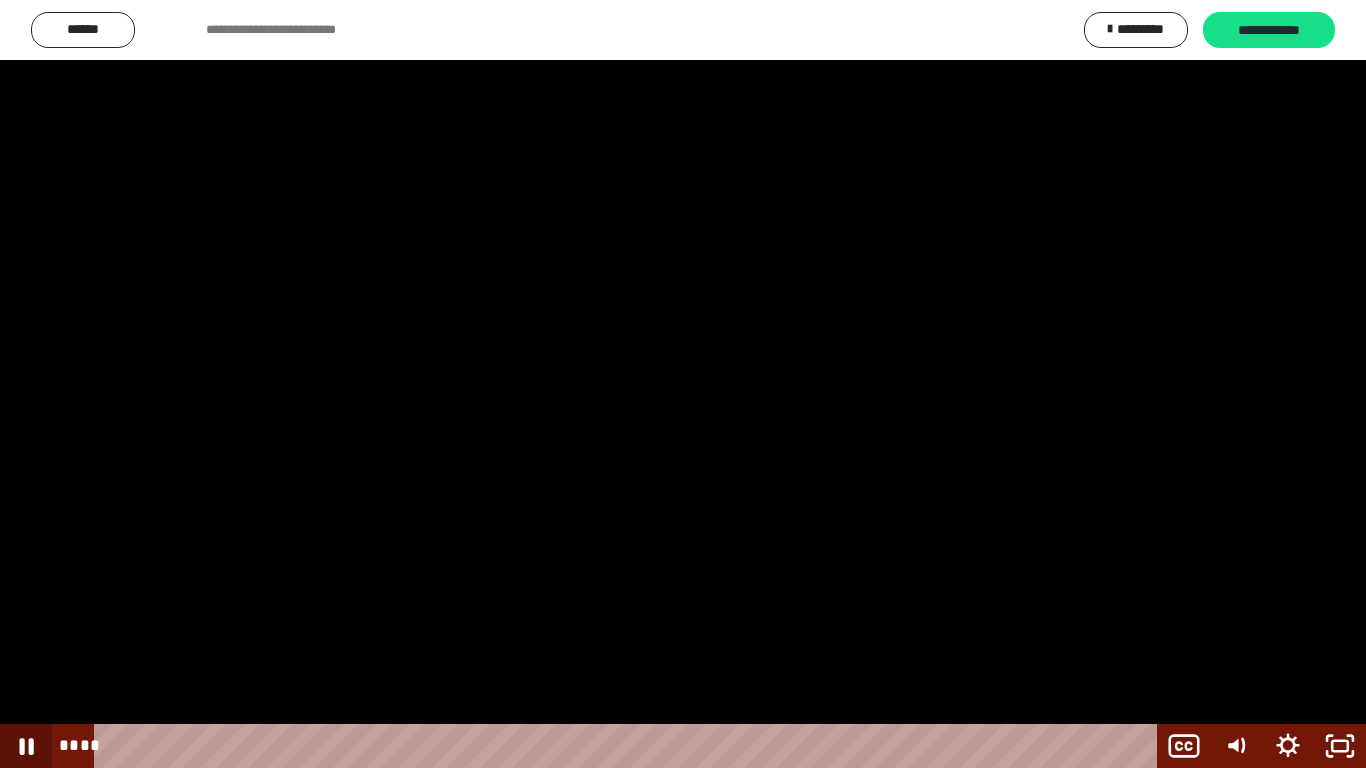 click 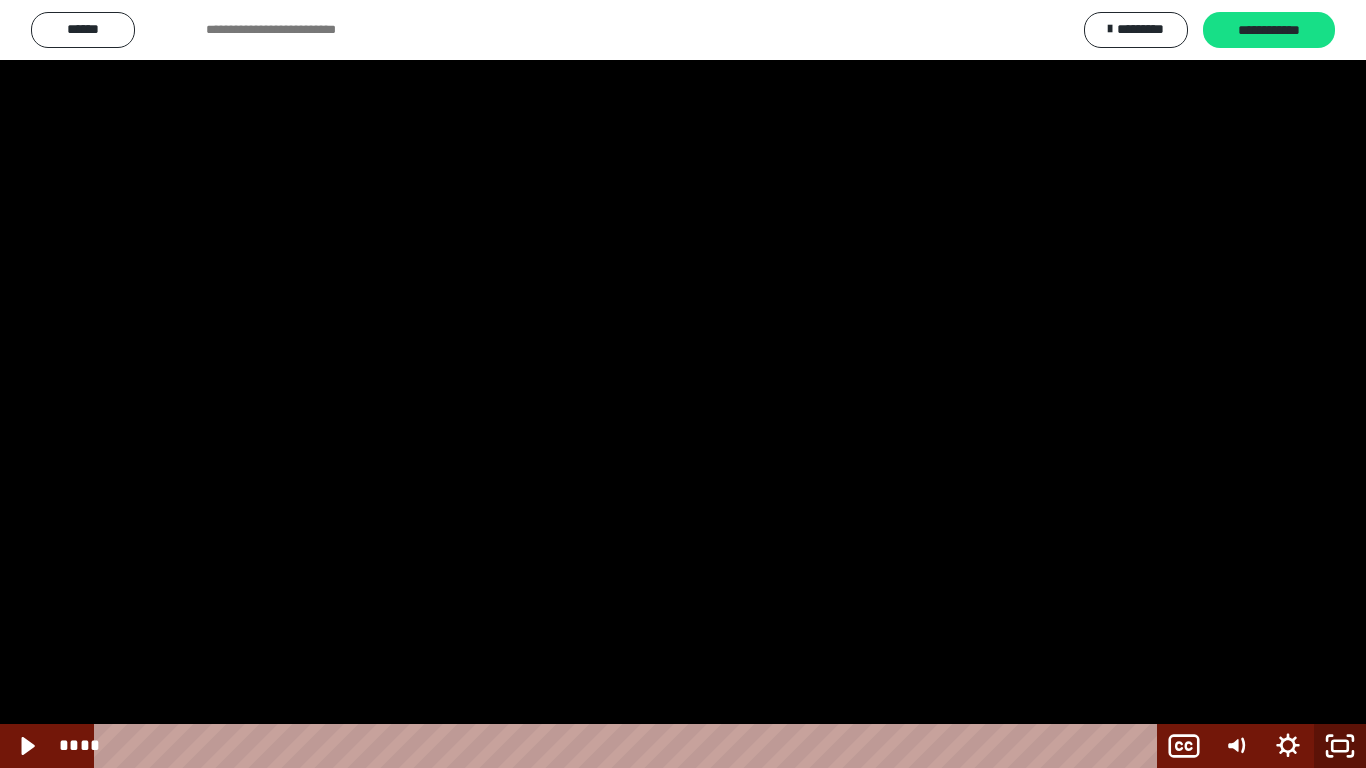 click 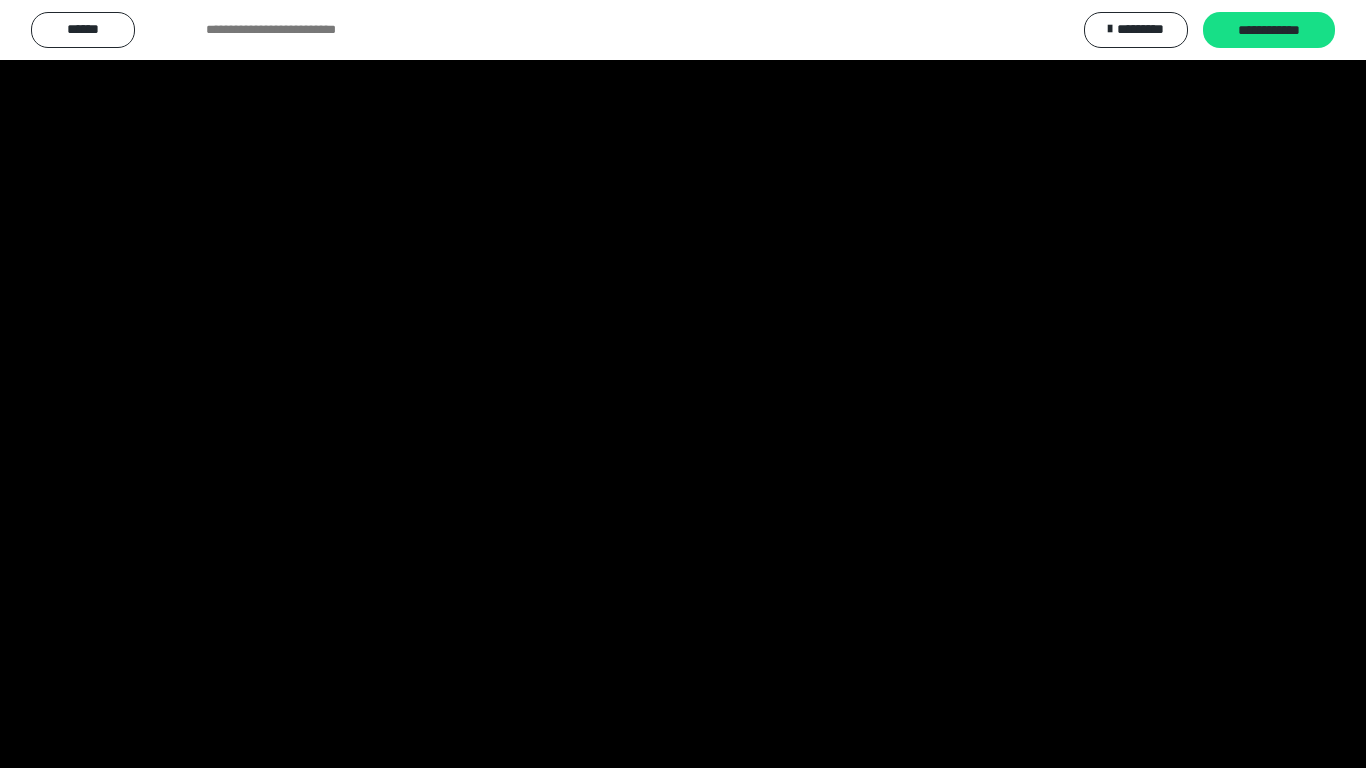 scroll, scrollTop: 2598, scrollLeft: 0, axis: vertical 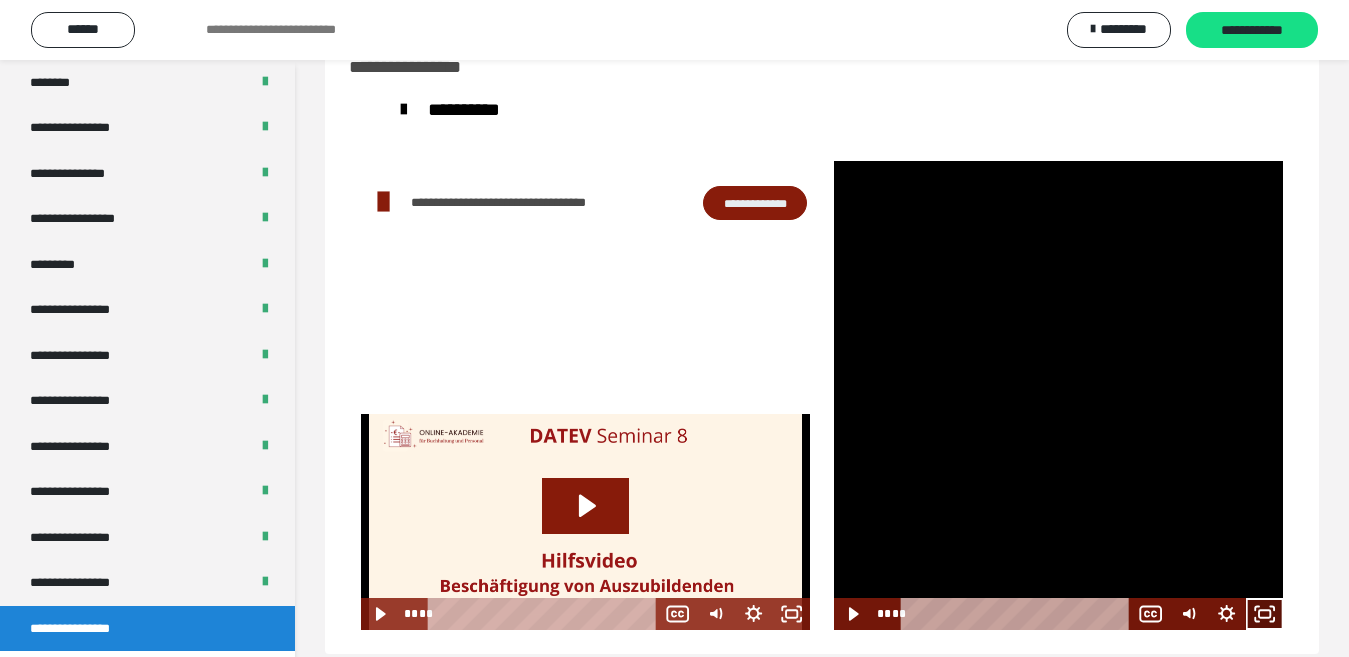click 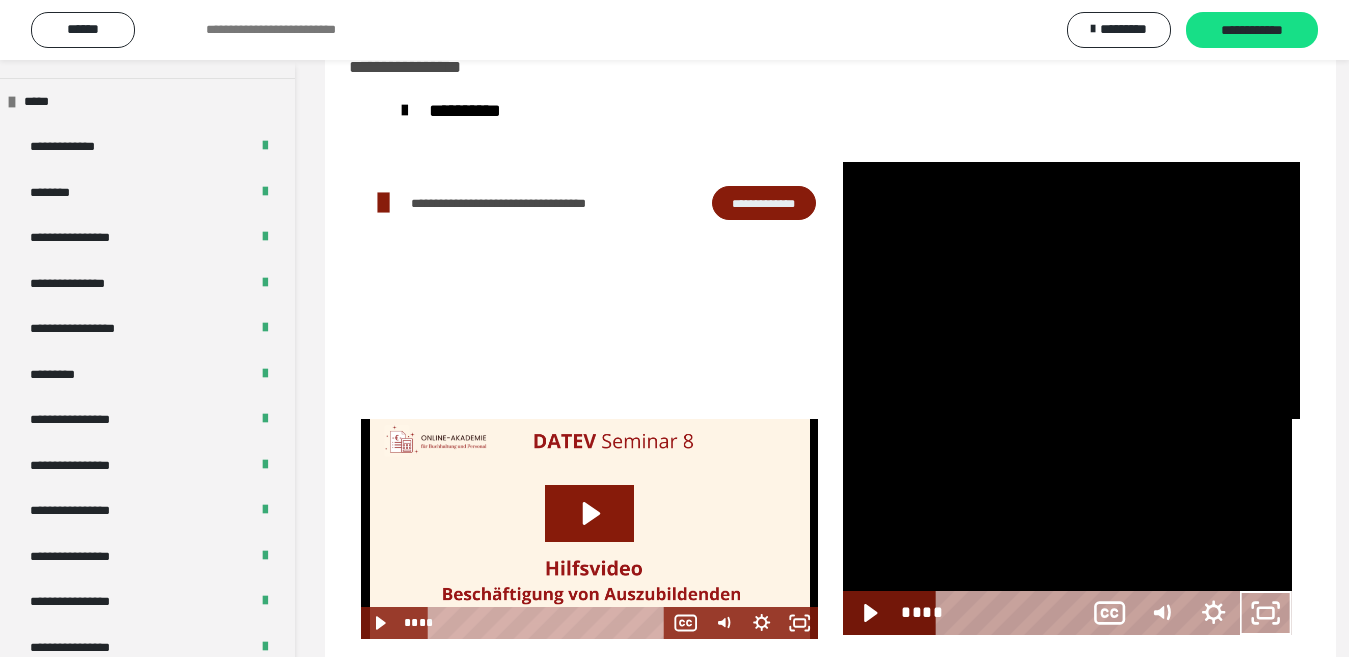 scroll, scrollTop: 2487, scrollLeft: 0, axis: vertical 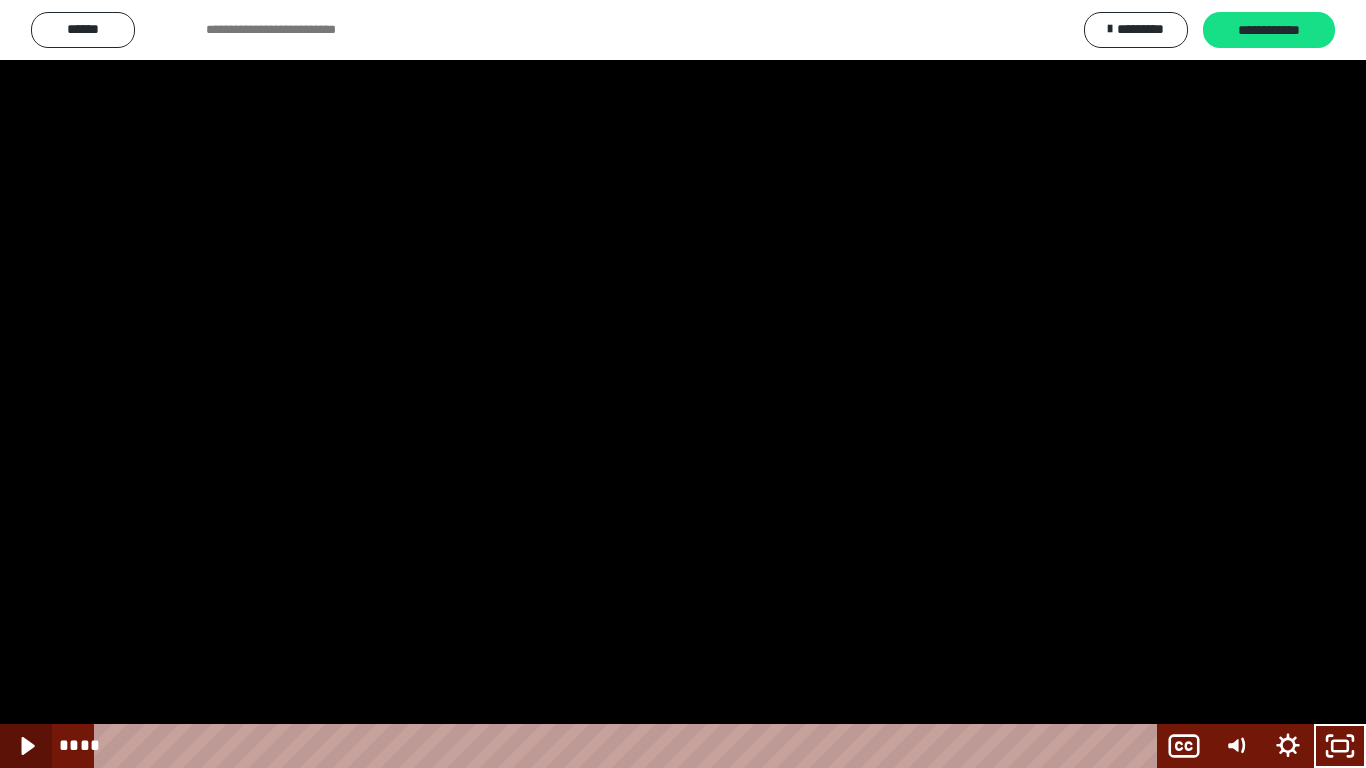 click 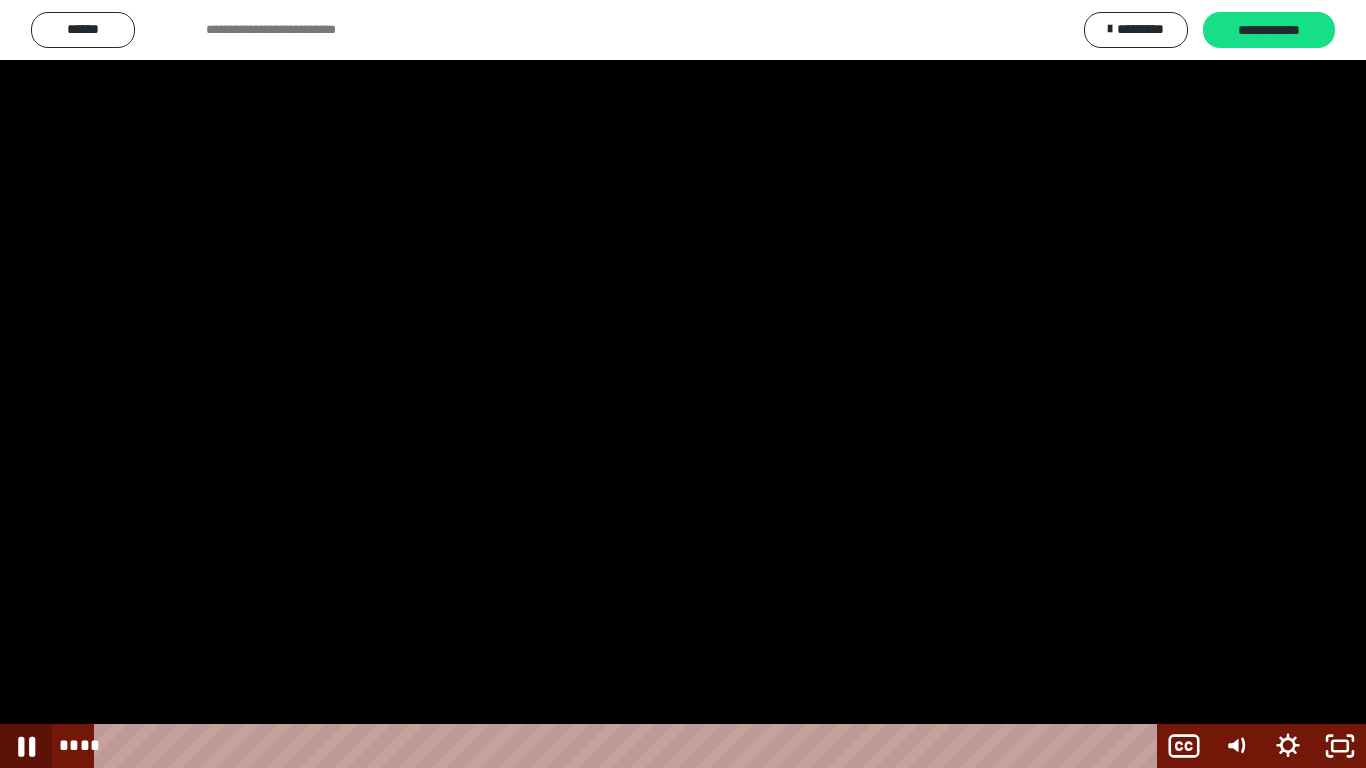 click 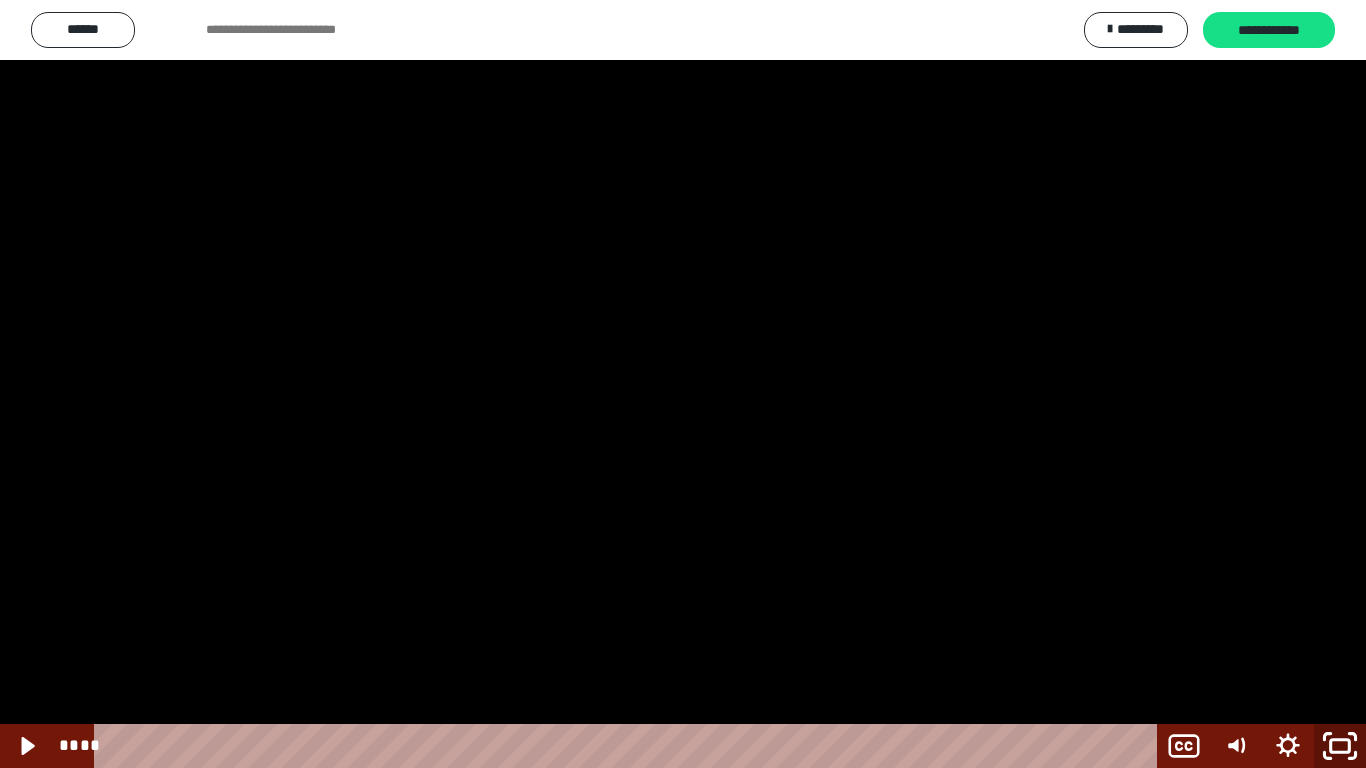 click 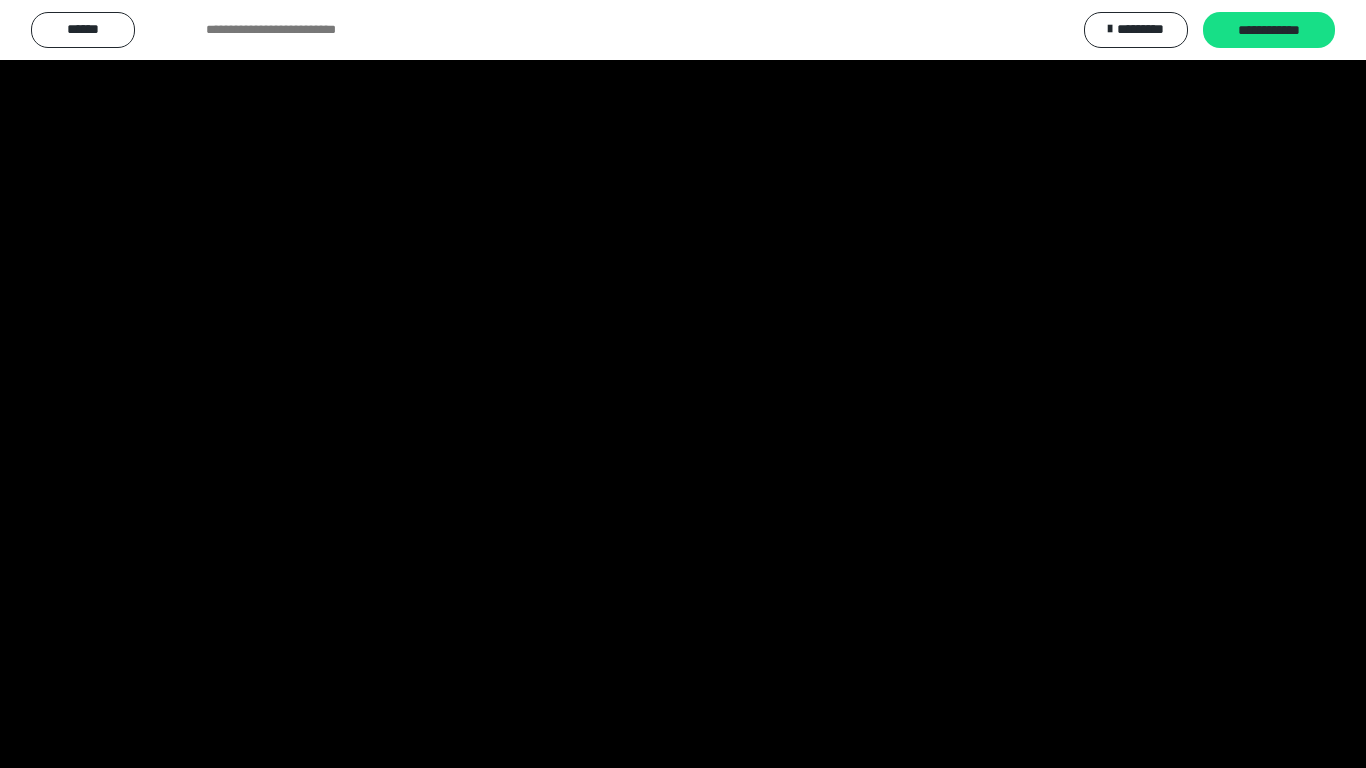 scroll, scrollTop: 2598, scrollLeft: 0, axis: vertical 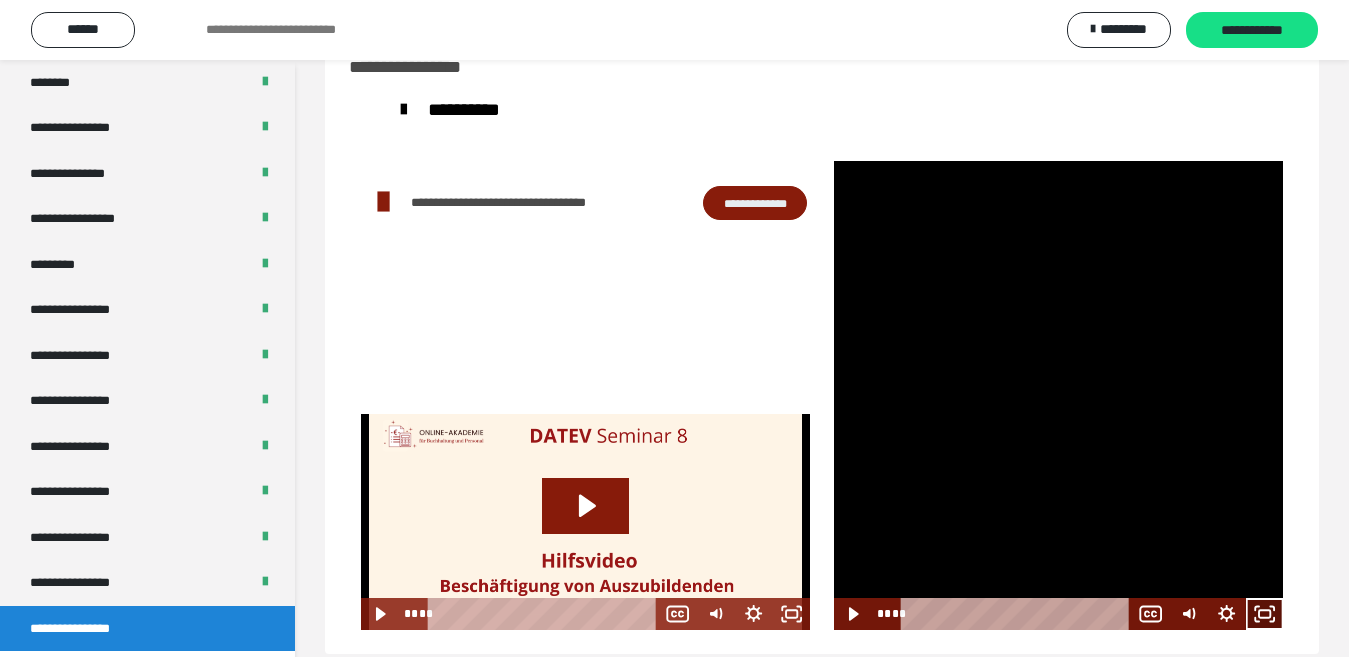 click 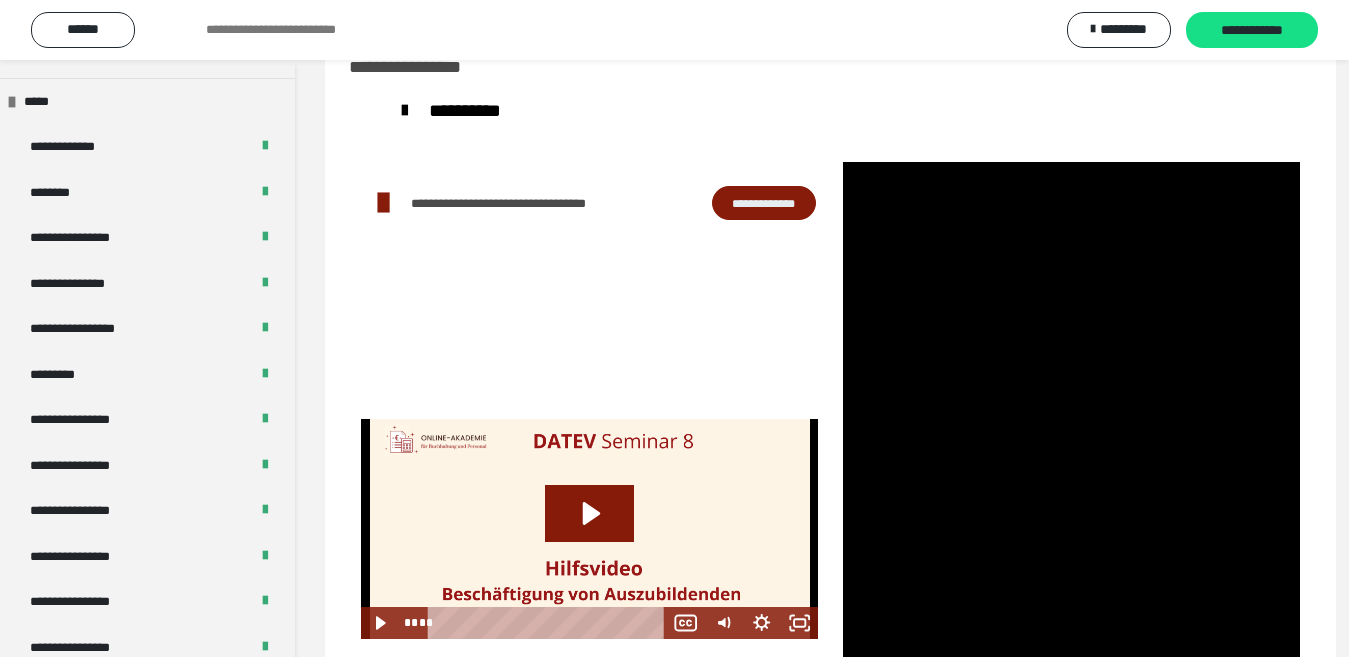 scroll, scrollTop: 2487, scrollLeft: 0, axis: vertical 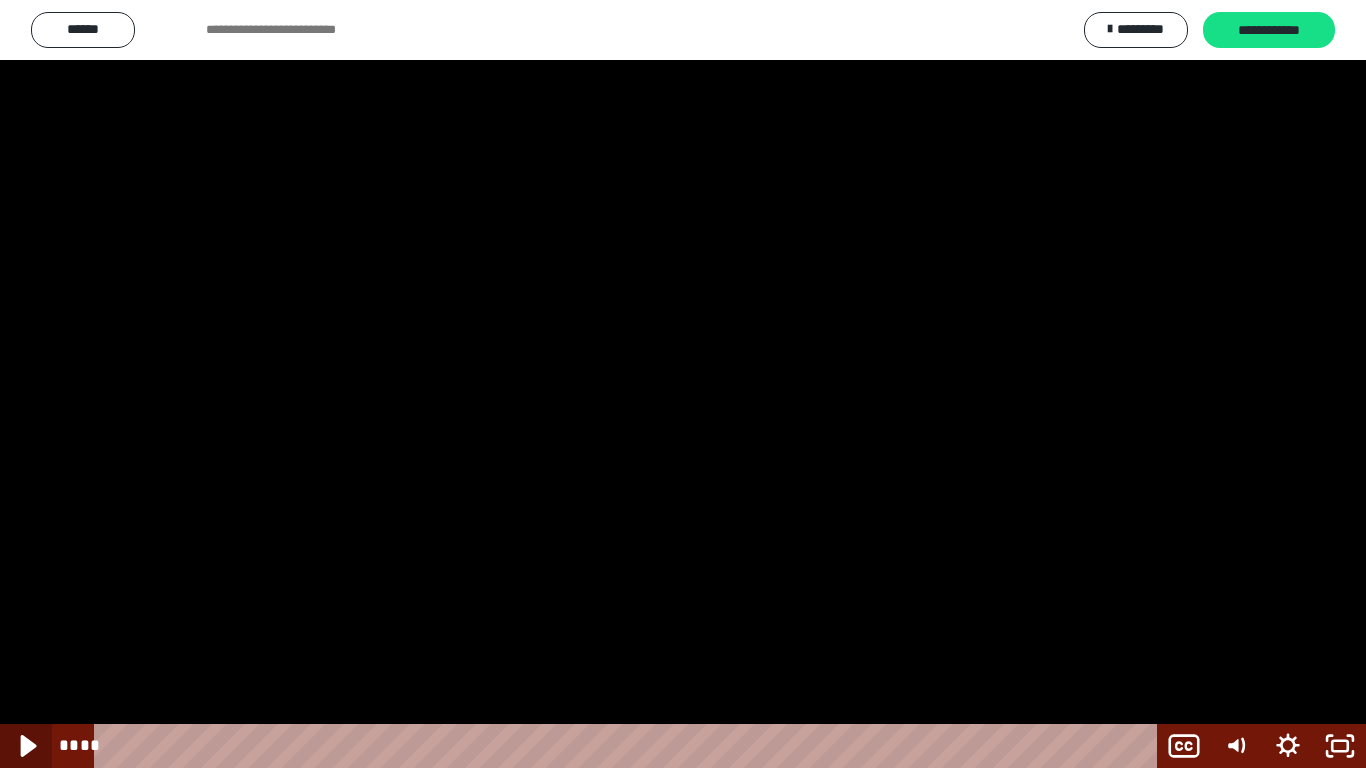 click 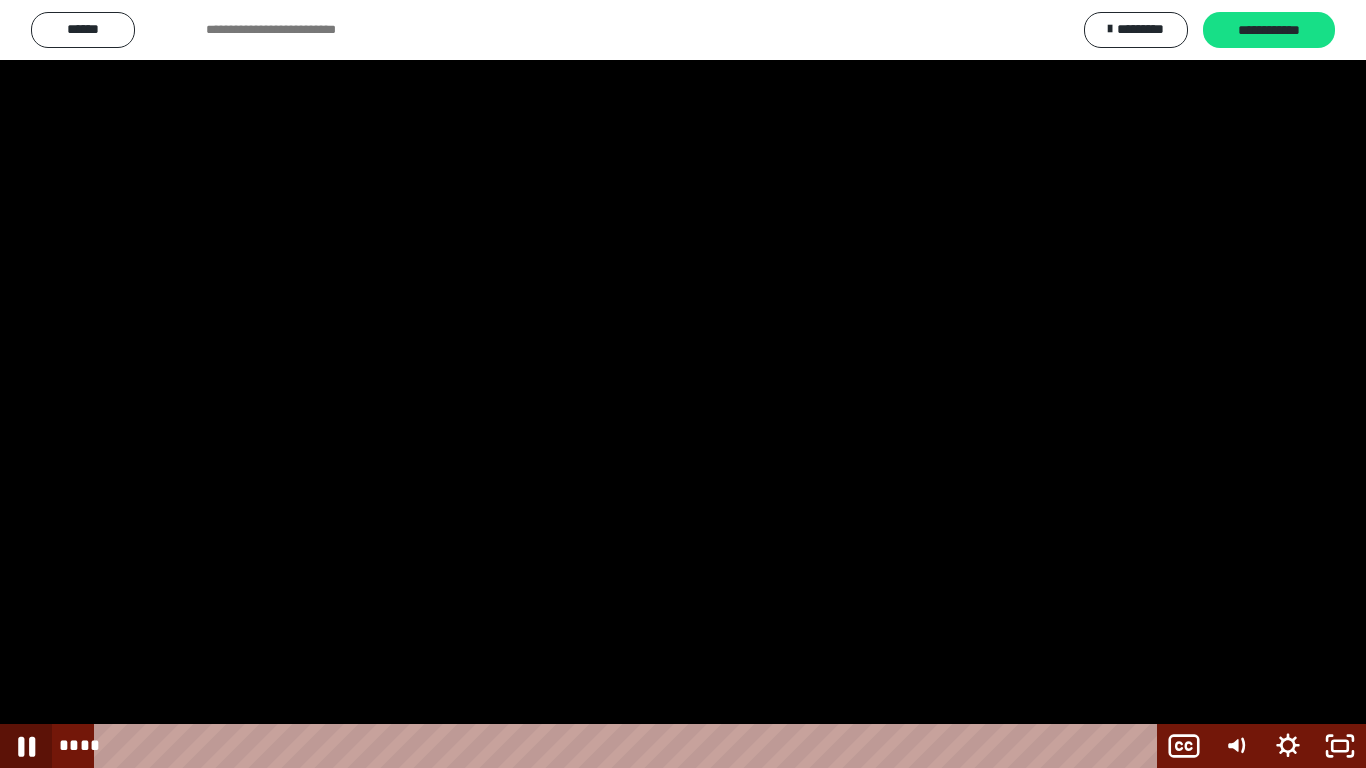 click 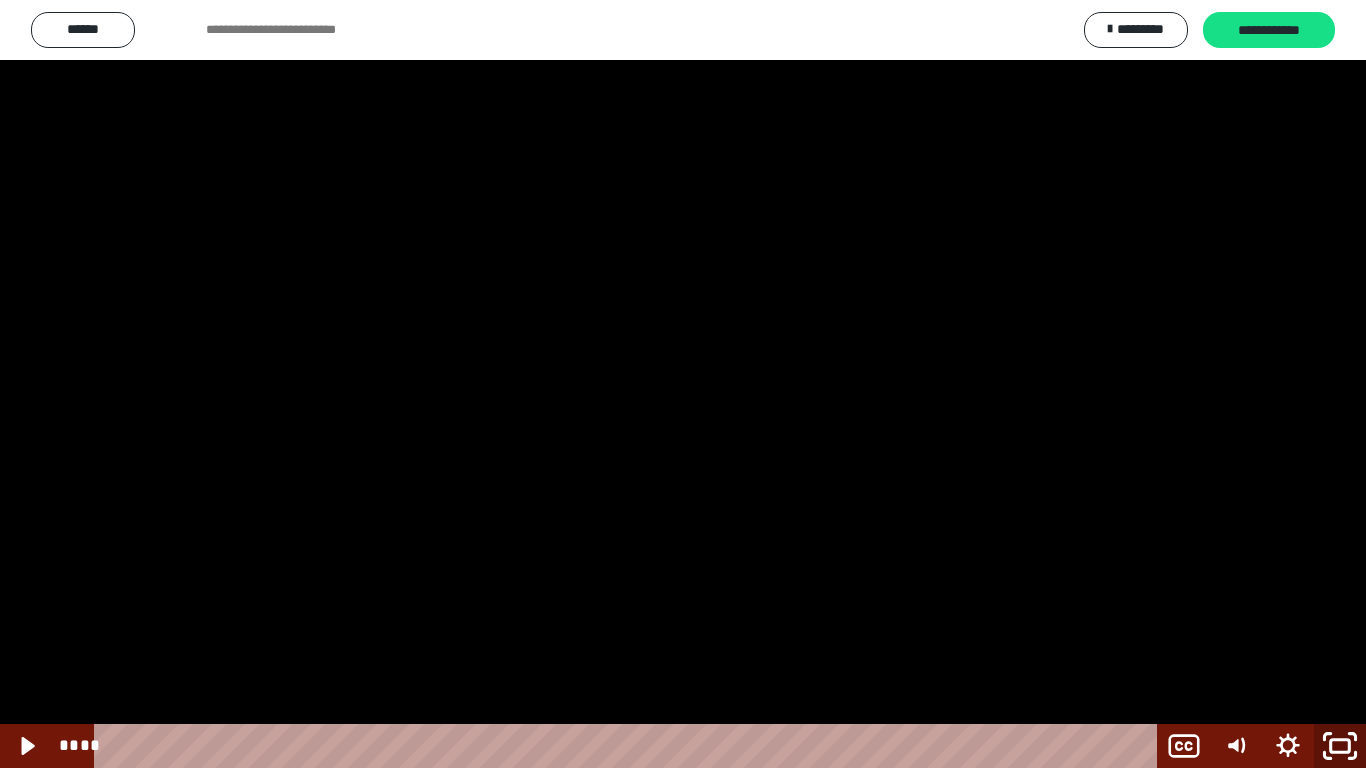 click 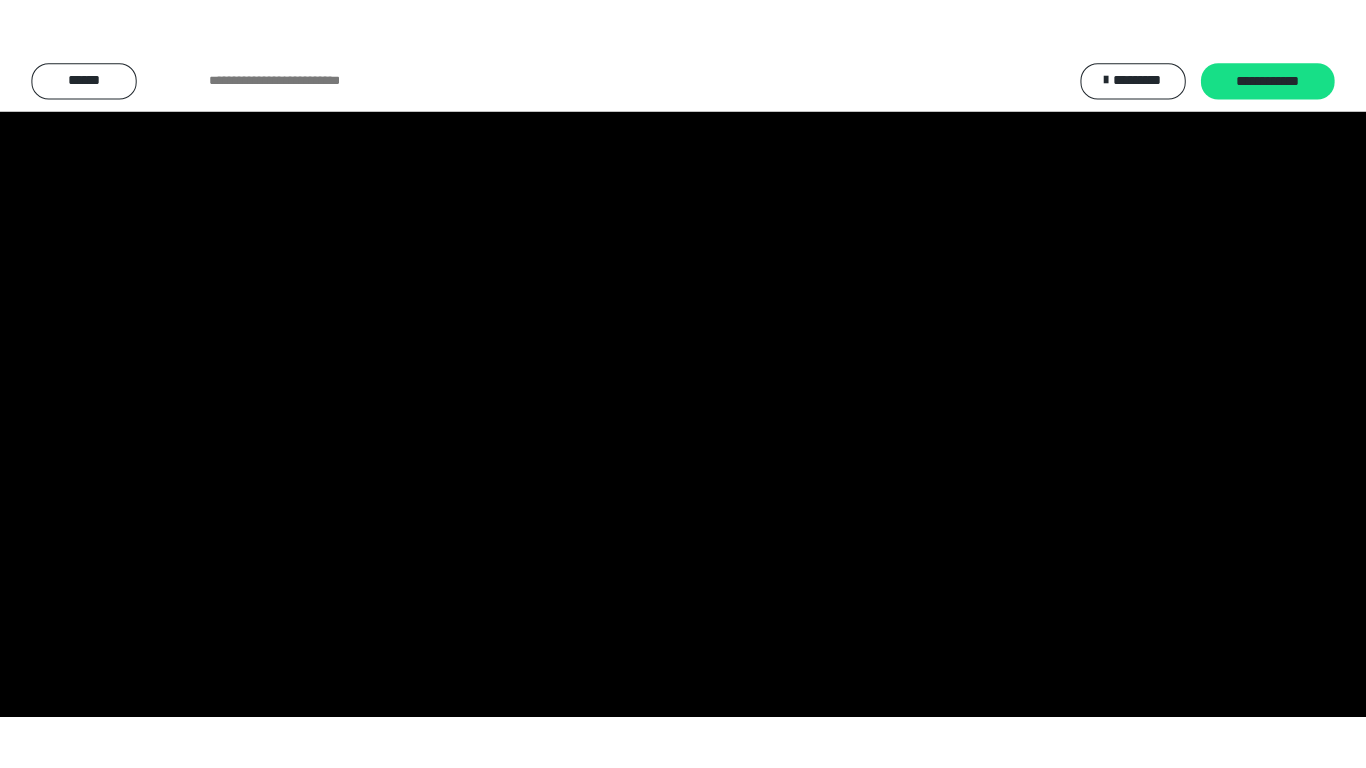 scroll, scrollTop: 2598, scrollLeft: 0, axis: vertical 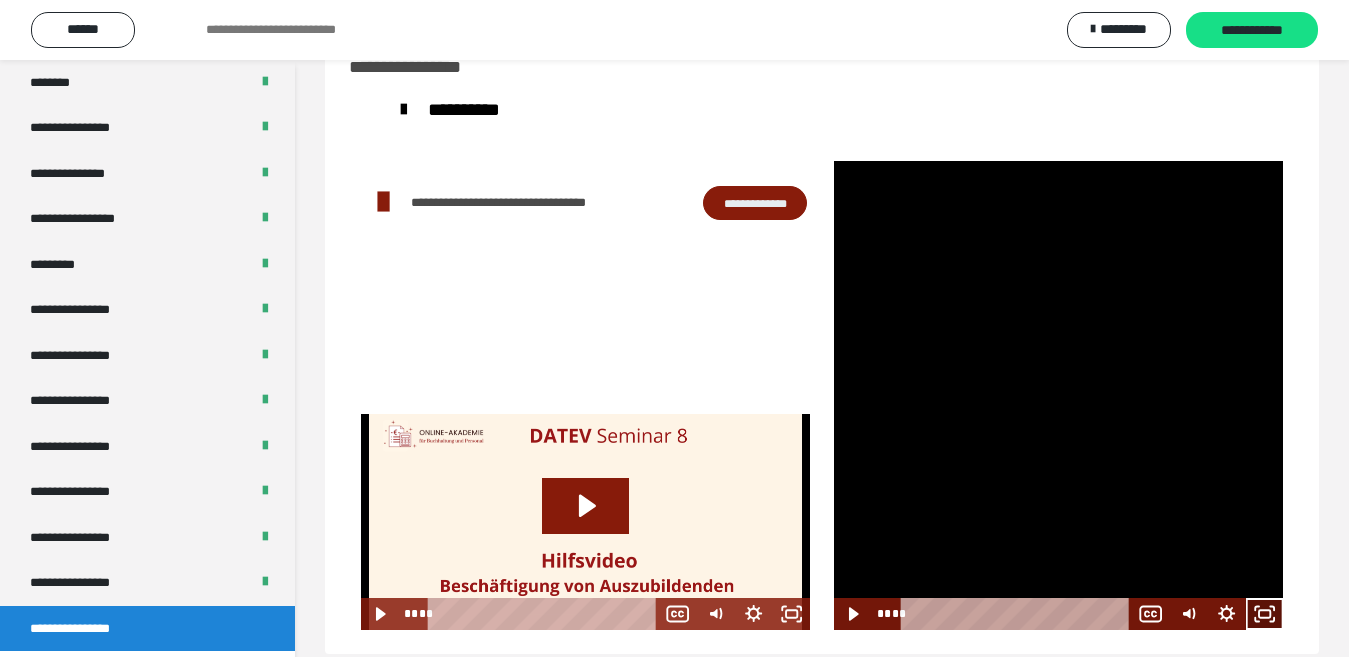 click 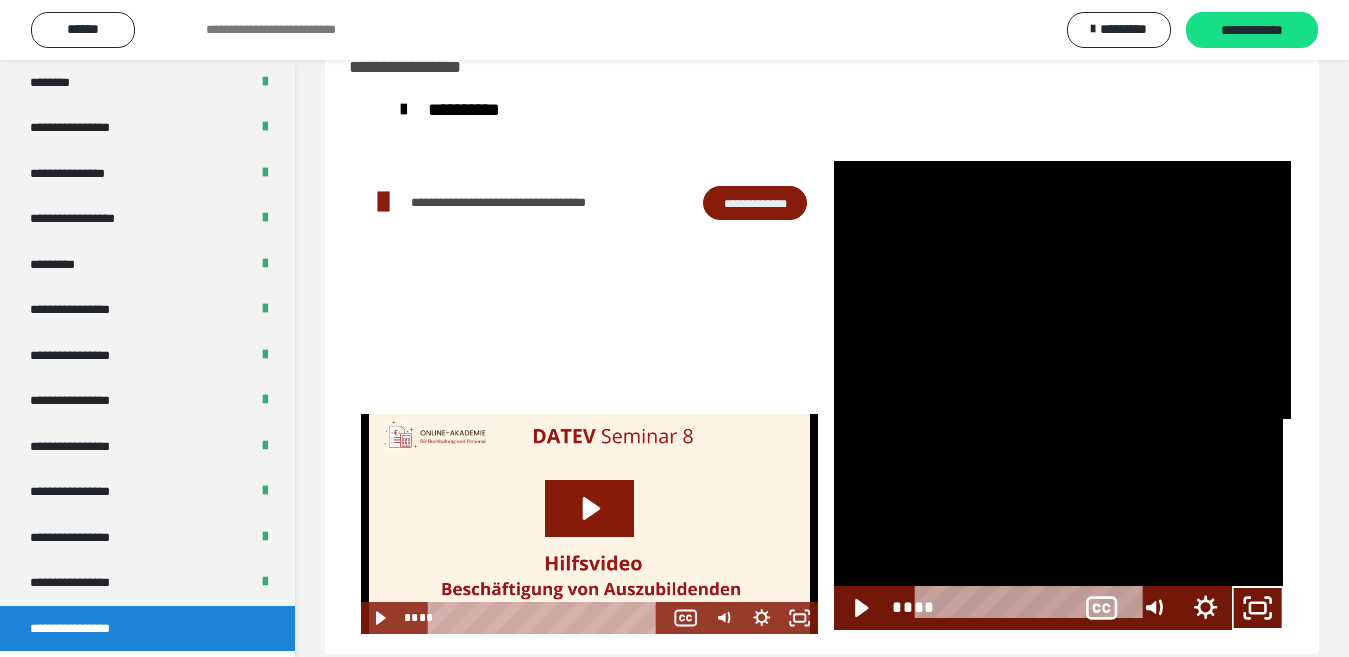 scroll, scrollTop: 2487, scrollLeft: 0, axis: vertical 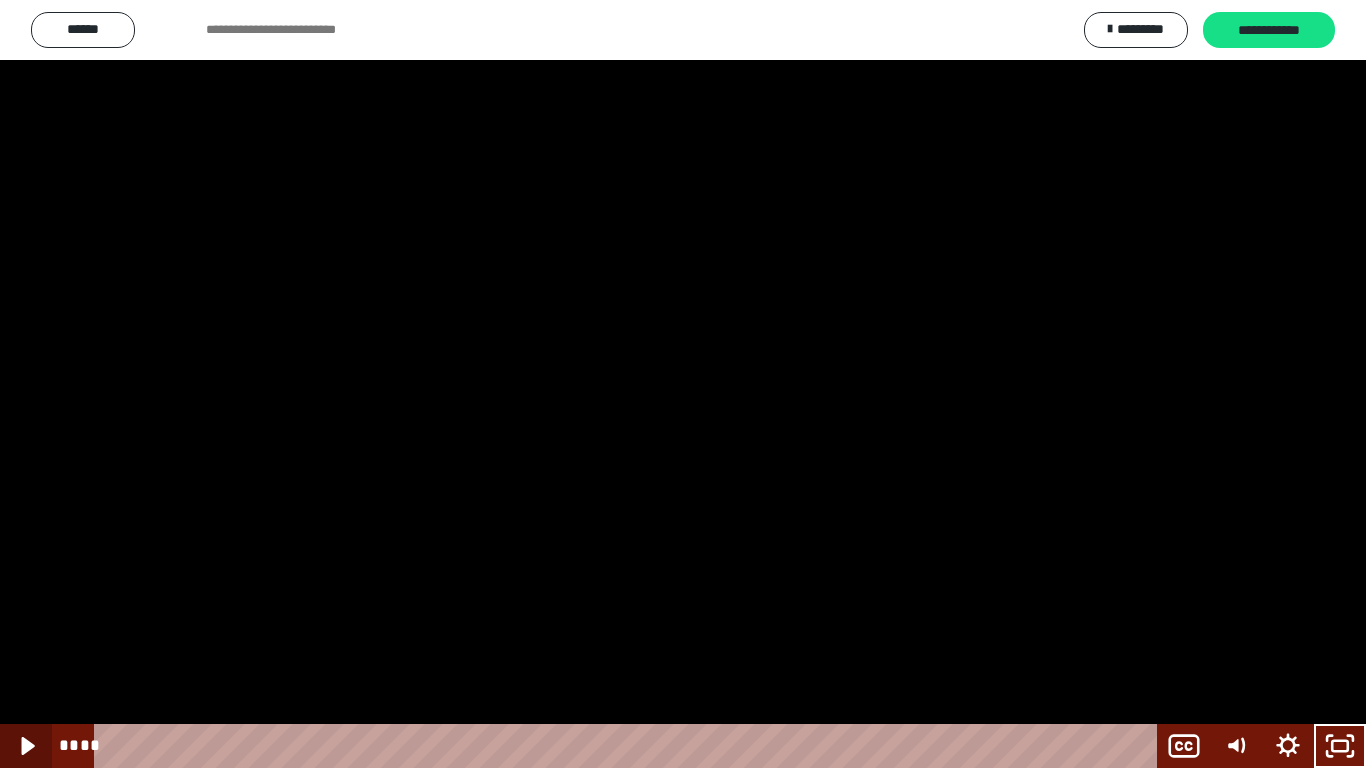 click 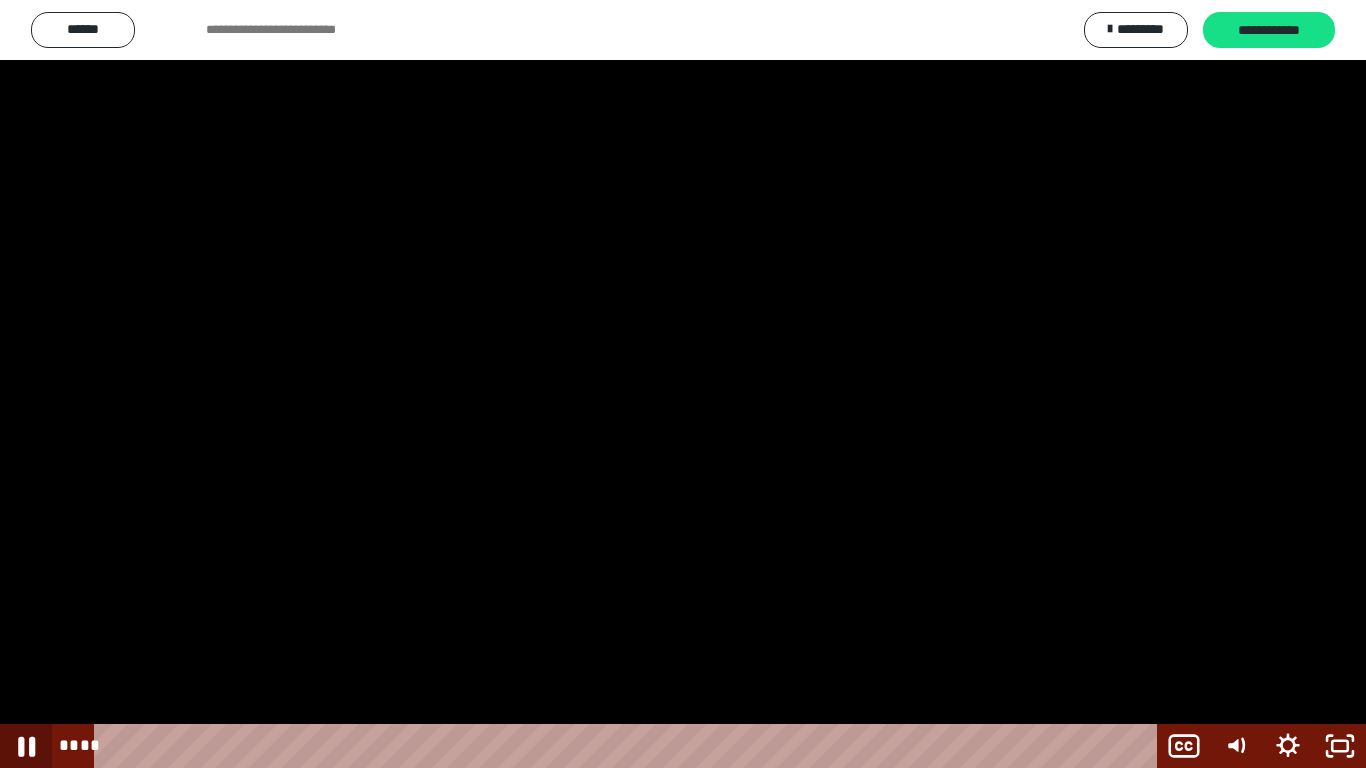 click 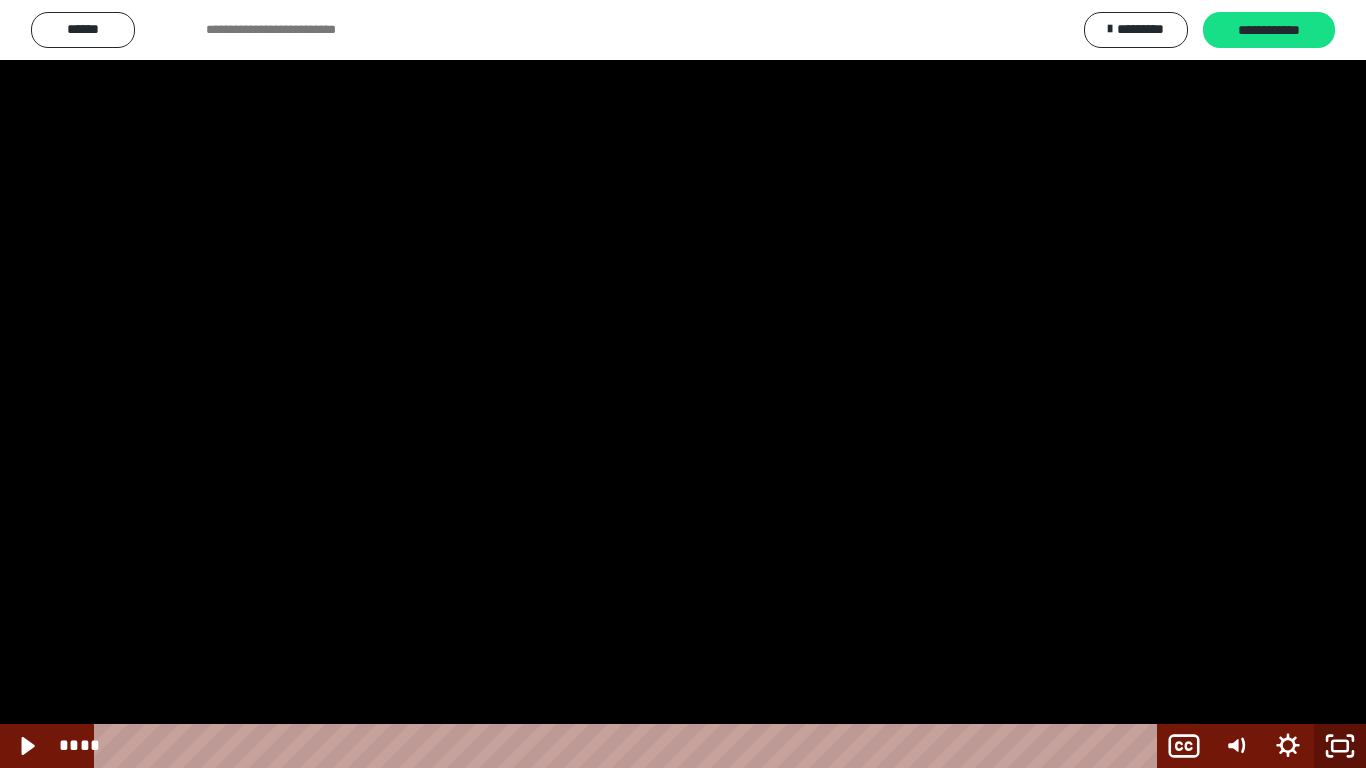 click 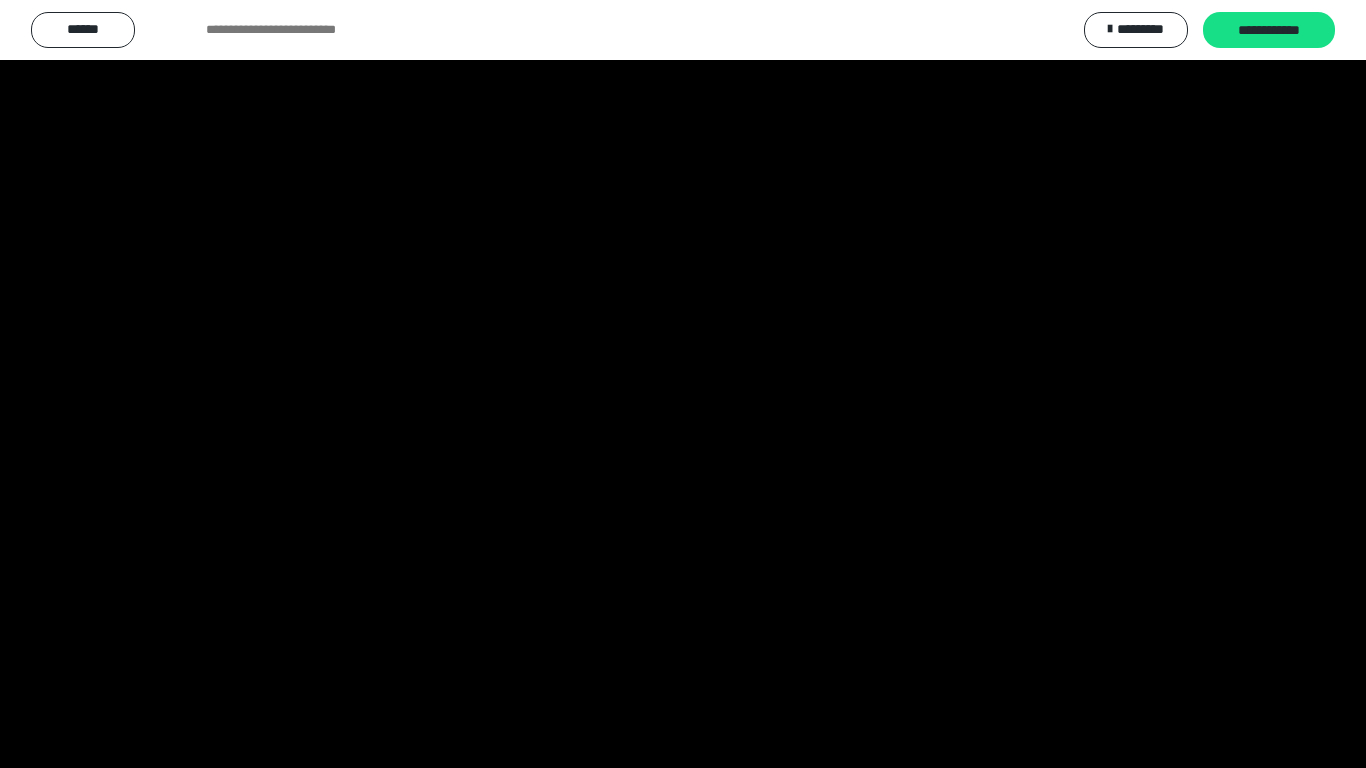 scroll, scrollTop: 2598, scrollLeft: 0, axis: vertical 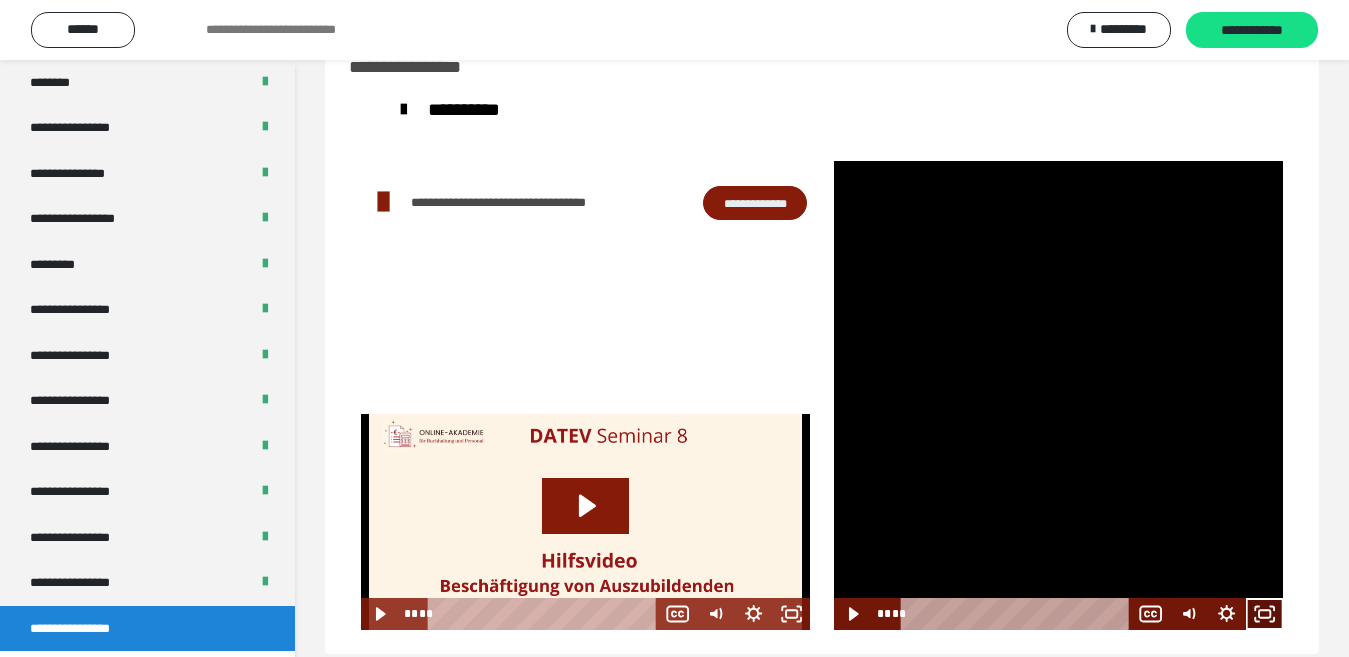 click 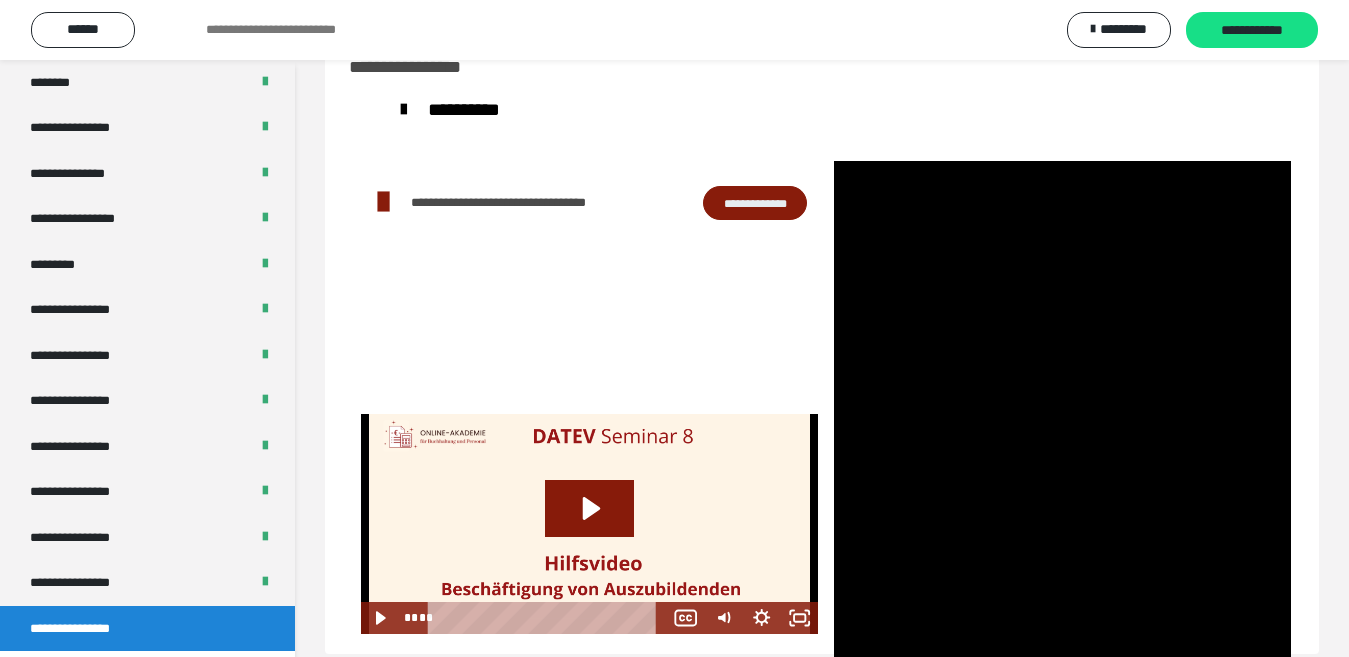 scroll, scrollTop: 2487, scrollLeft: 0, axis: vertical 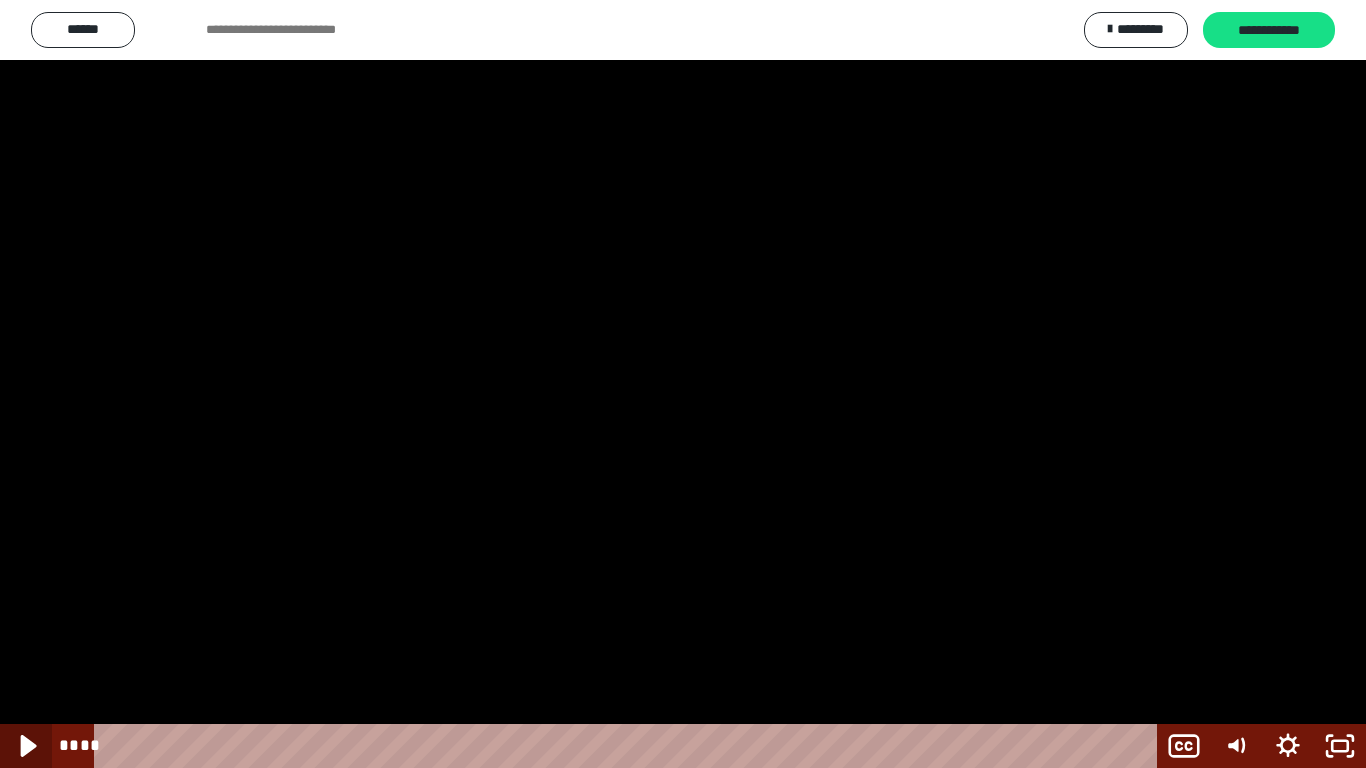 click 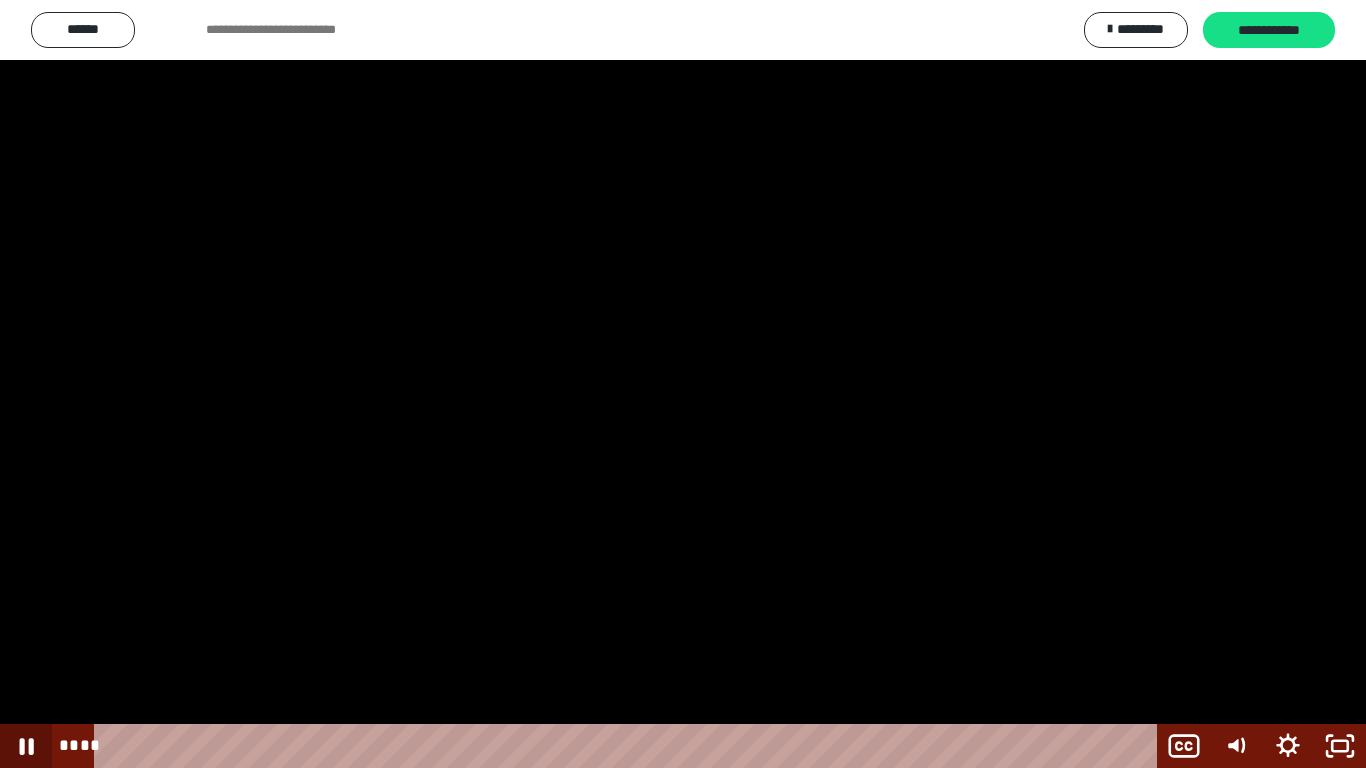 click 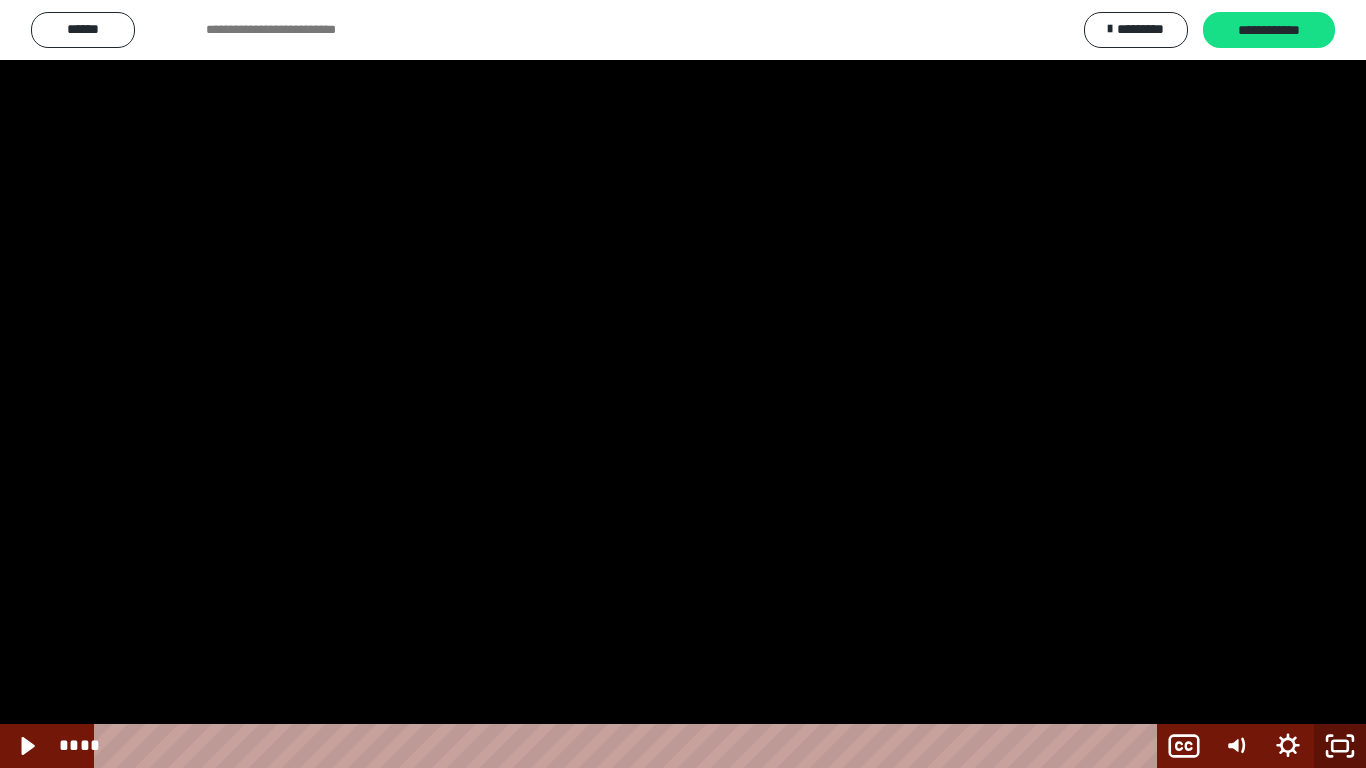 click 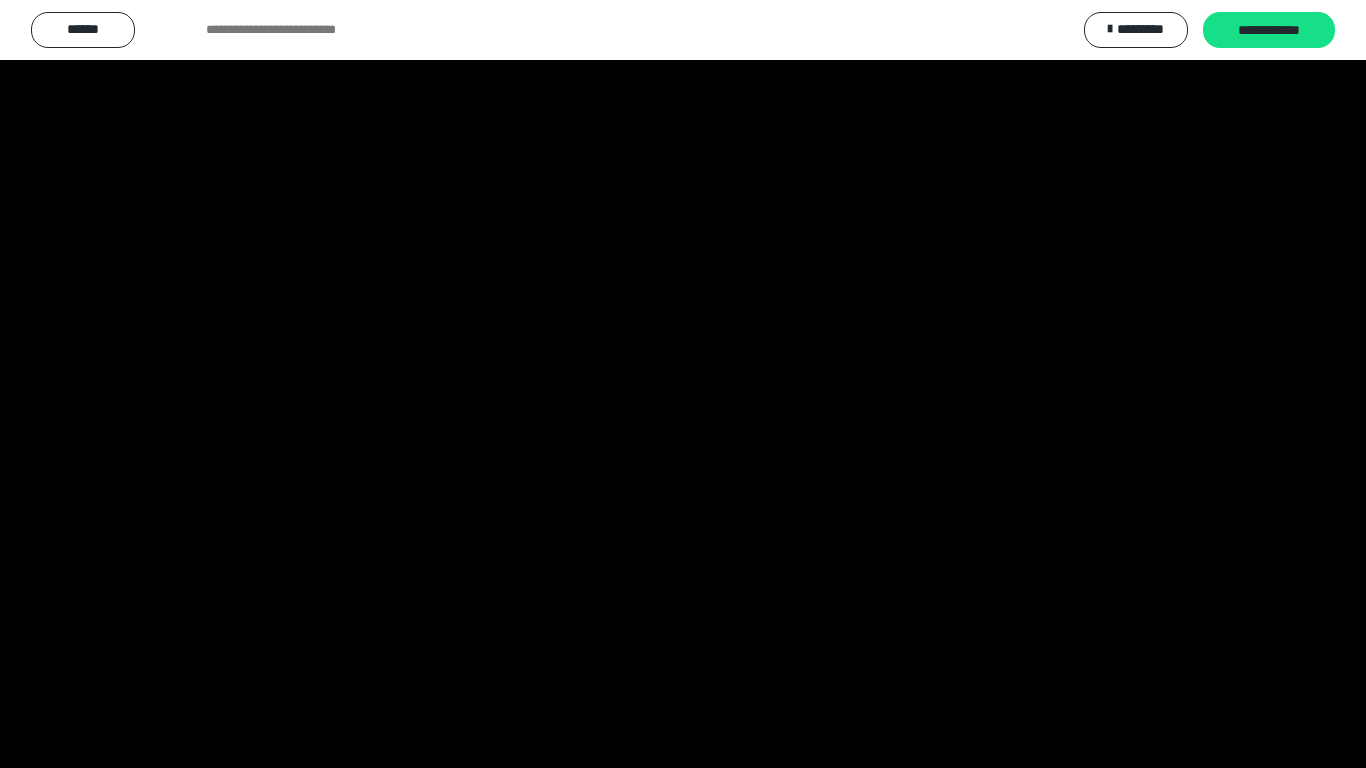 scroll, scrollTop: 2598, scrollLeft: 0, axis: vertical 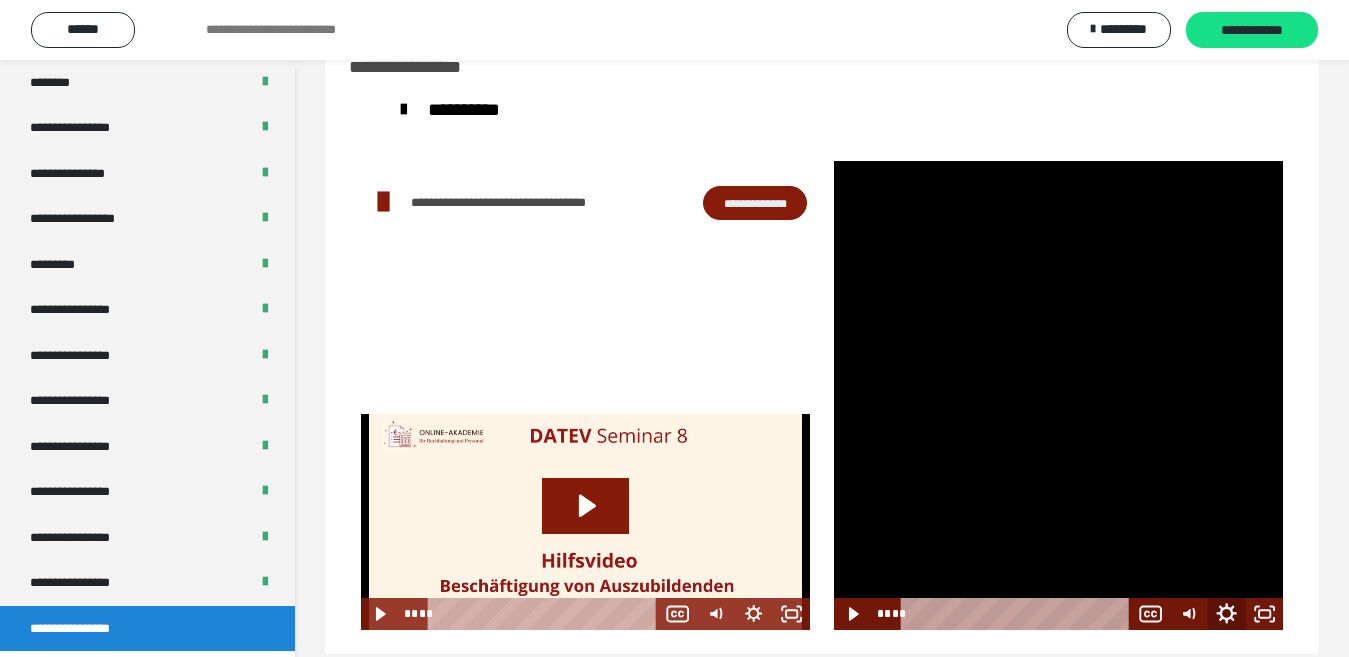 click 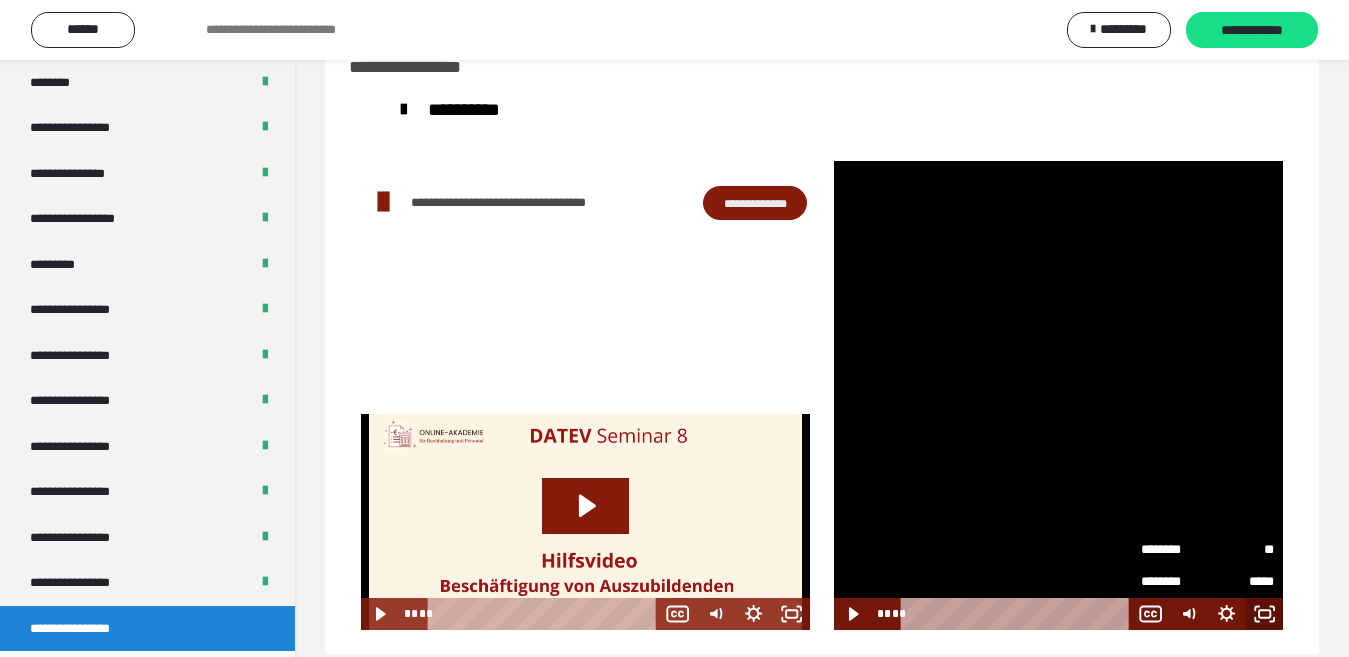 click 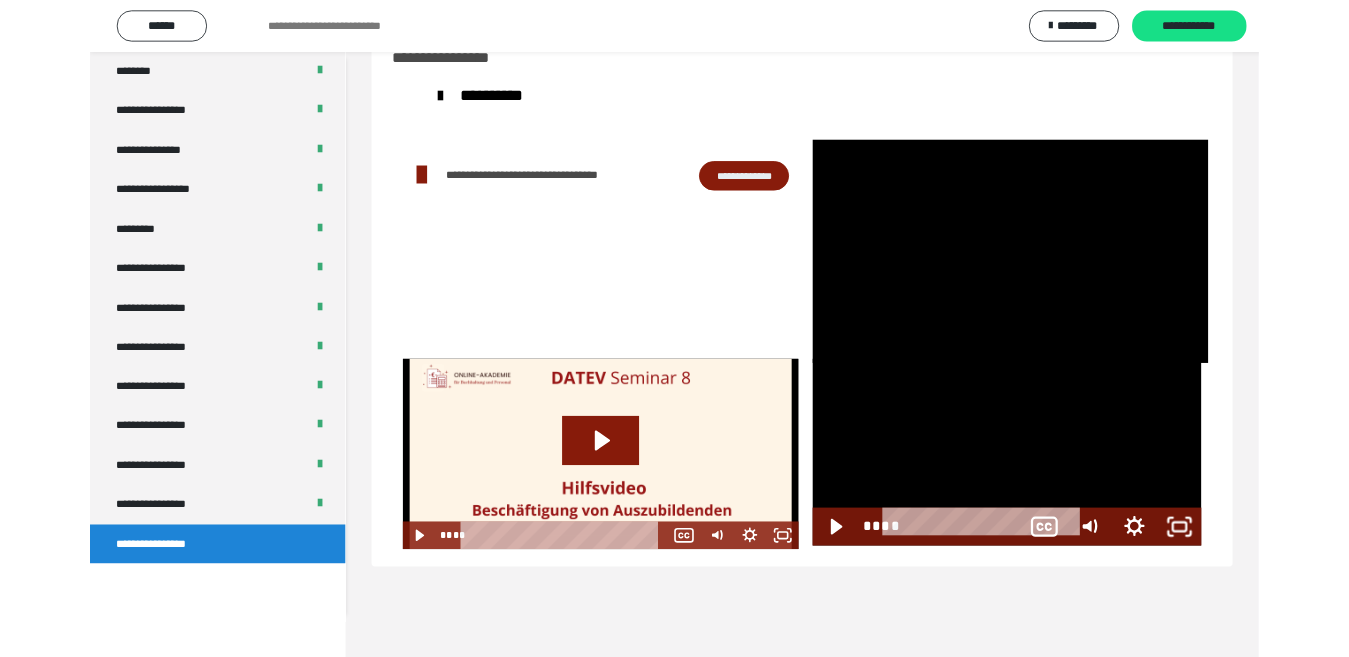 scroll, scrollTop: 2487, scrollLeft: 0, axis: vertical 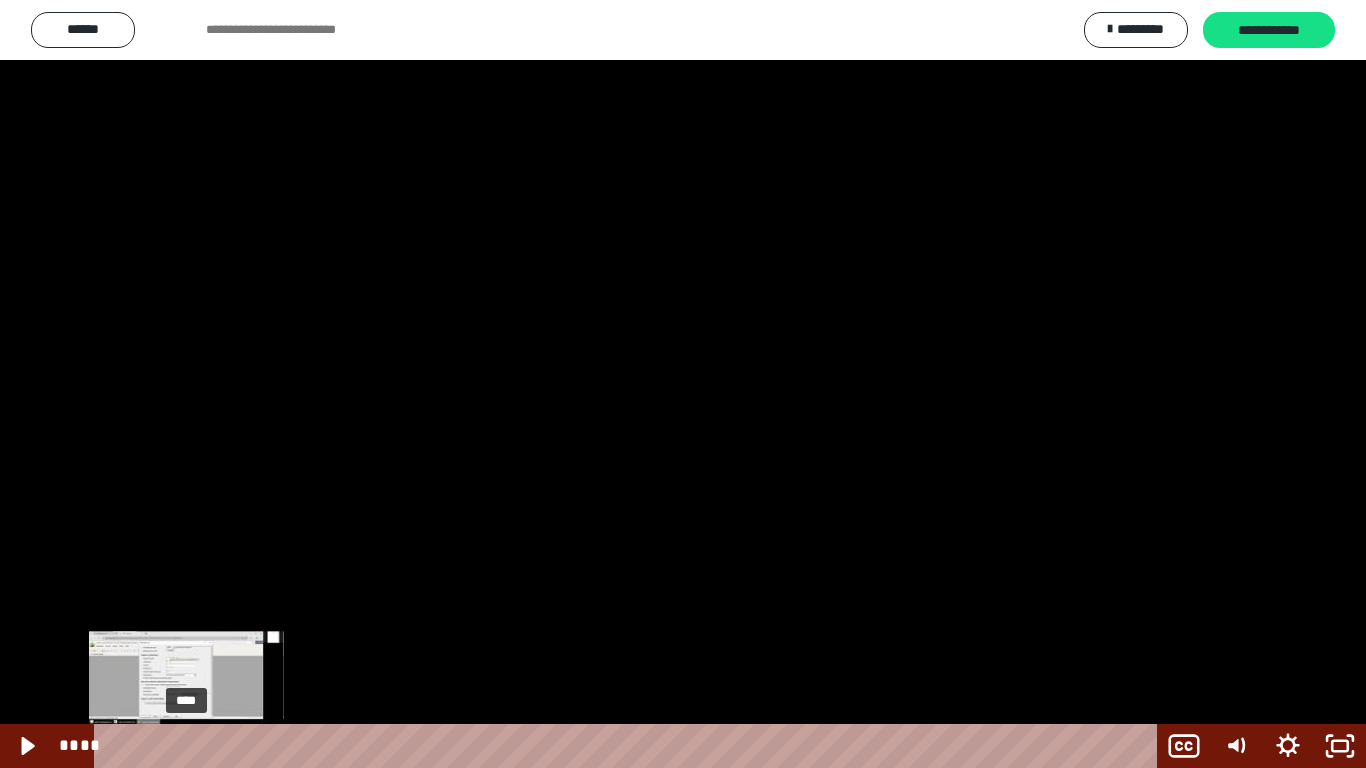 click on "****" at bounding box center [629, 746] 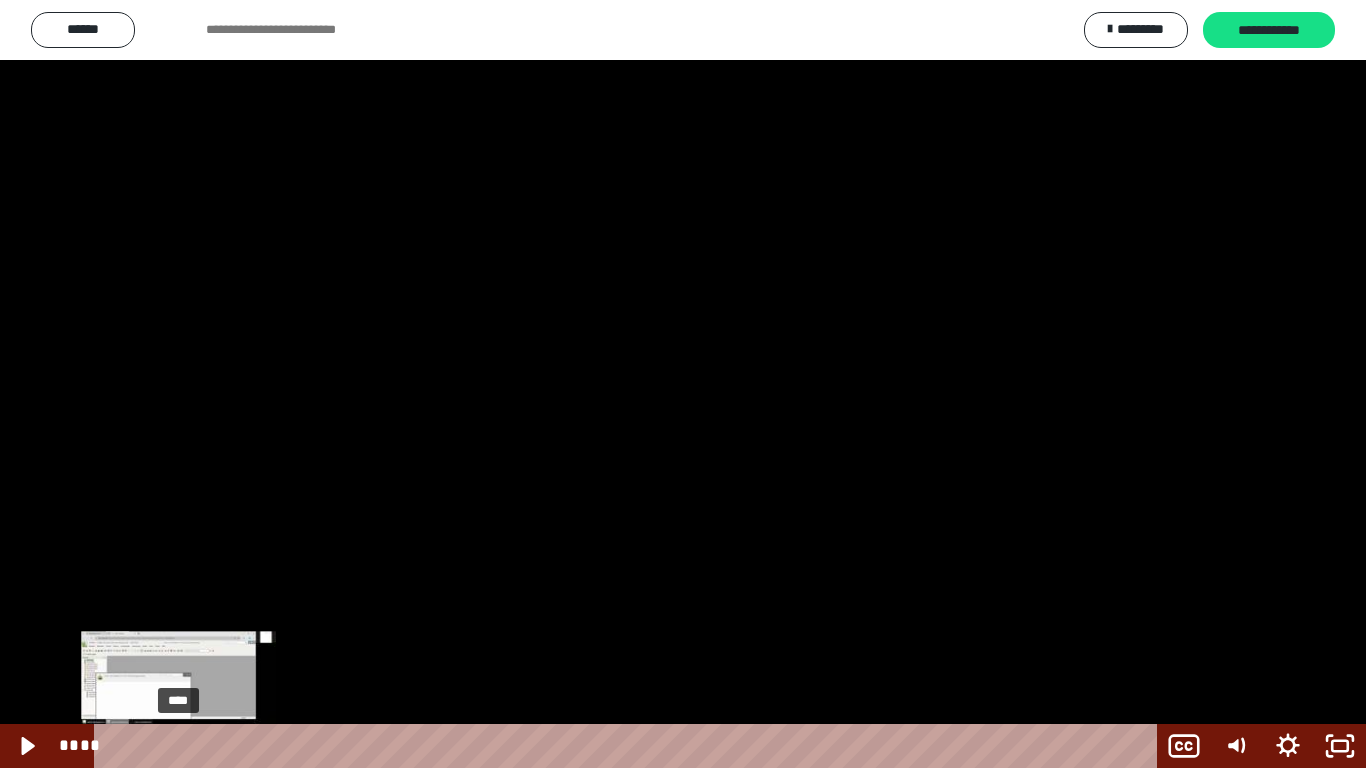 click at bounding box center (178, 746) 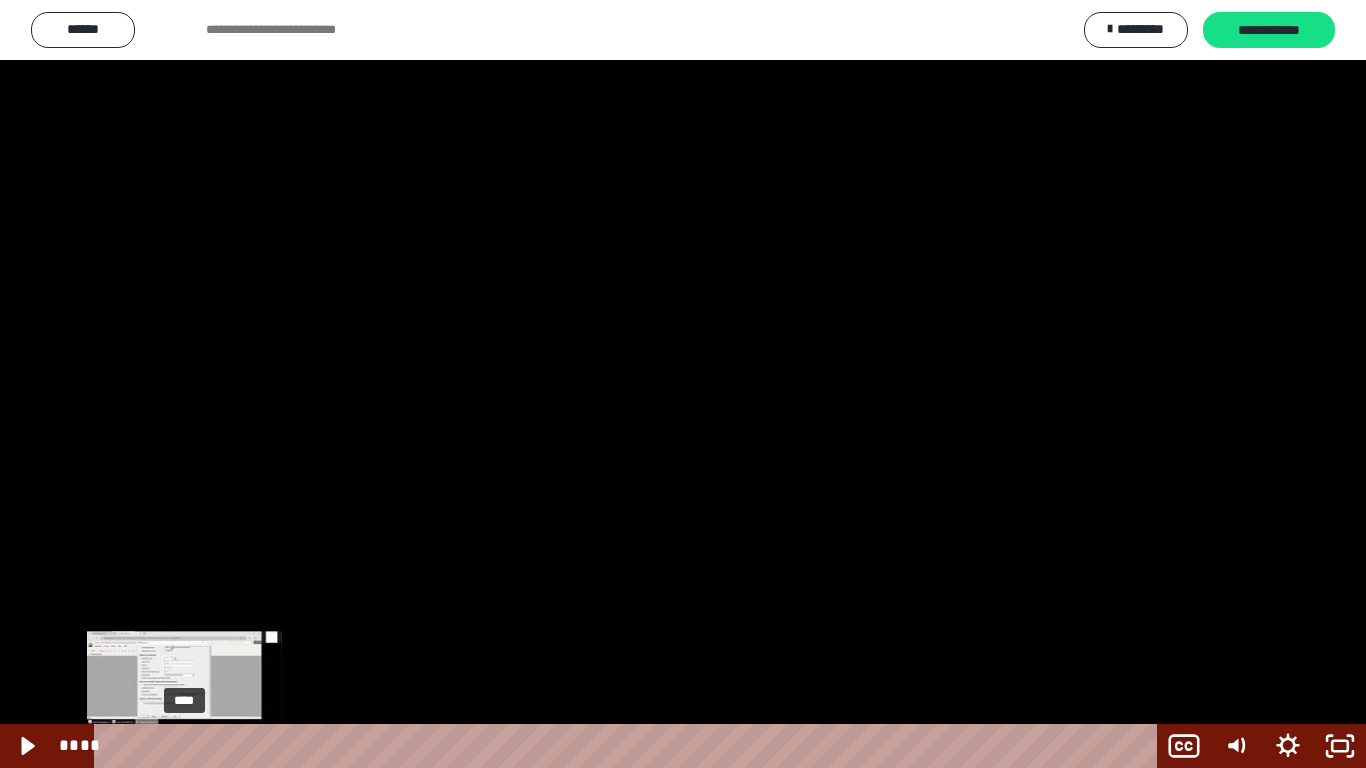 click at bounding box center (184, 746) 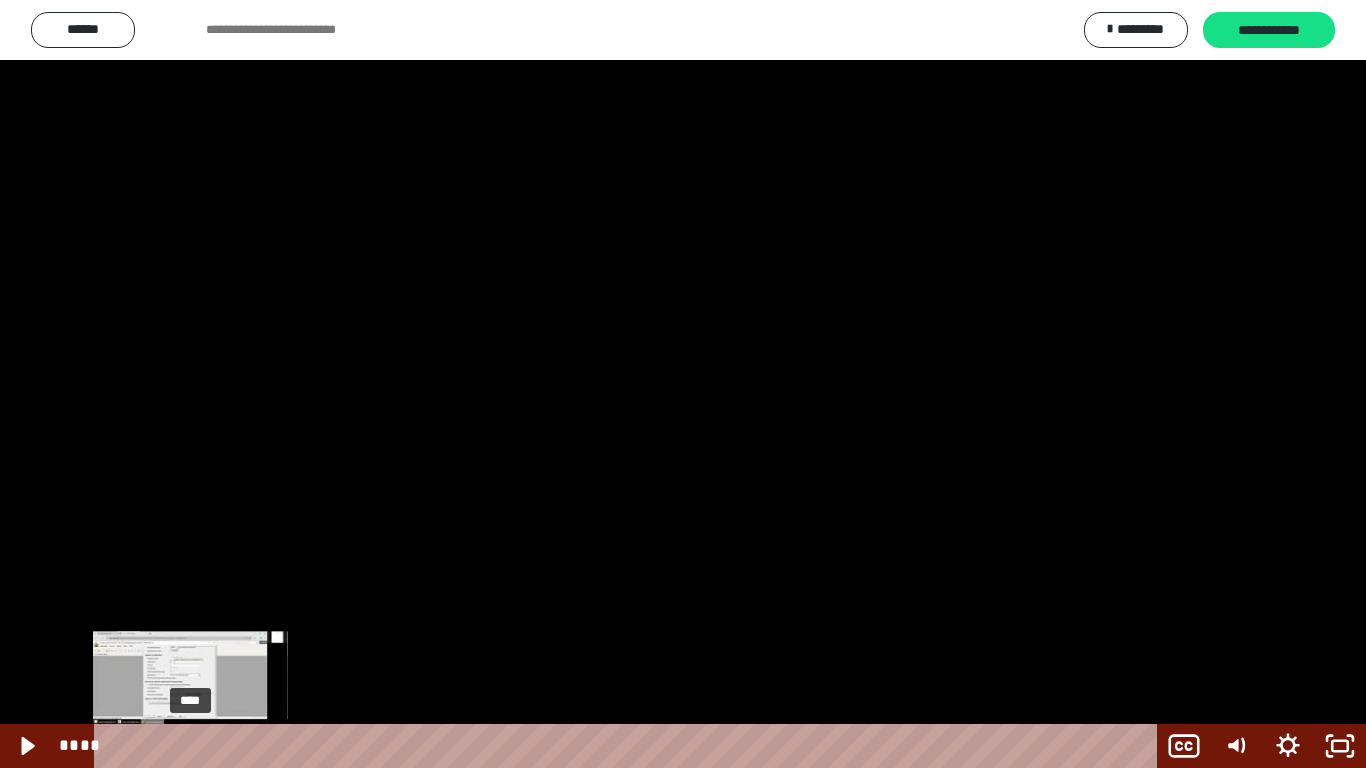 click at bounding box center (190, 746) 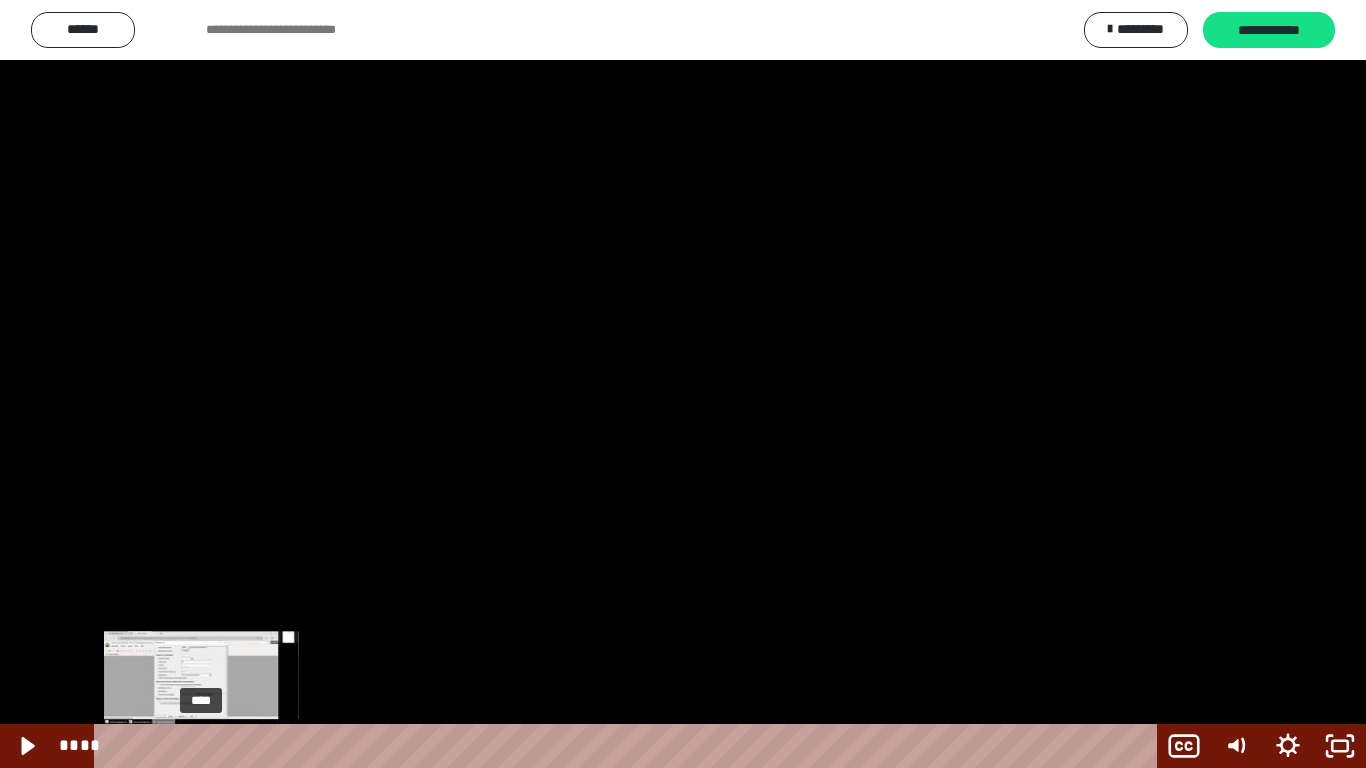 click on "****" at bounding box center [629, 746] 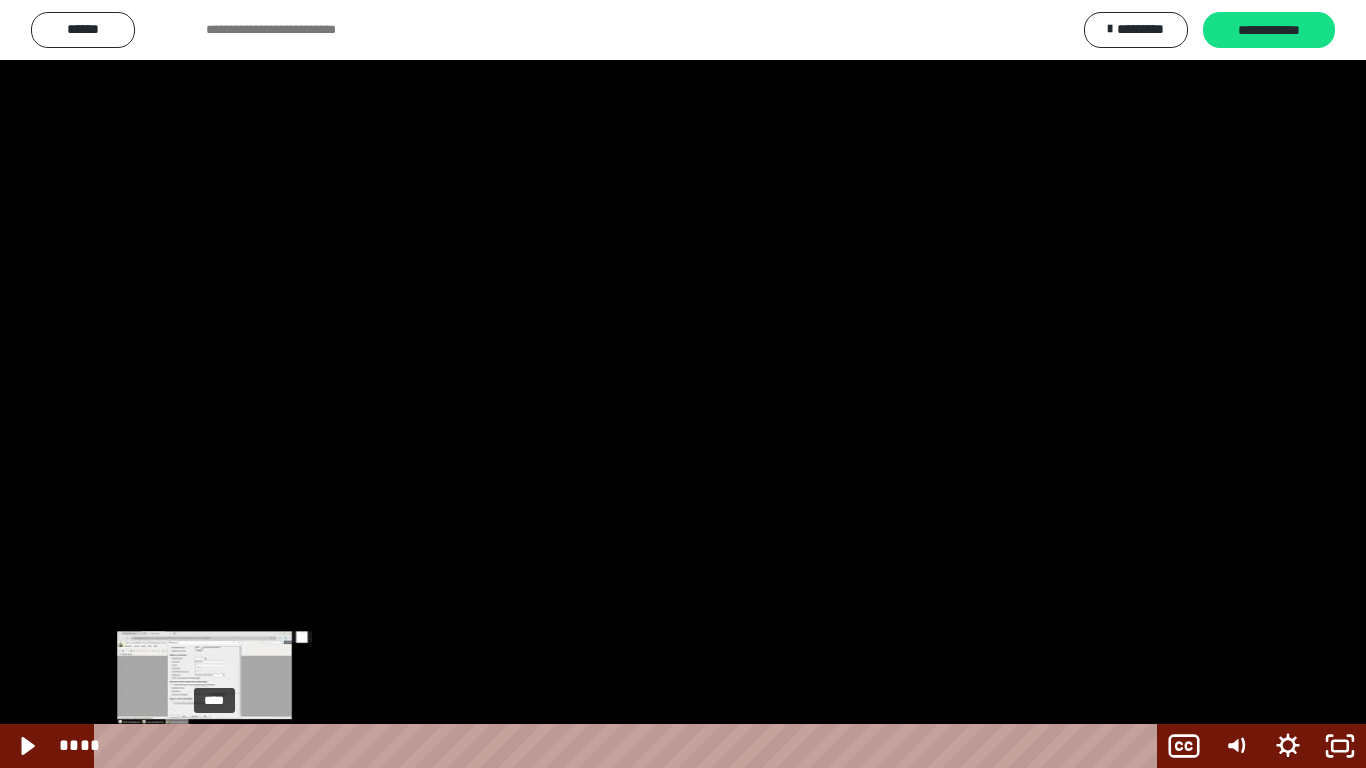 click on "****" at bounding box center [629, 746] 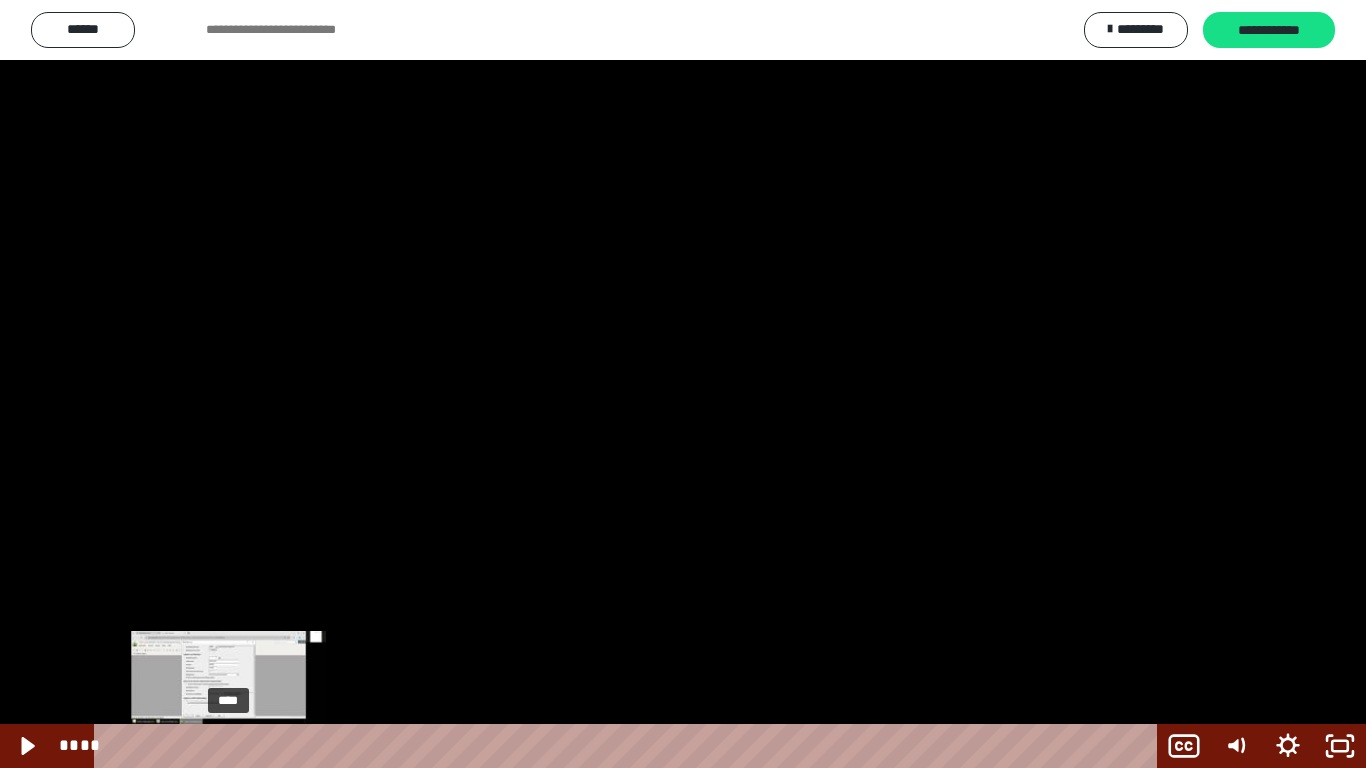 click on "****" at bounding box center (629, 746) 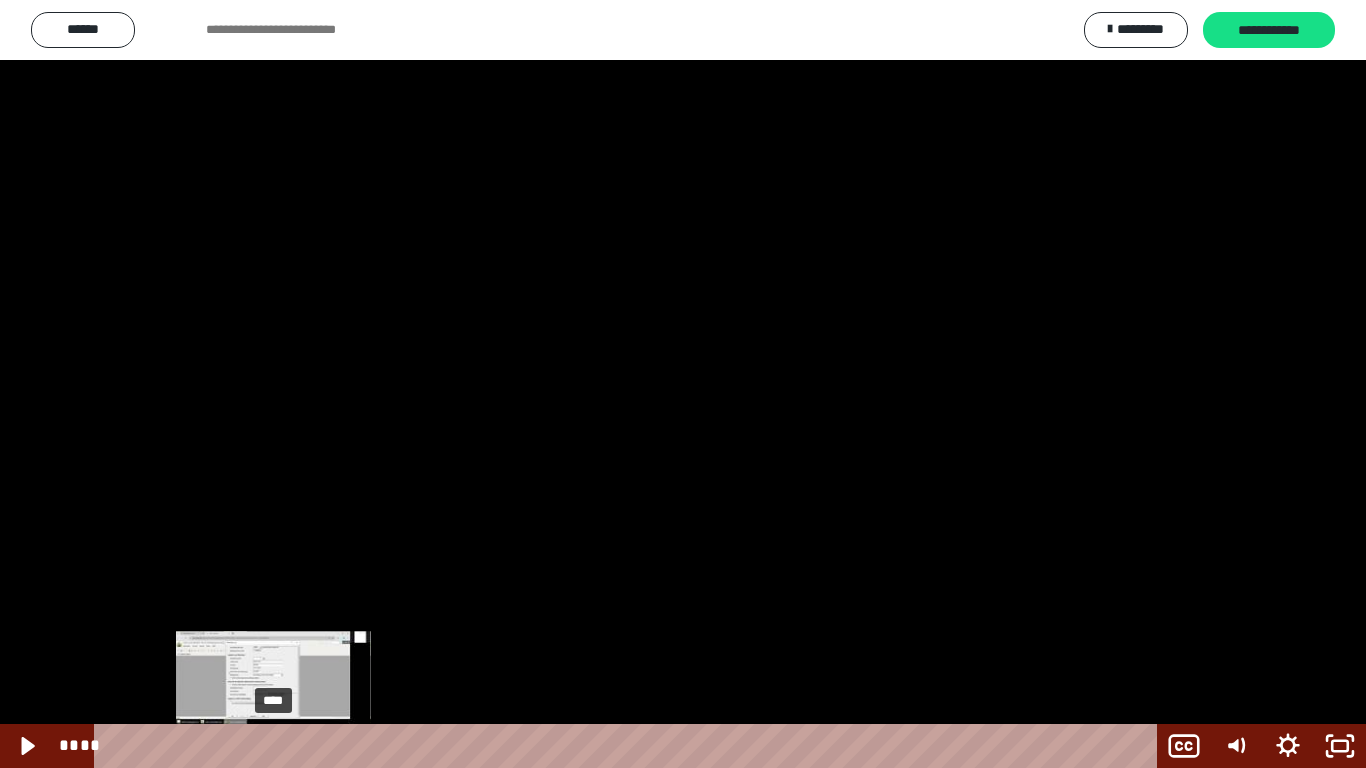 click on "****" at bounding box center [629, 746] 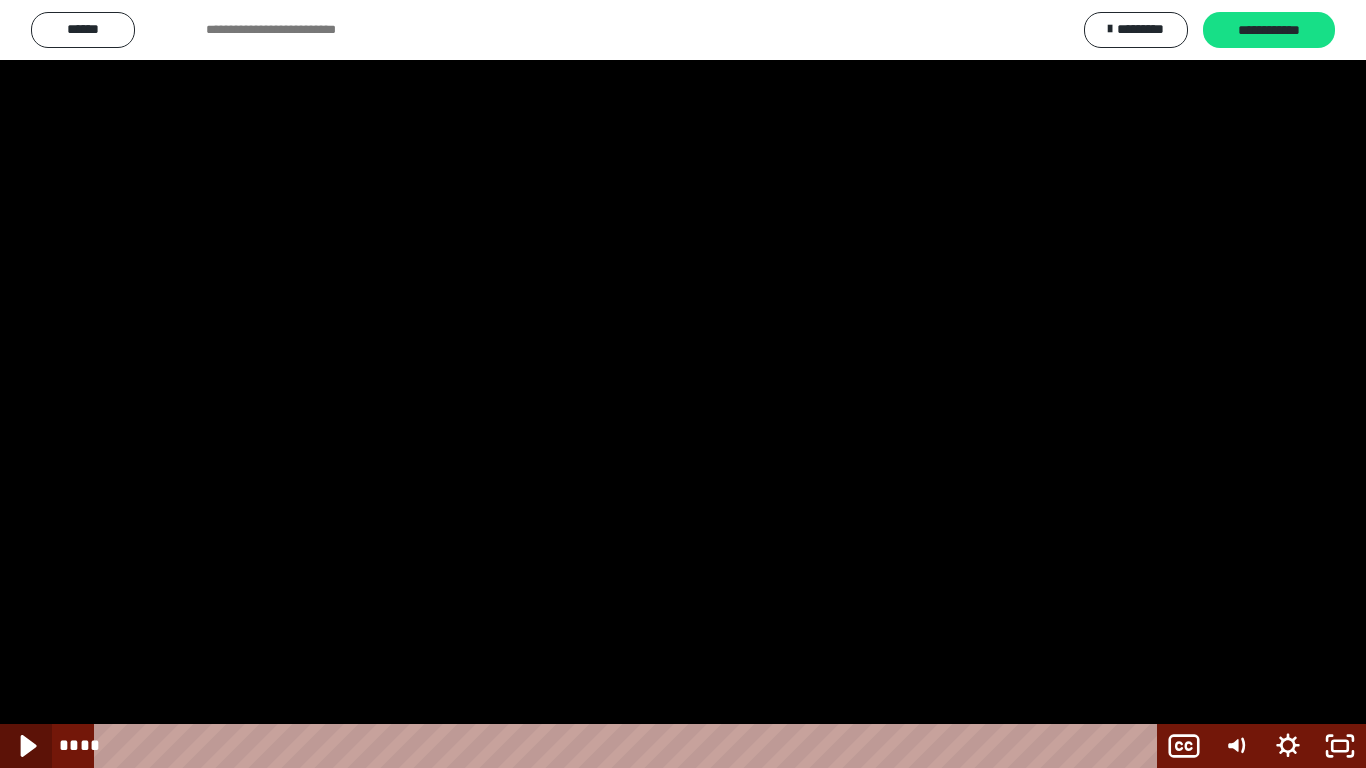 click 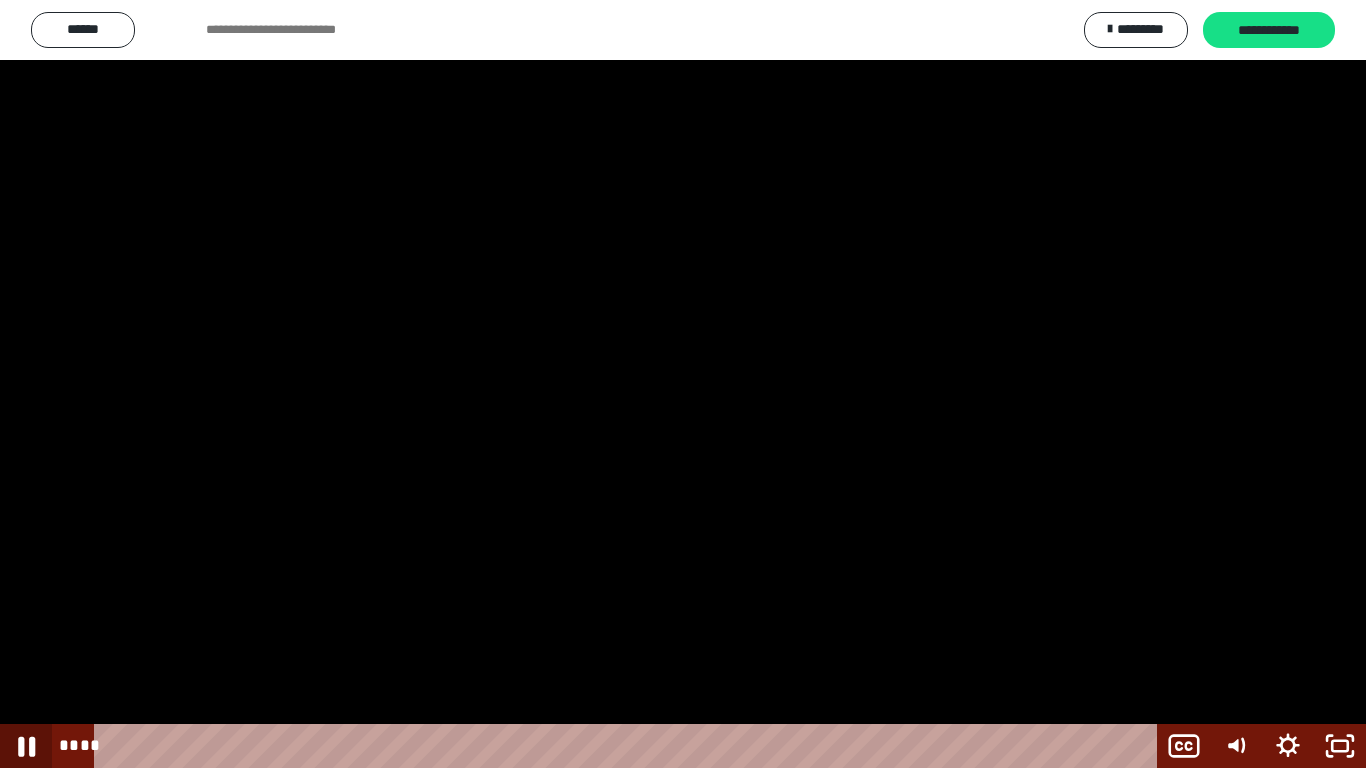 click 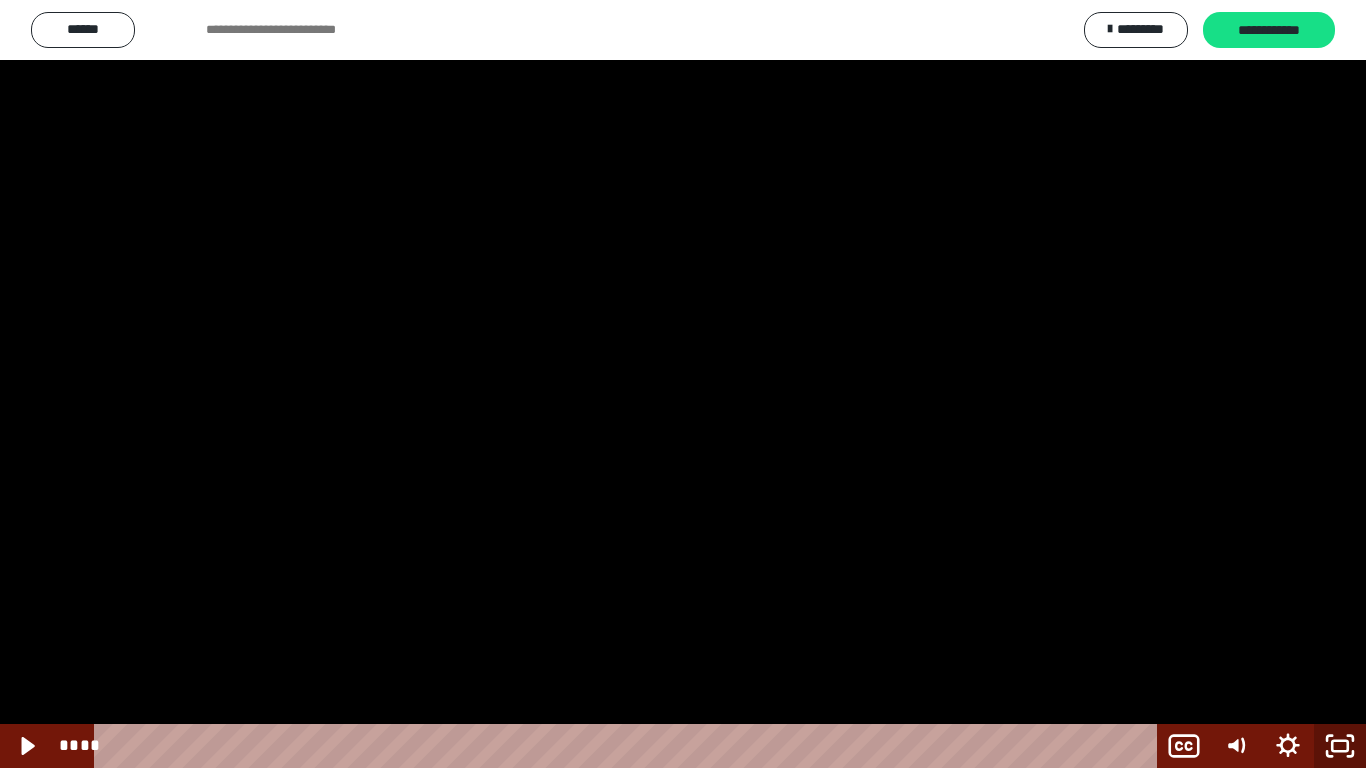 click 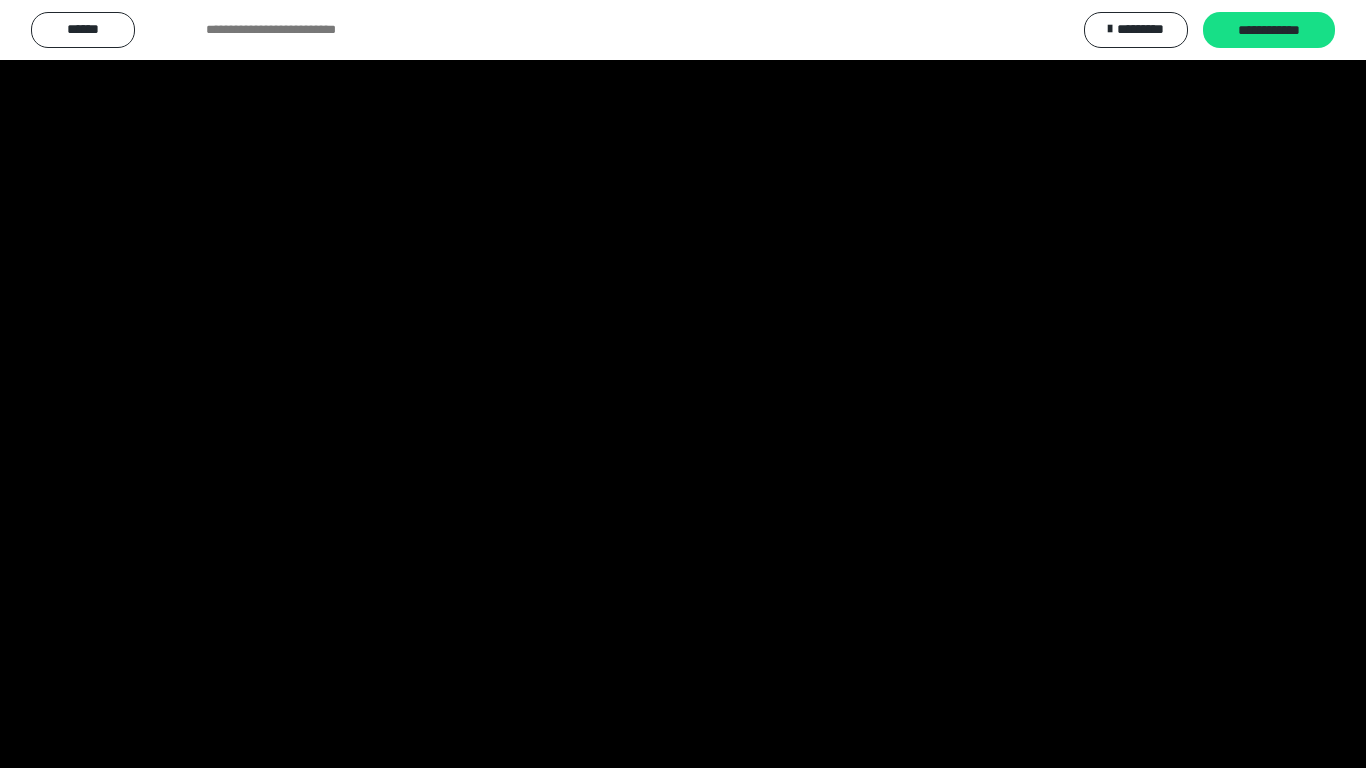 scroll, scrollTop: 2598, scrollLeft: 0, axis: vertical 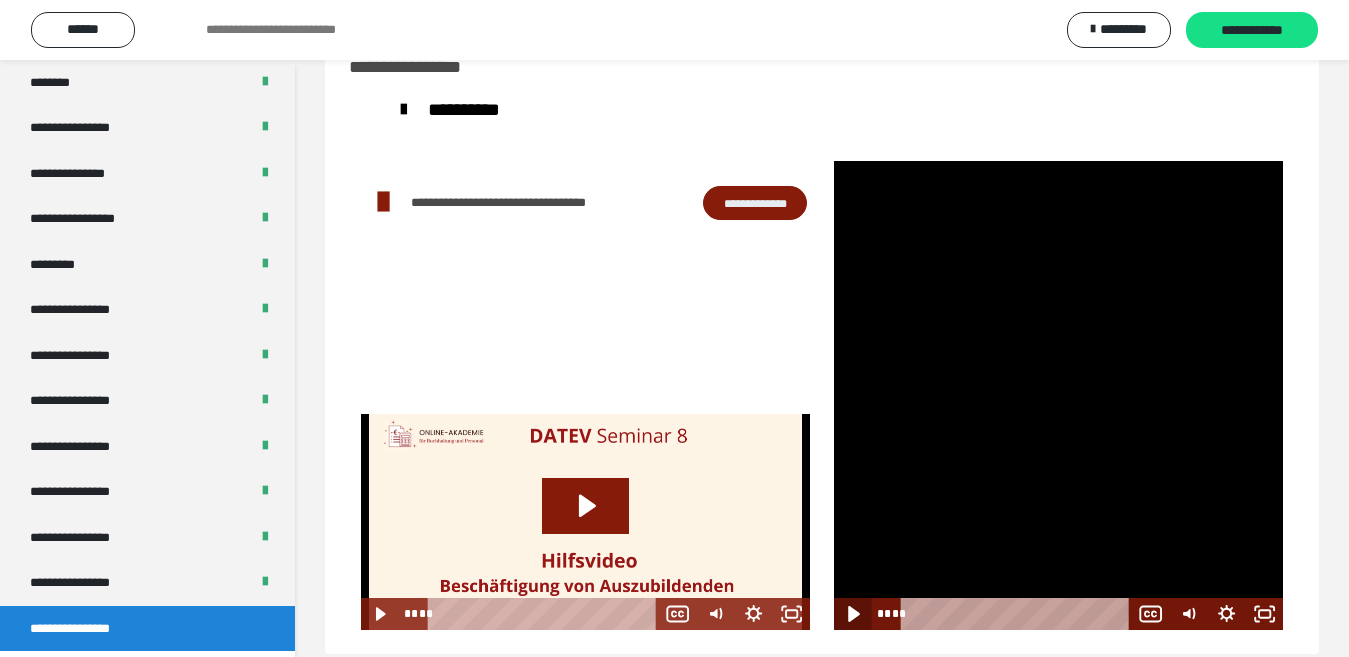 click 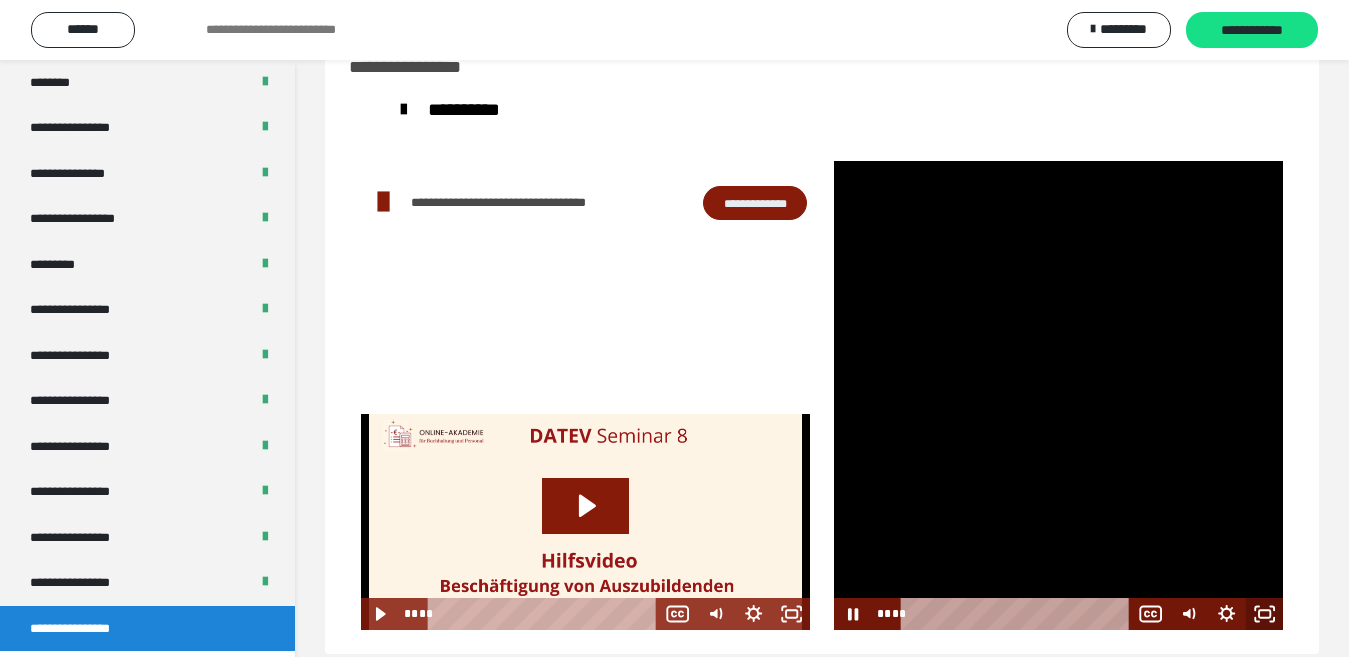click 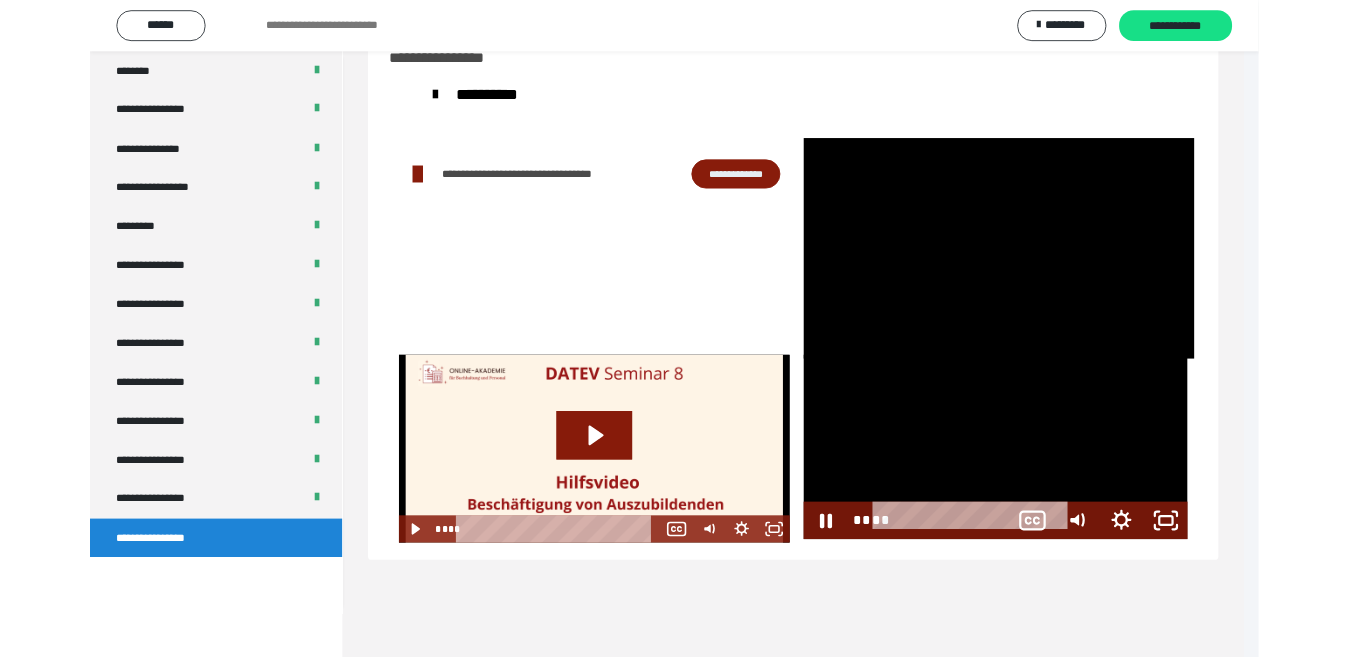 scroll, scrollTop: 2487, scrollLeft: 0, axis: vertical 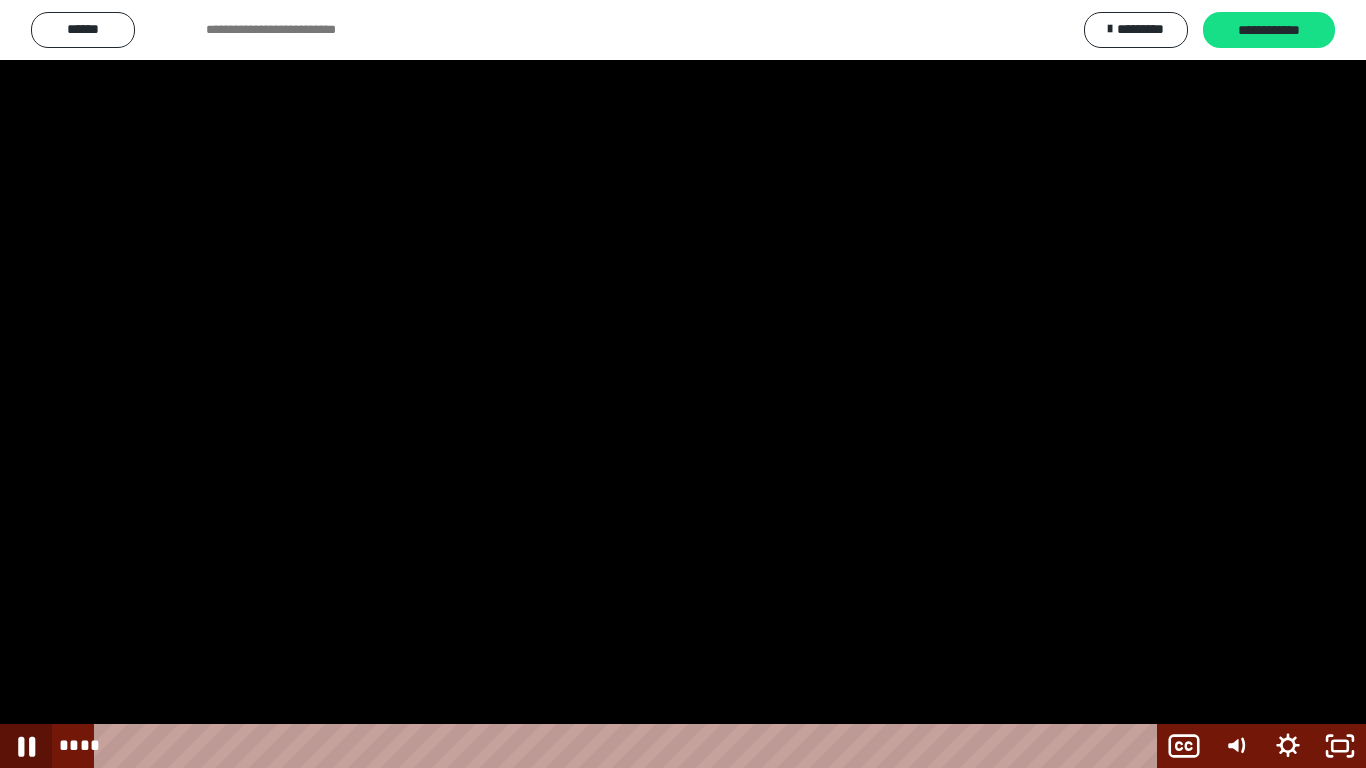 click 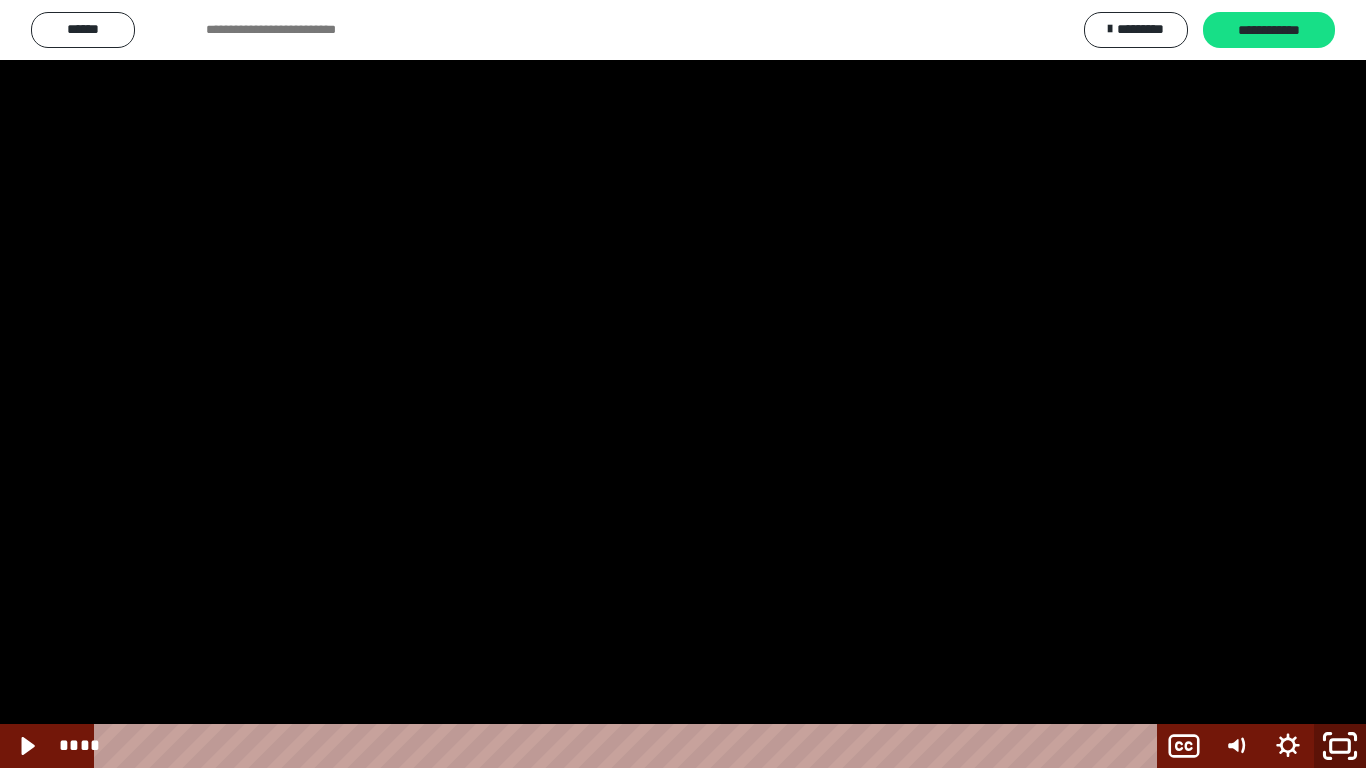 click 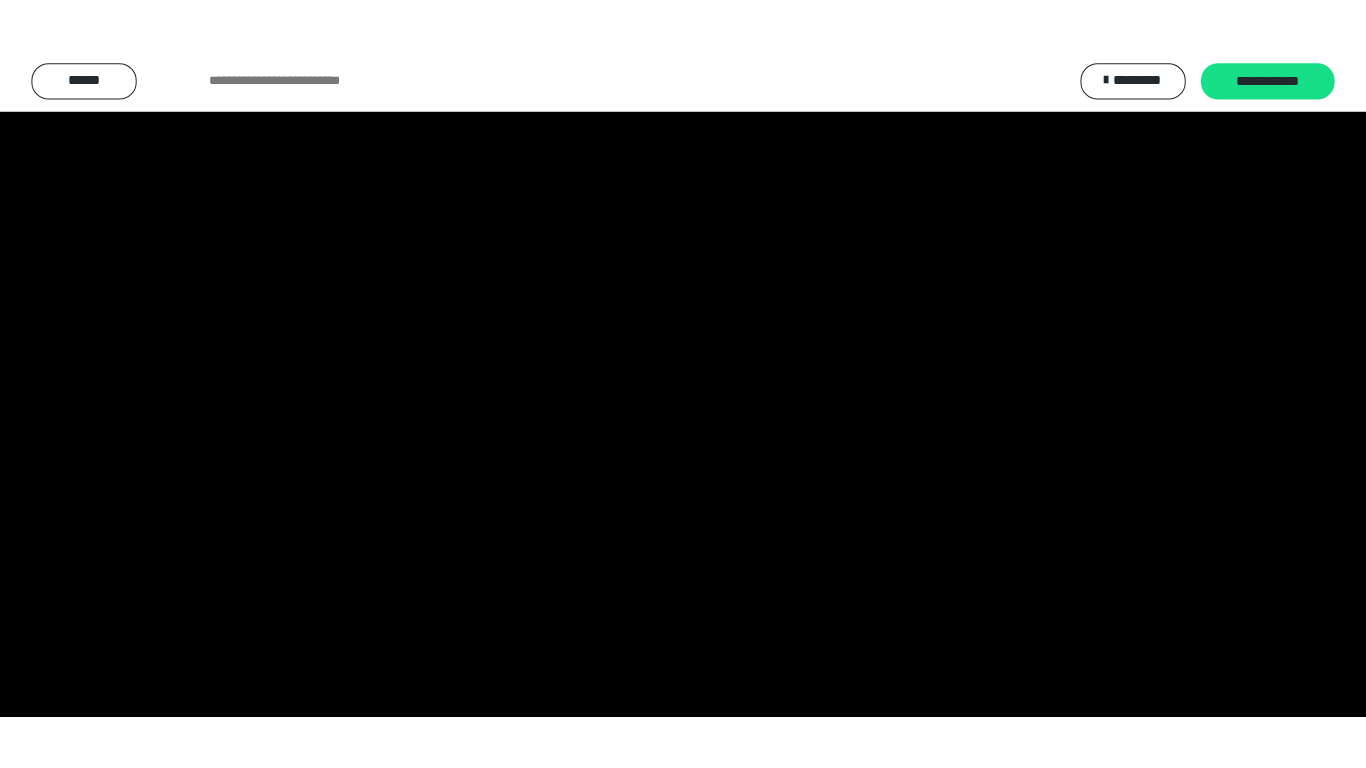 scroll, scrollTop: 2598, scrollLeft: 0, axis: vertical 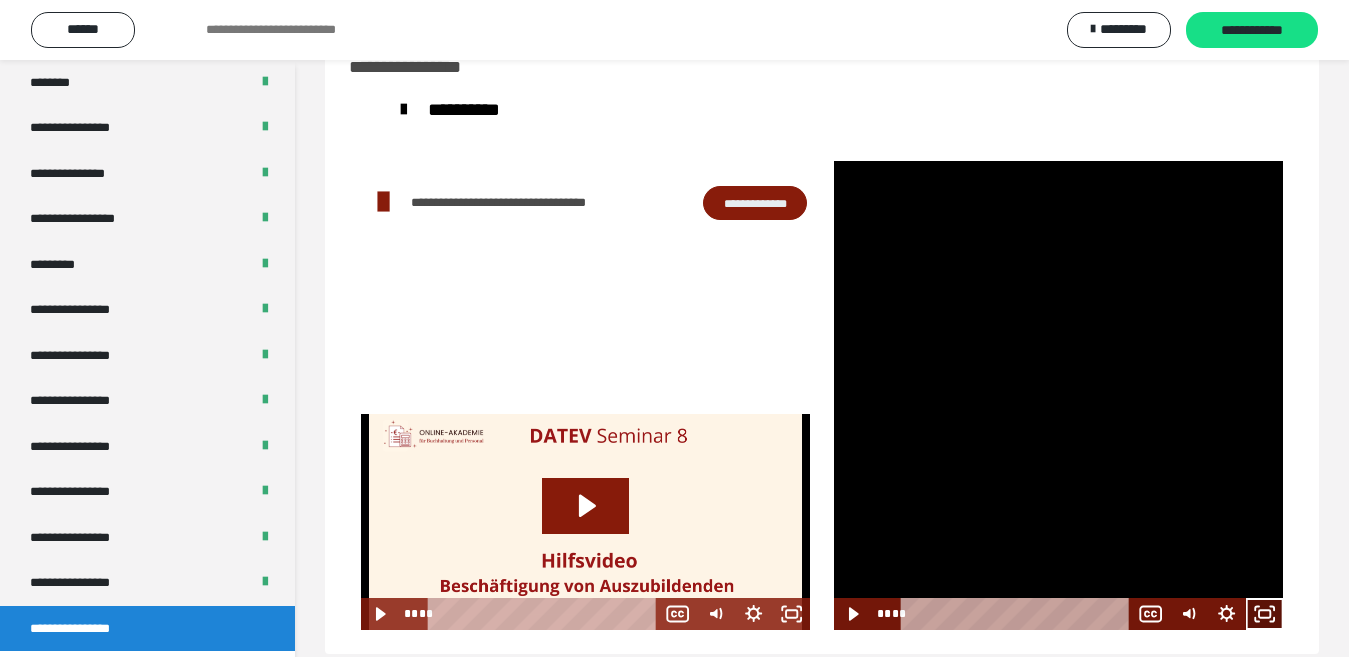 click 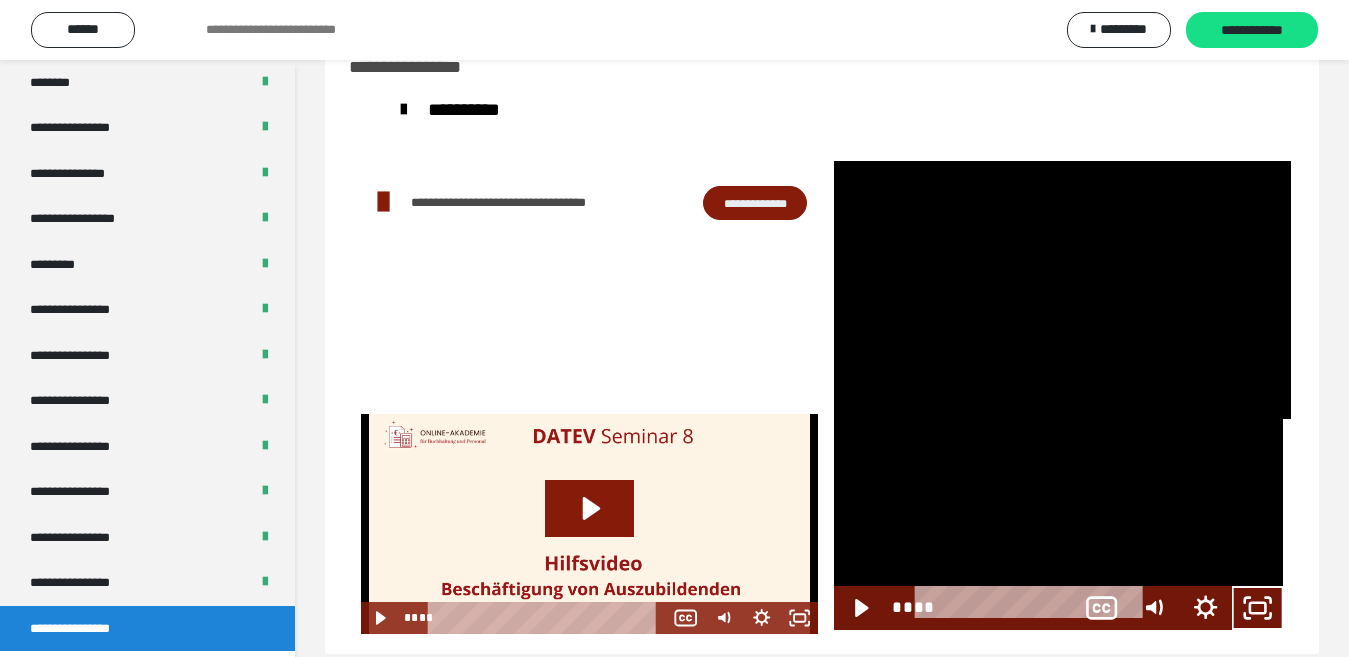 scroll, scrollTop: 2487, scrollLeft: 0, axis: vertical 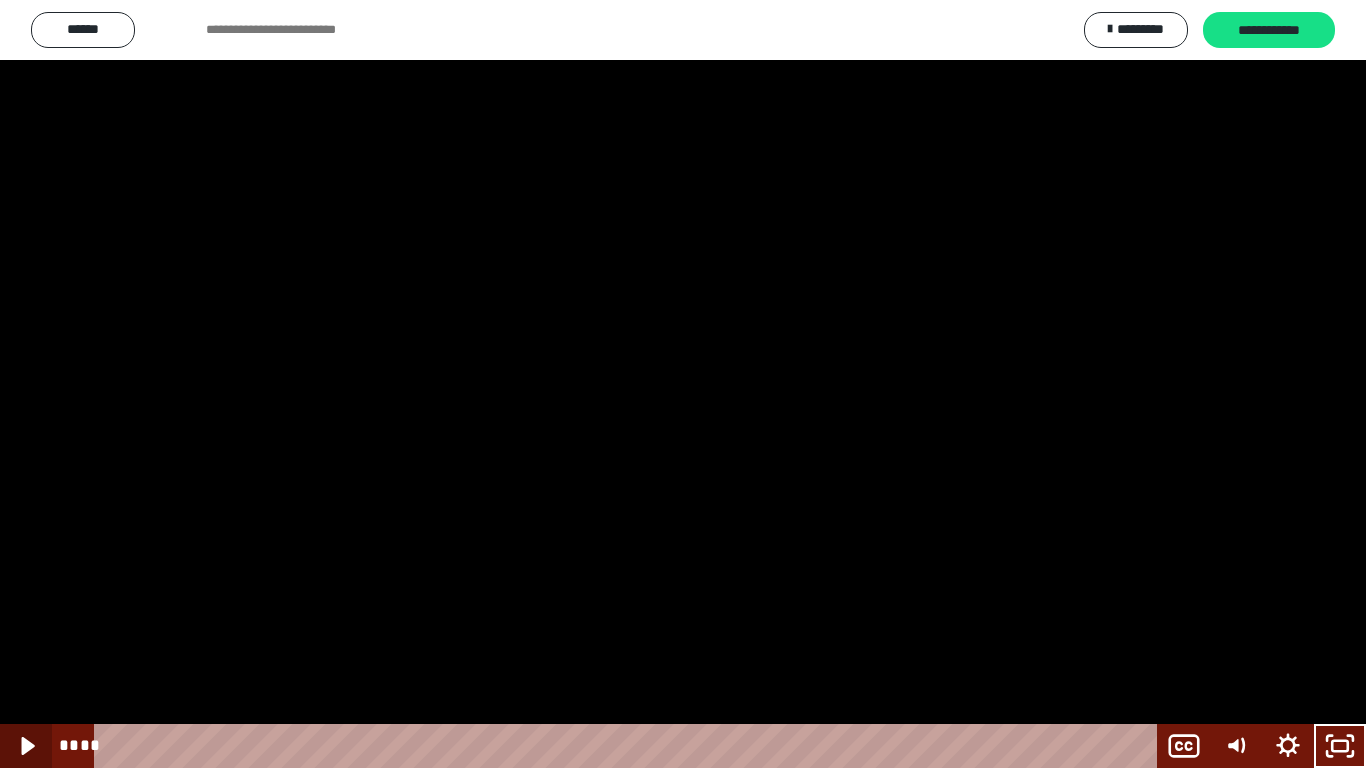 click 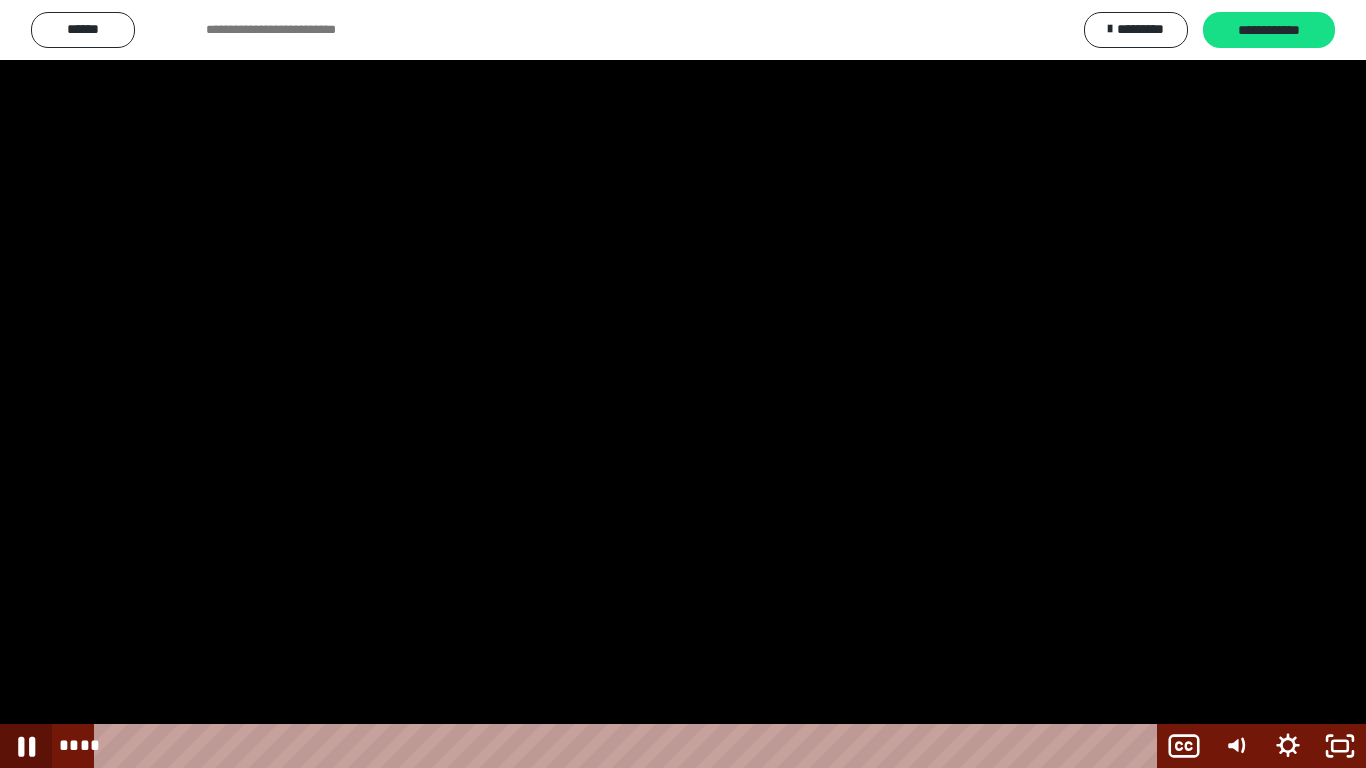 click 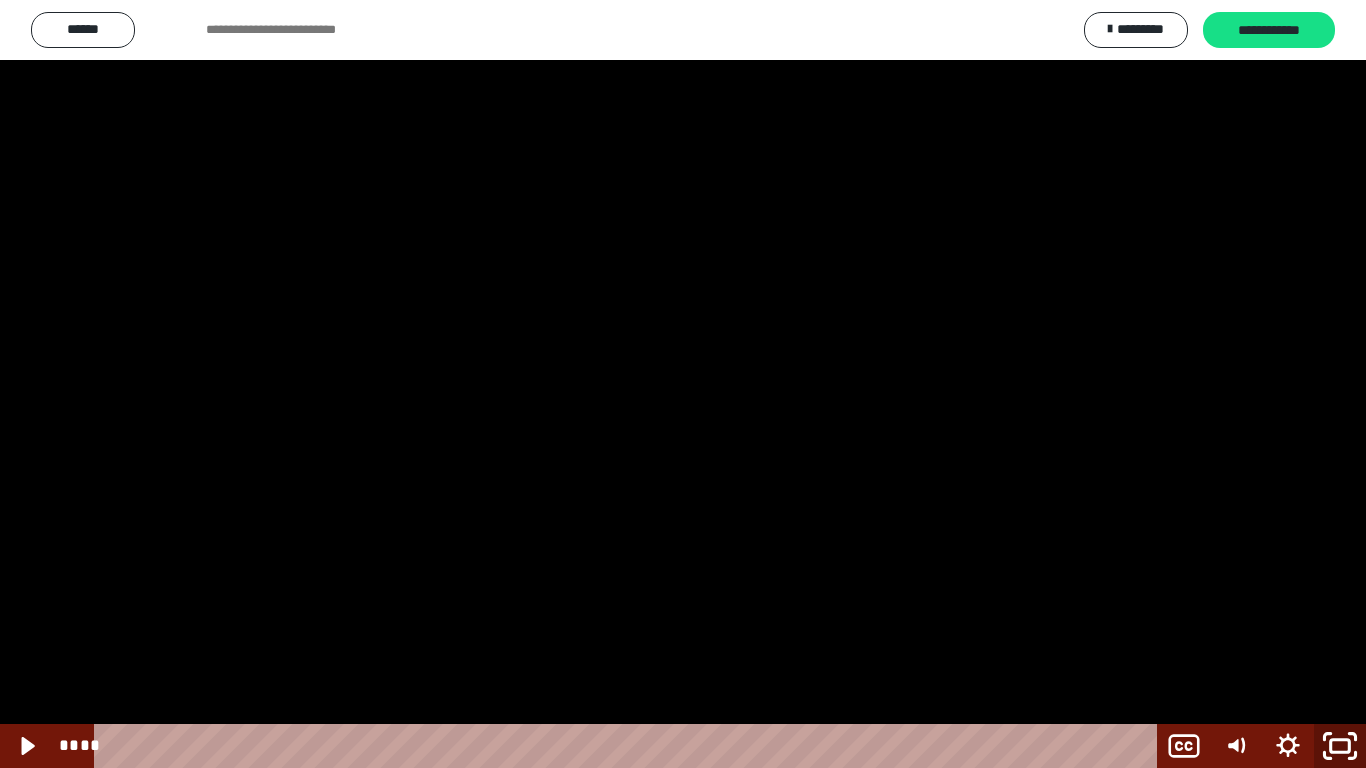 click 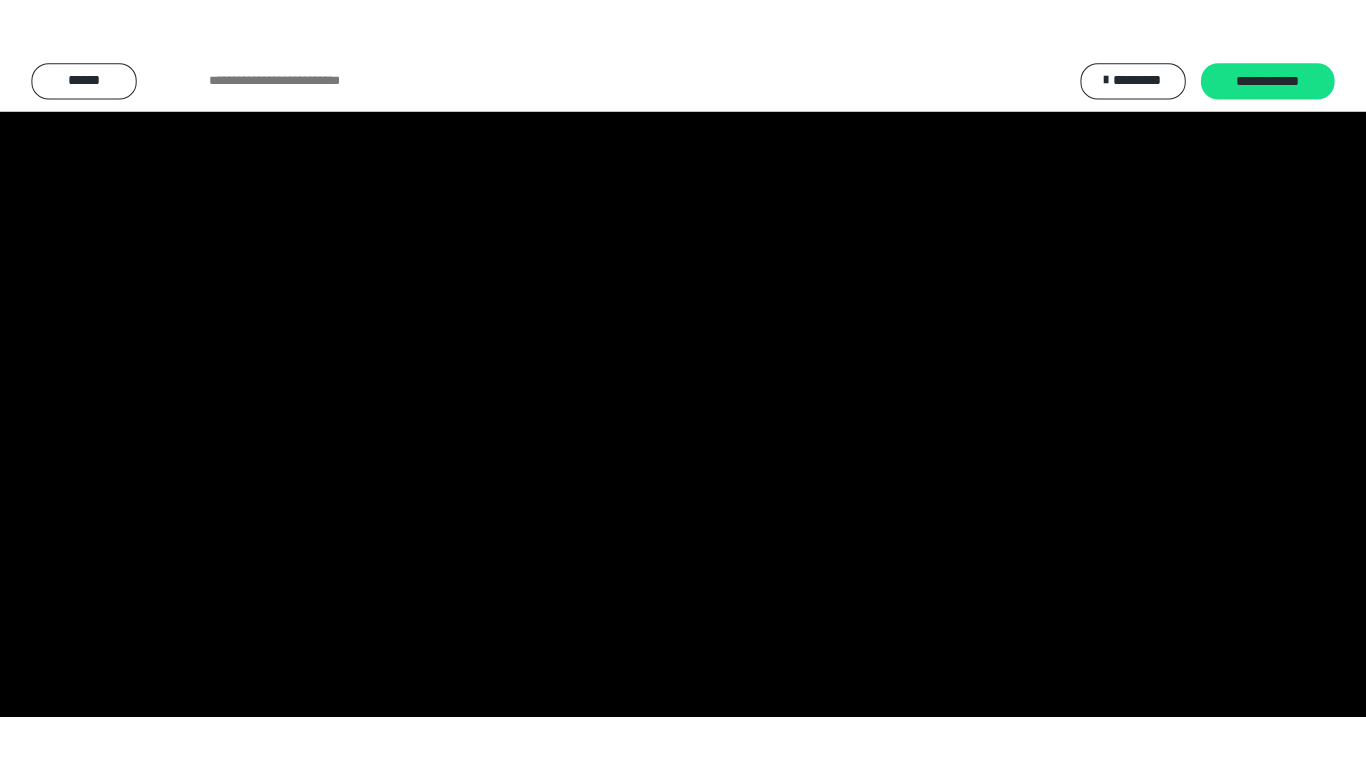 scroll, scrollTop: 2598, scrollLeft: 0, axis: vertical 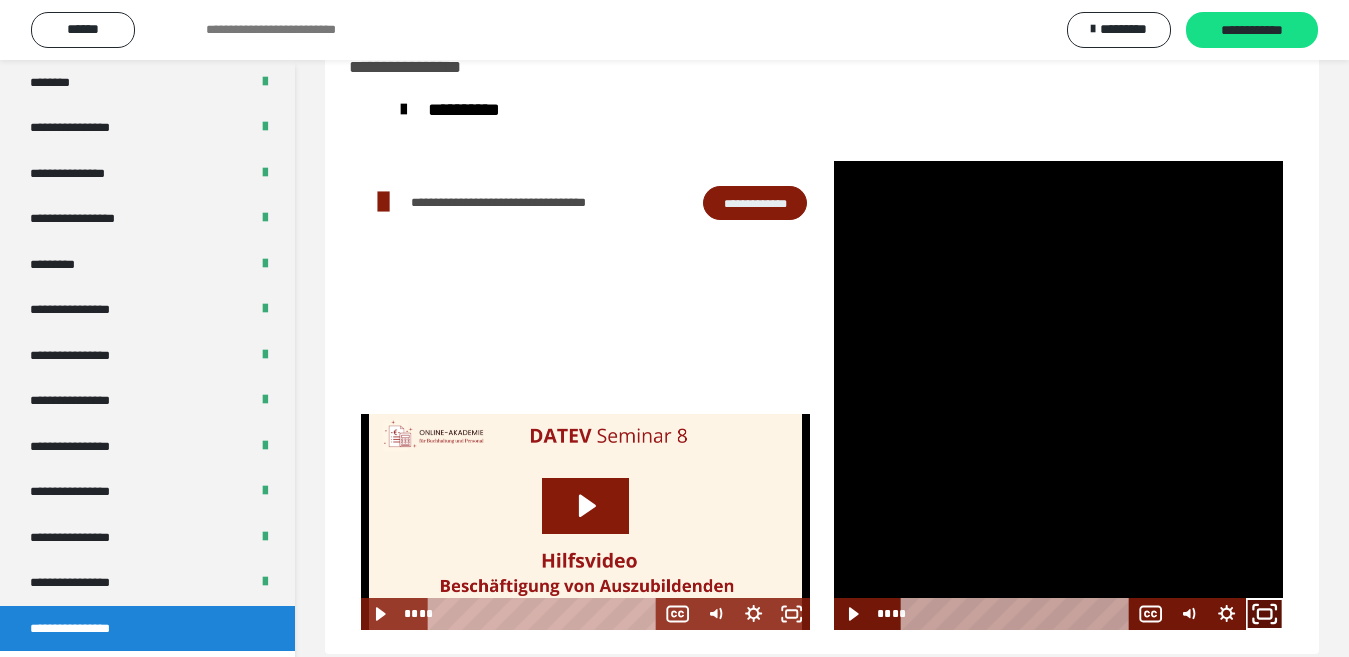 click 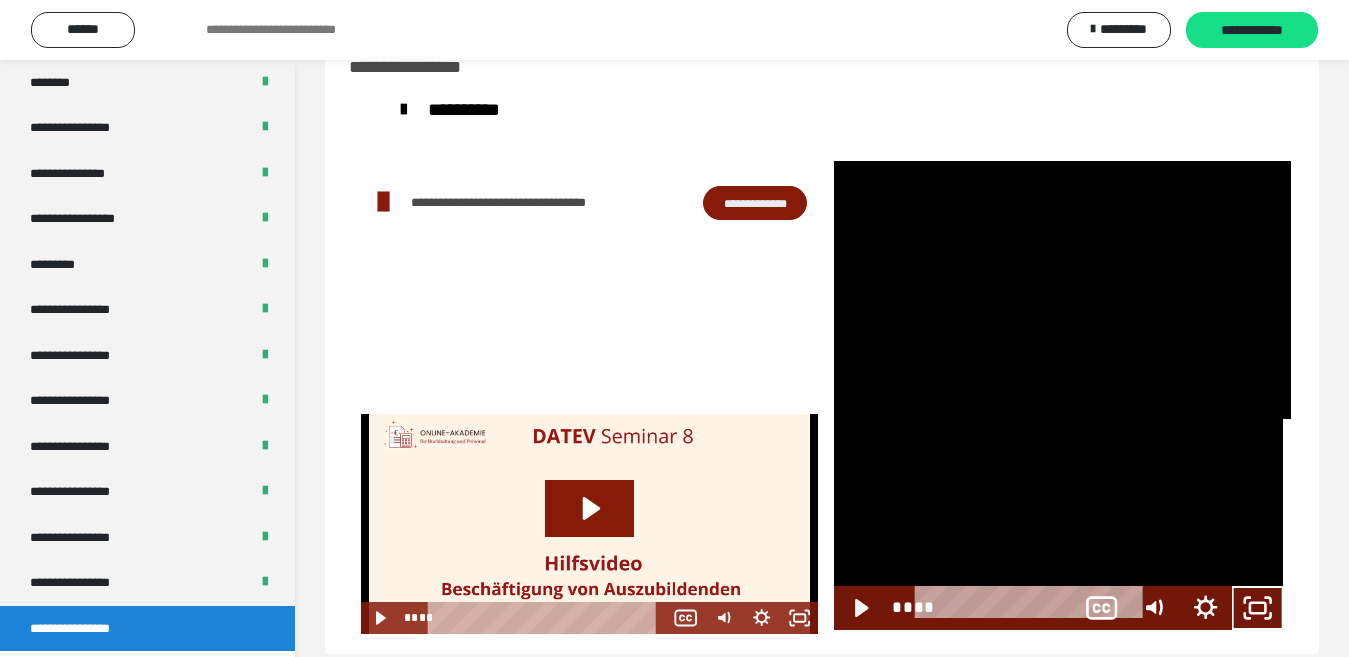 scroll, scrollTop: 2487, scrollLeft: 0, axis: vertical 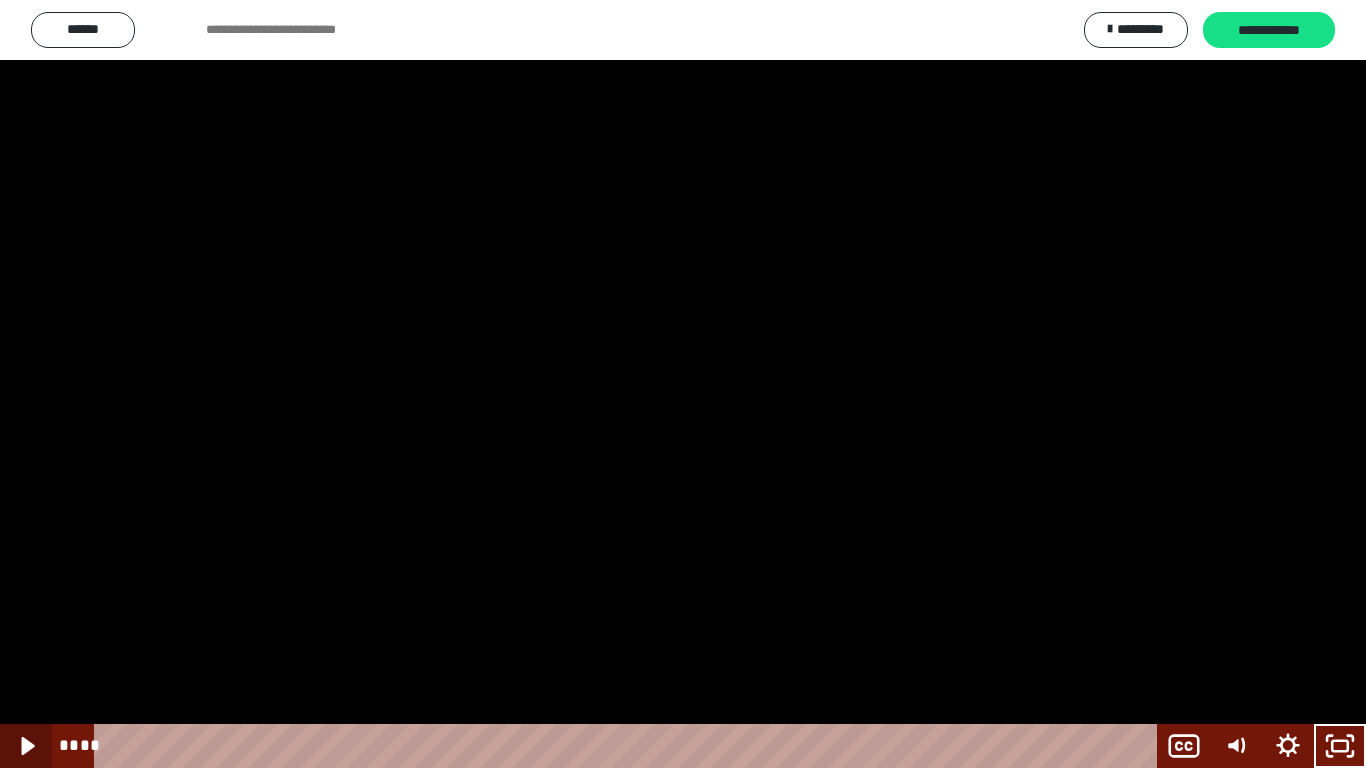 click 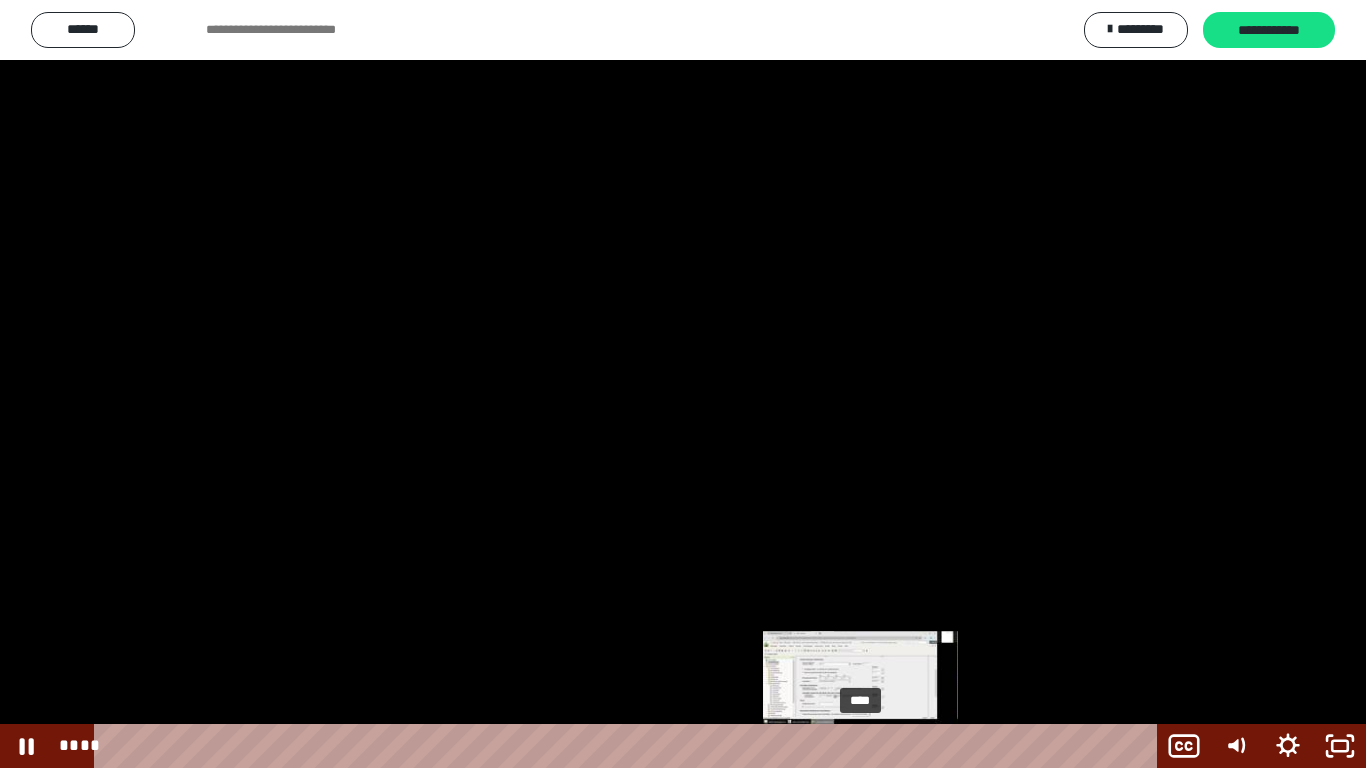 click on "****" at bounding box center (629, 746) 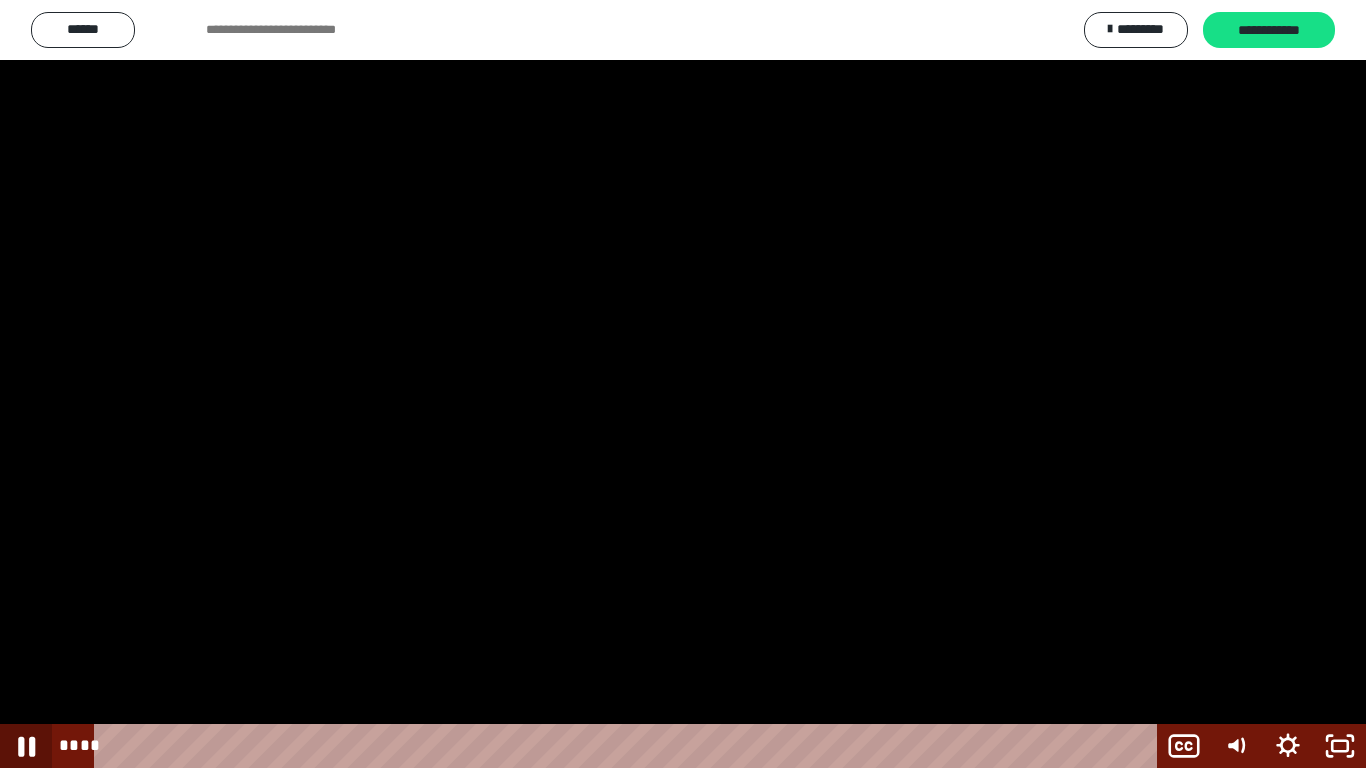 click 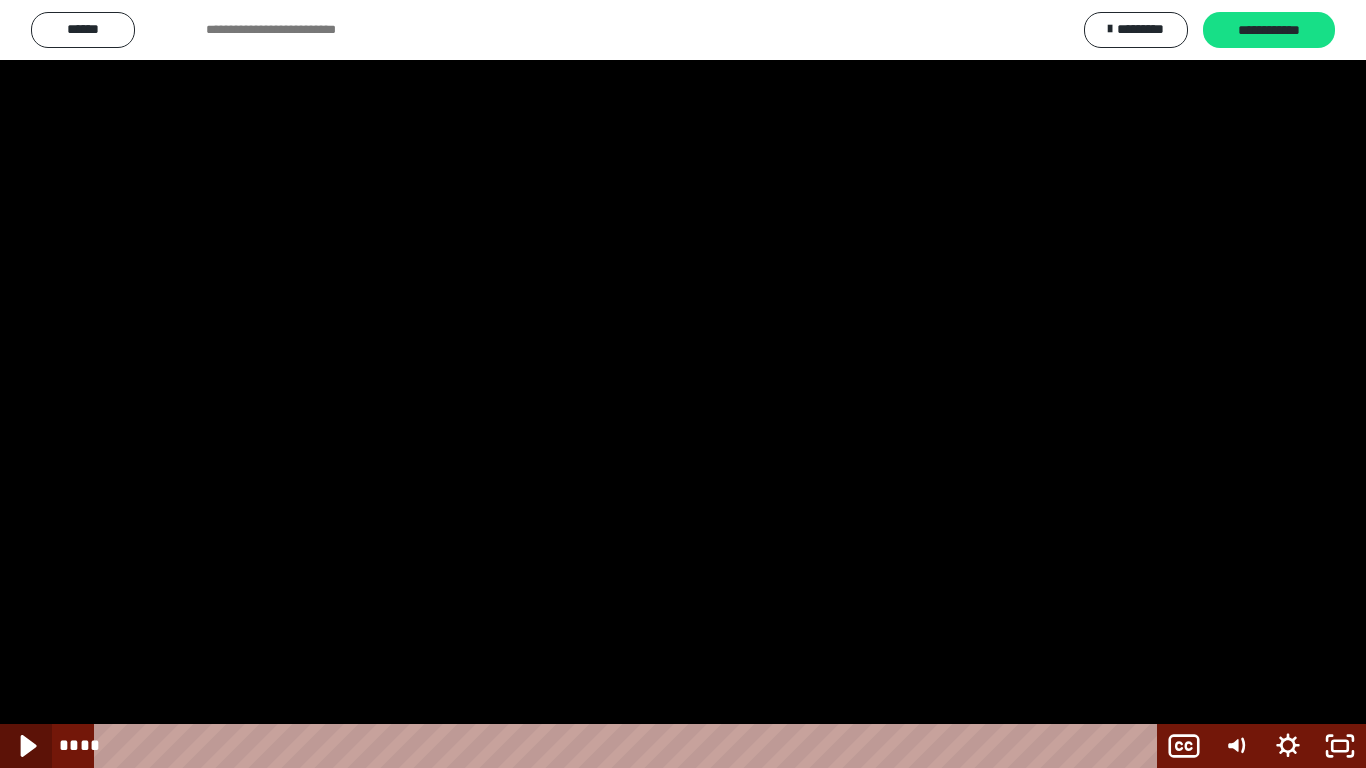 click 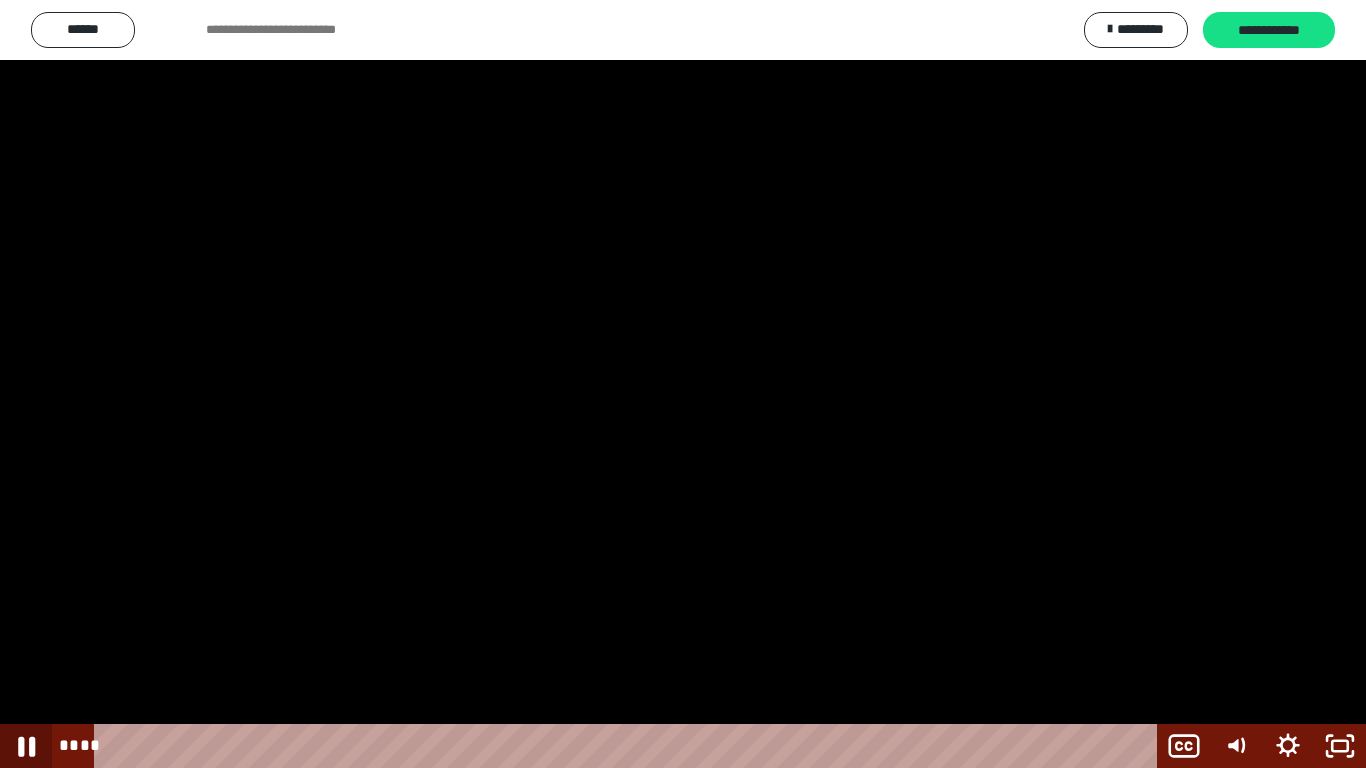 click 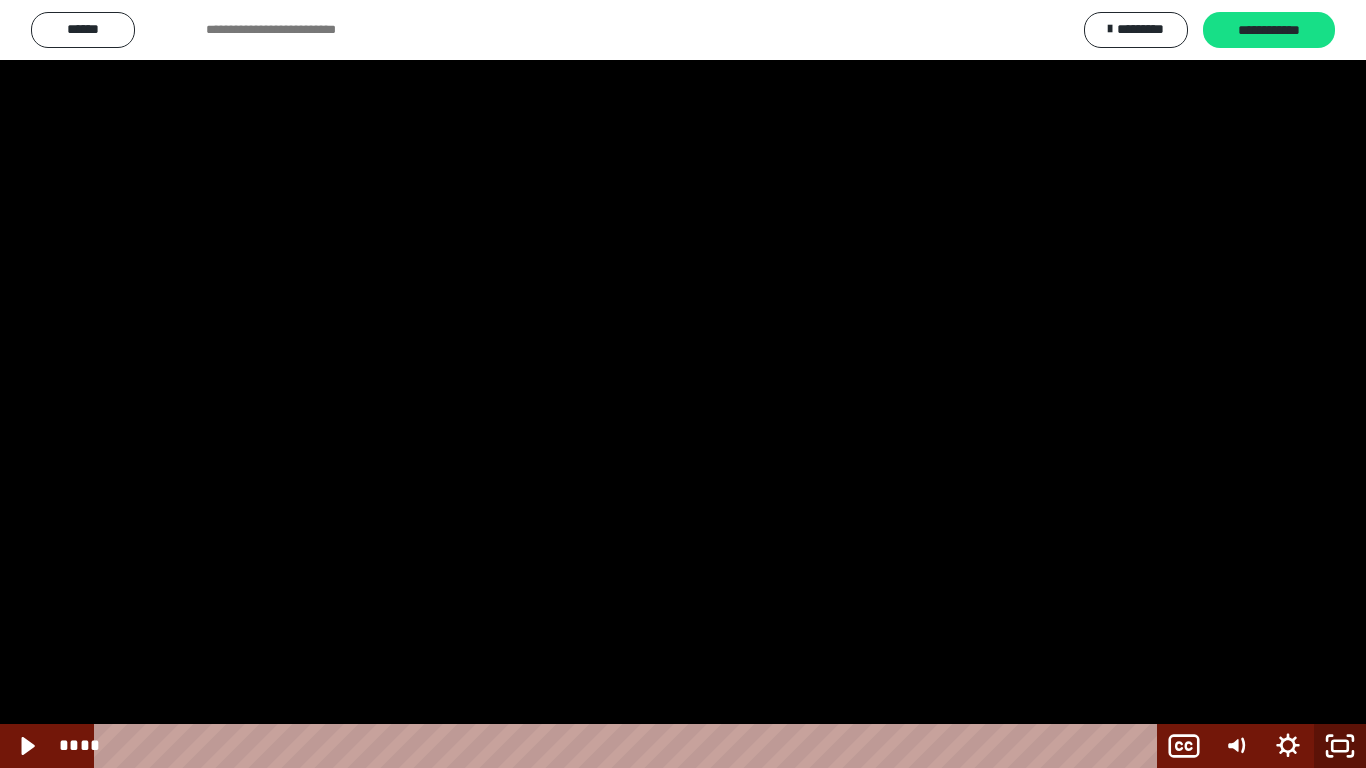 click 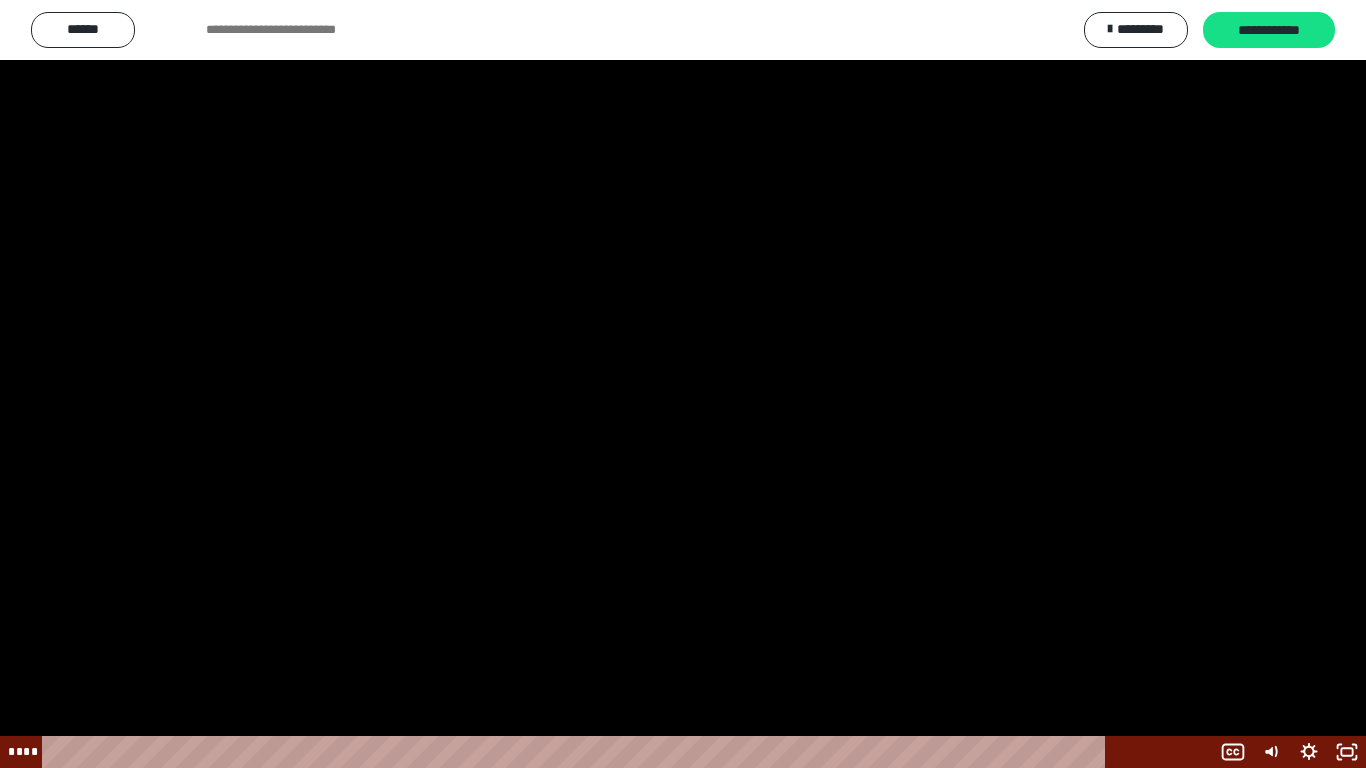 scroll, scrollTop: 2598, scrollLeft: 0, axis: vertical 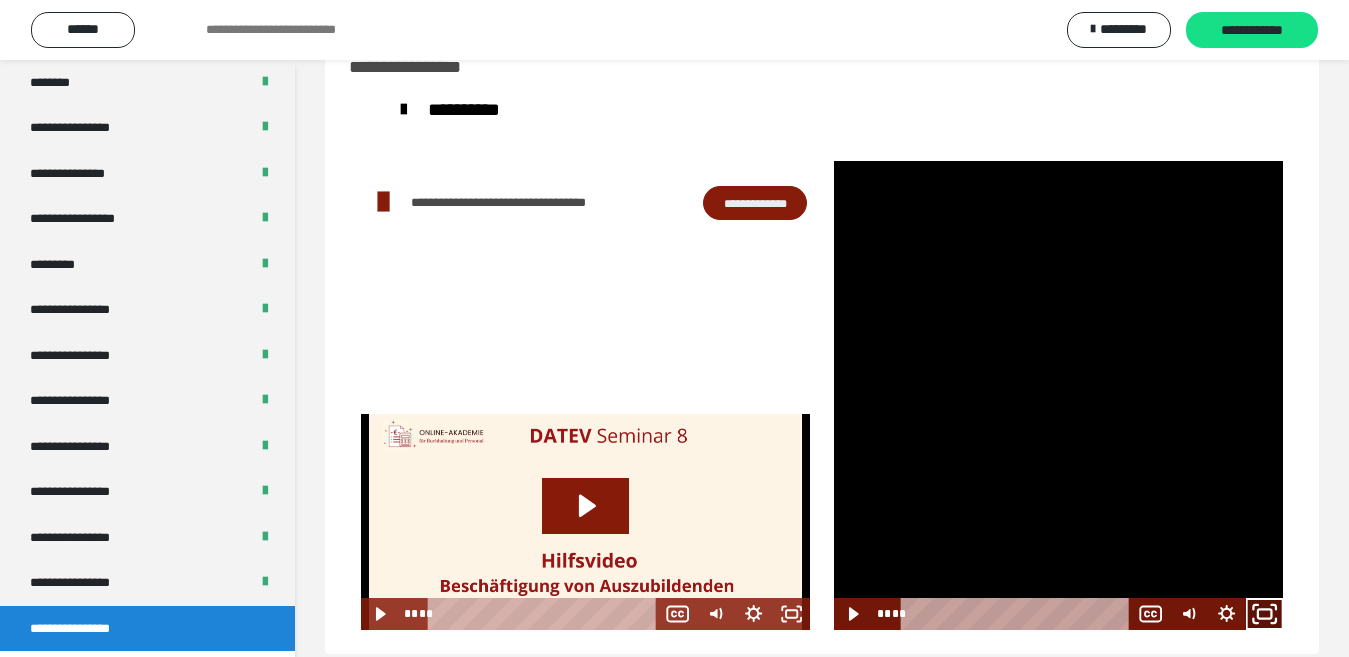 click 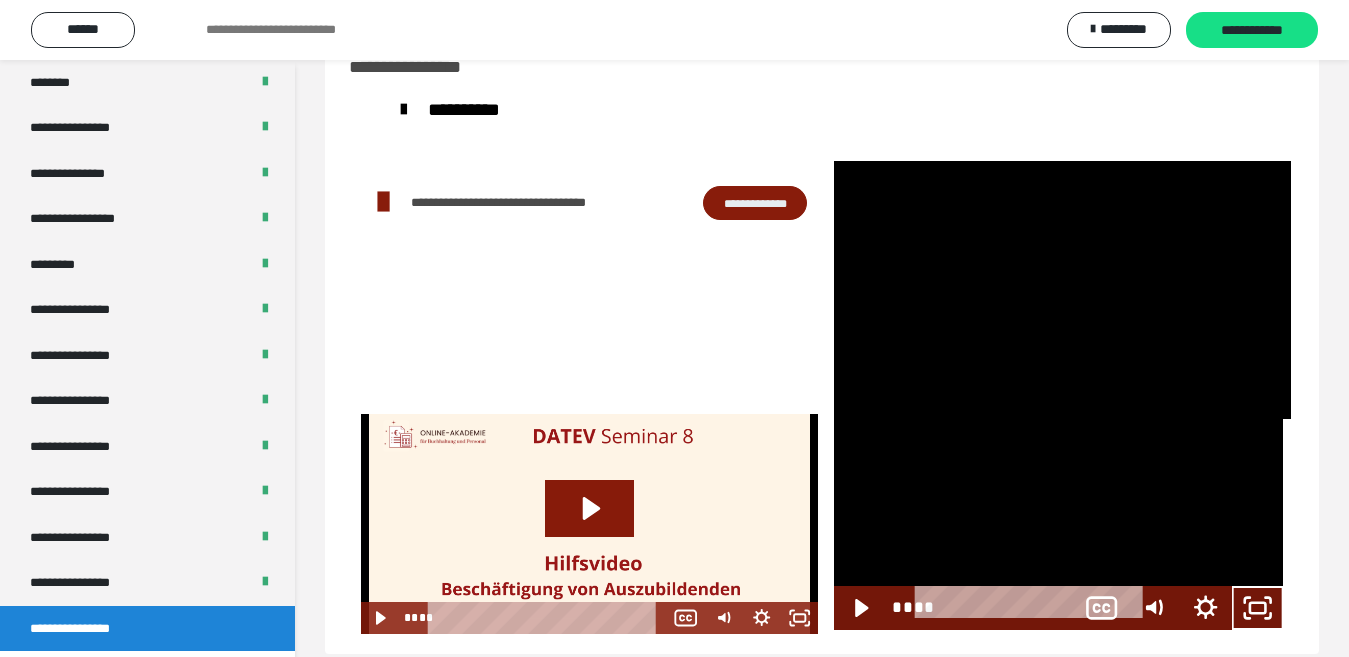 scroll, scrollTop: 2487, scrollLeft: 0, axis: vertical 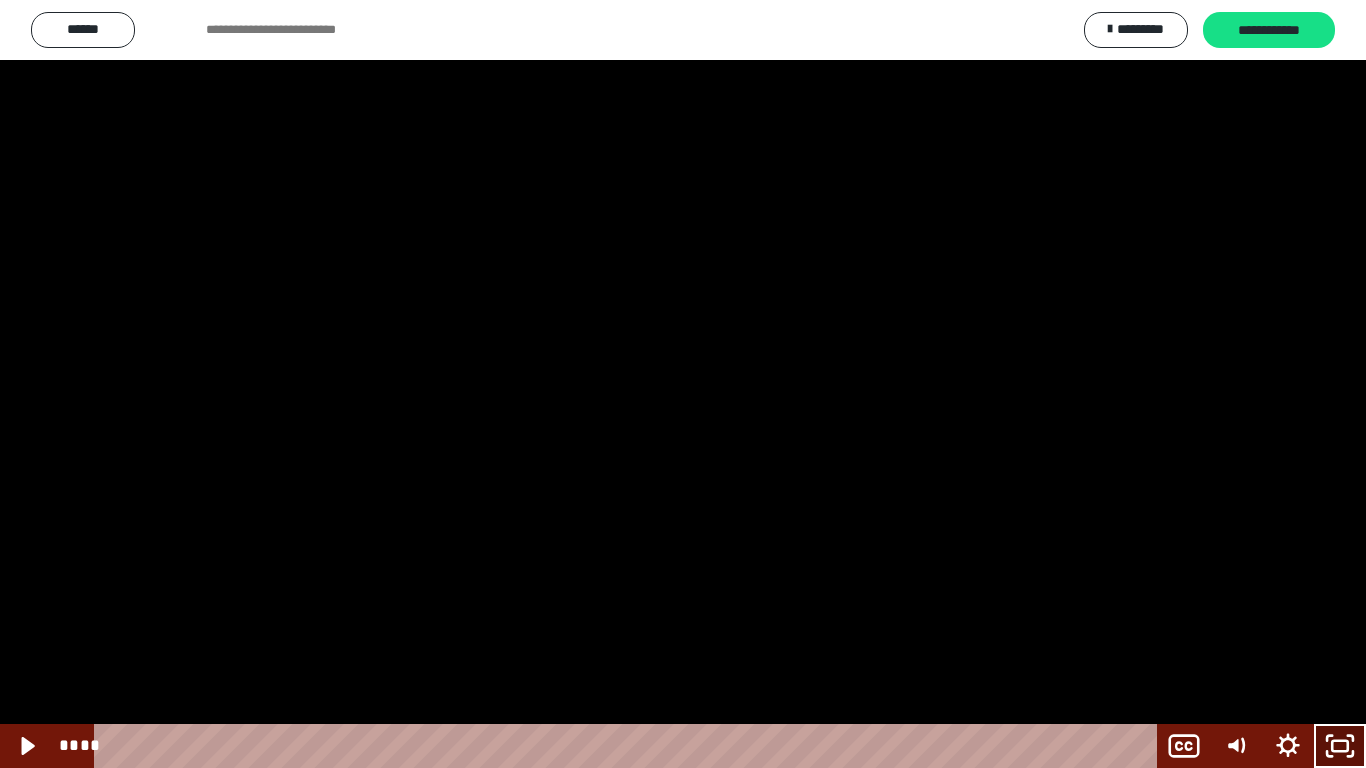 click 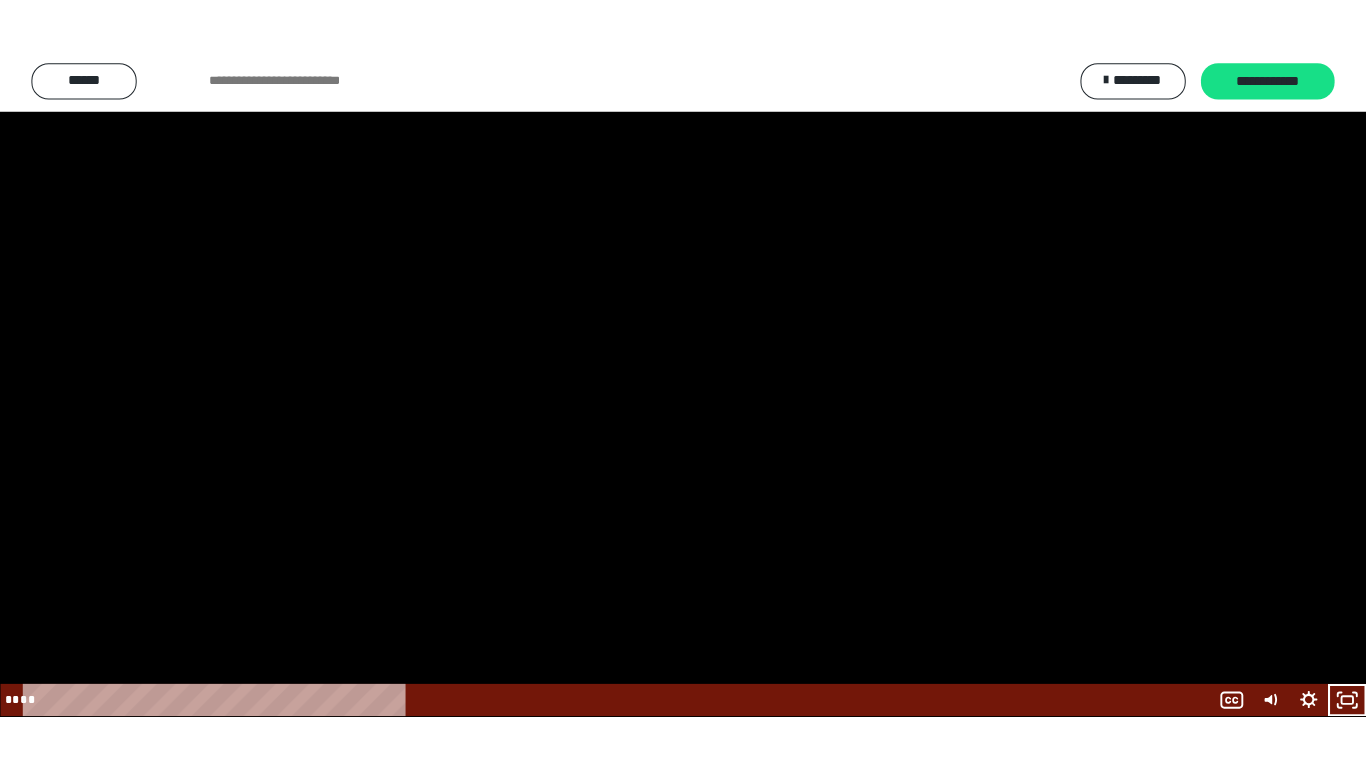 scroll, scrollTop: 2598, scrollLeft: 0, axis: vertical 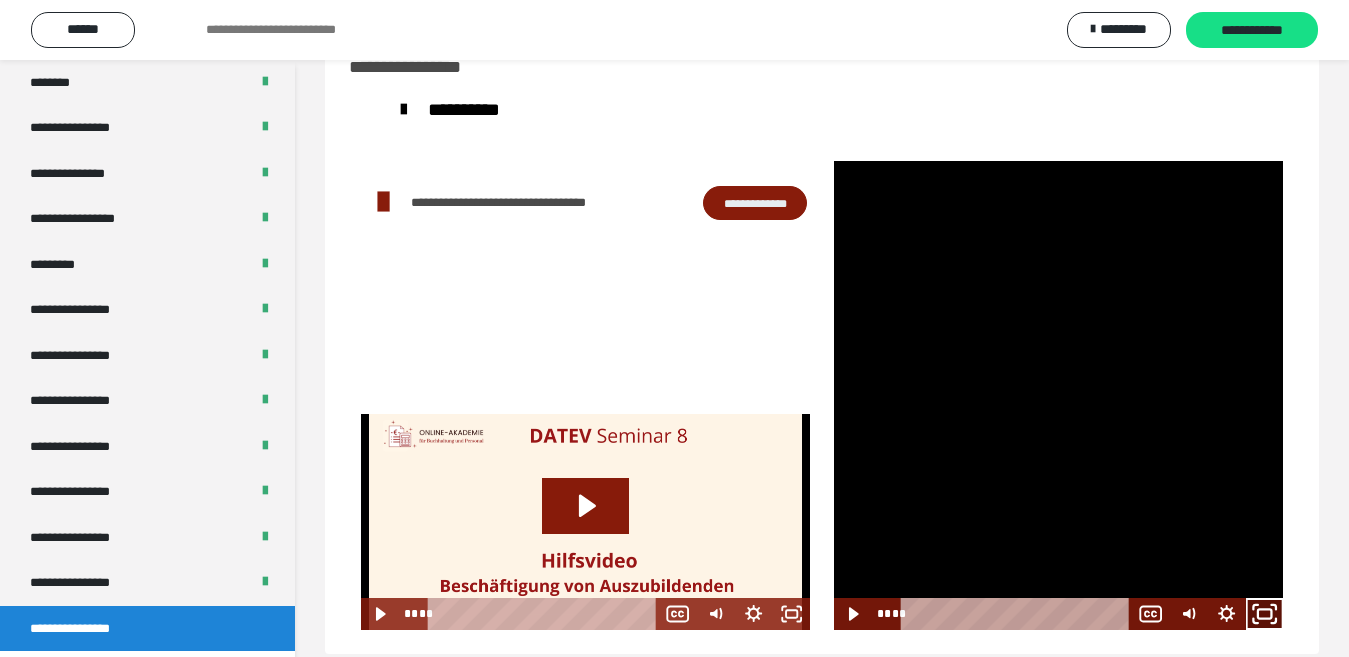 click 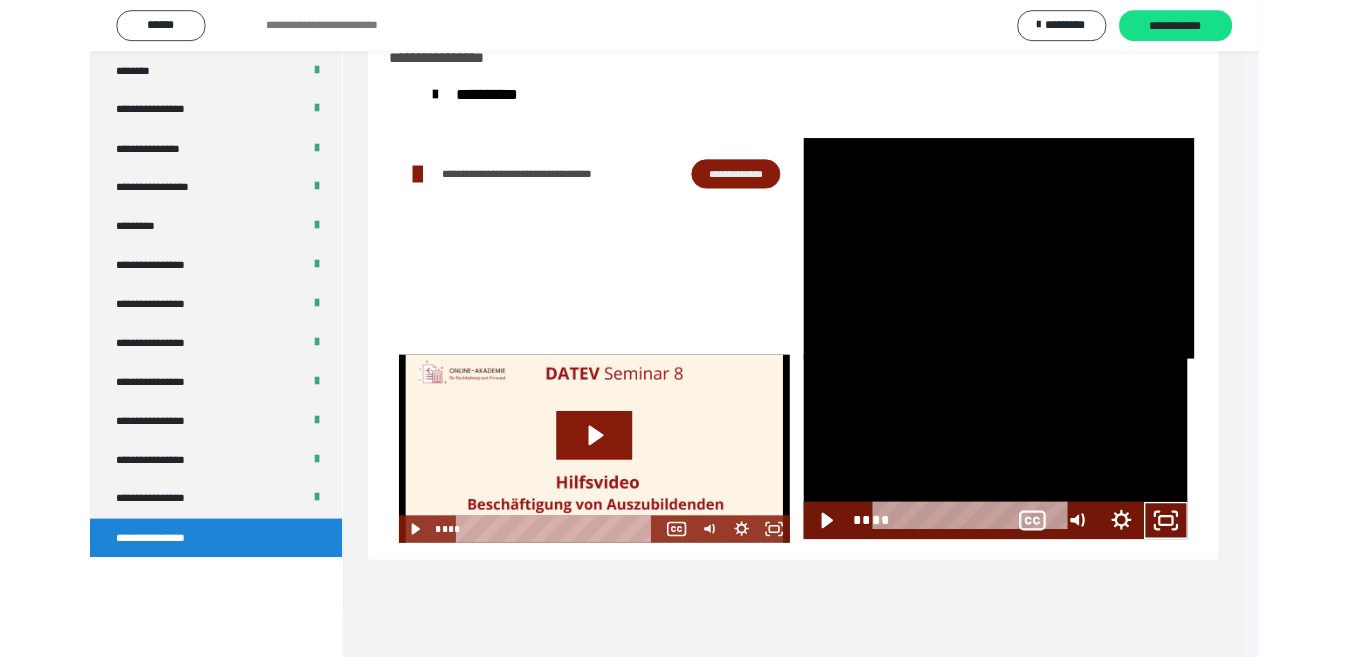 scroll, scrollTop: 2487, scrollLeft: 0, axis: vertical 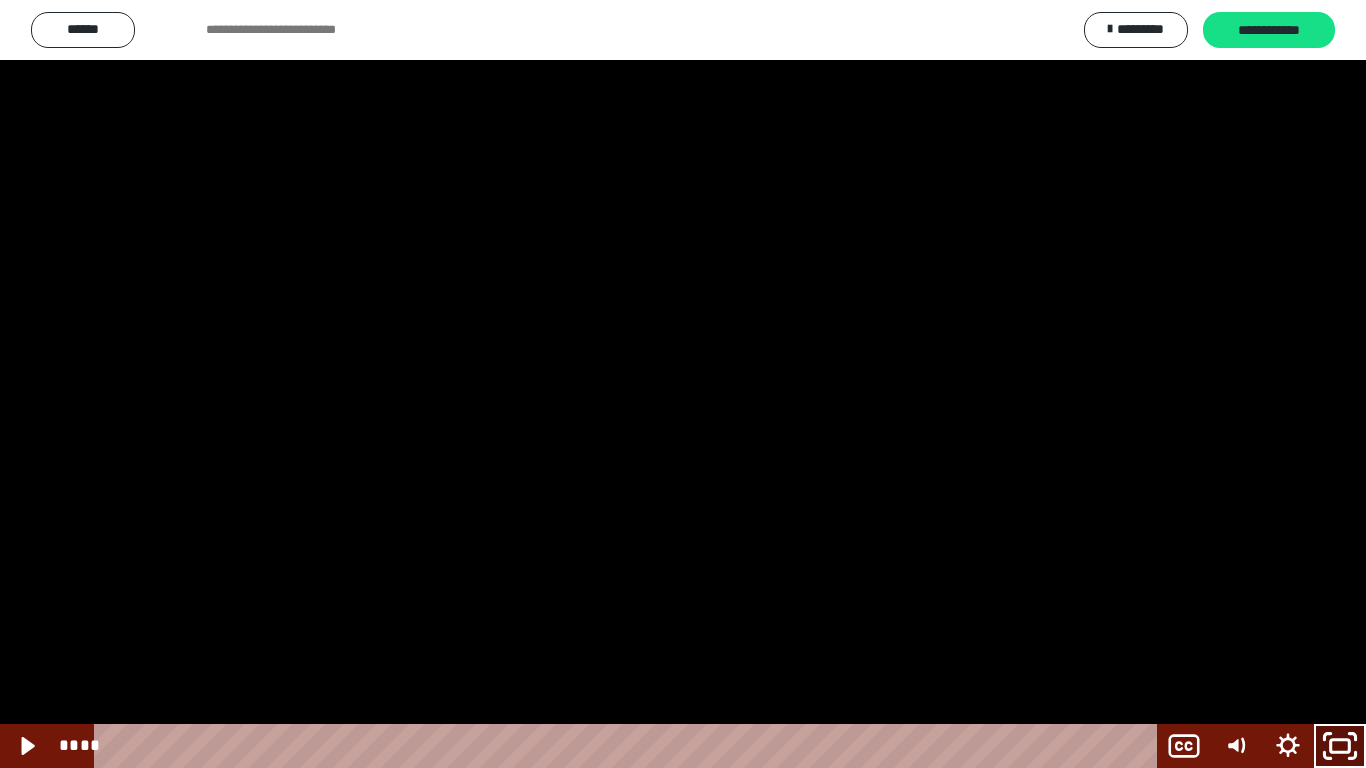 click 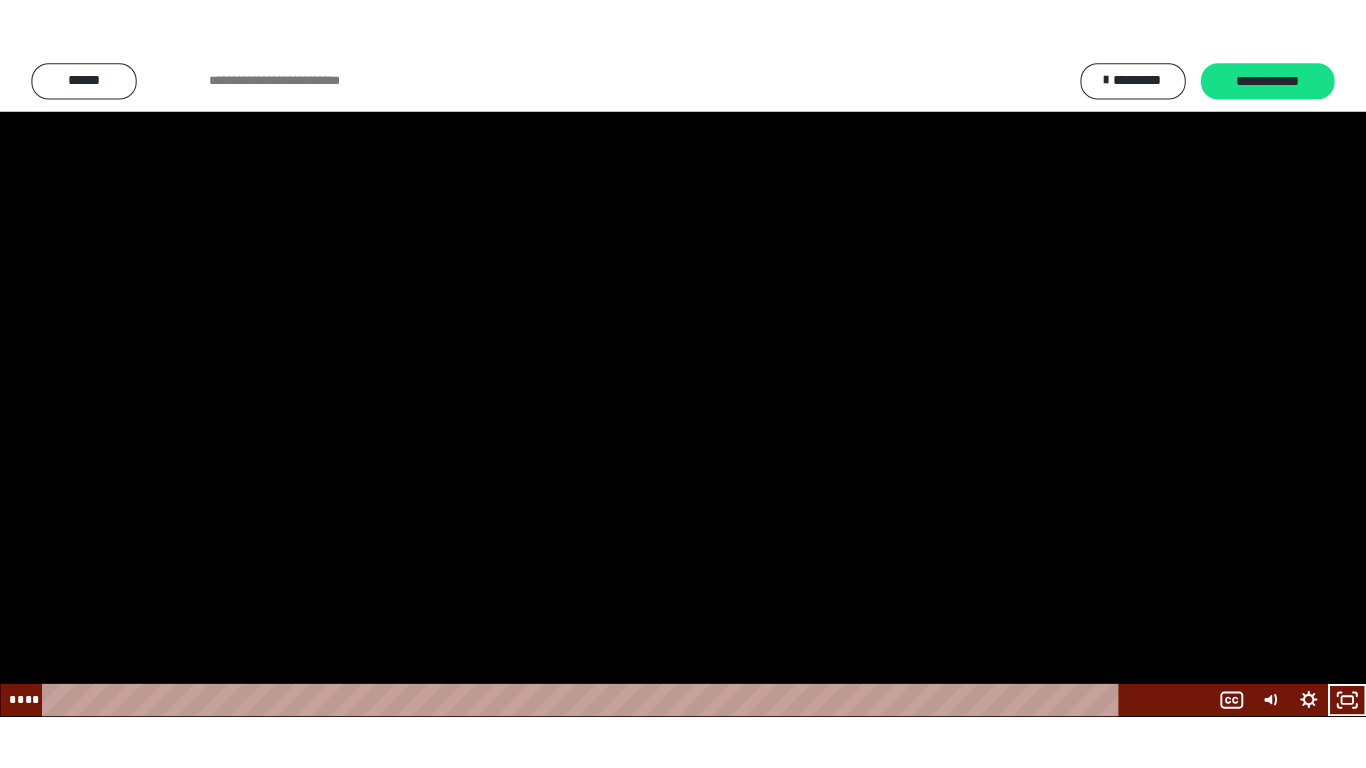 scroll, scrollTop: 2598, scrollLeft: 0, axis: vertical 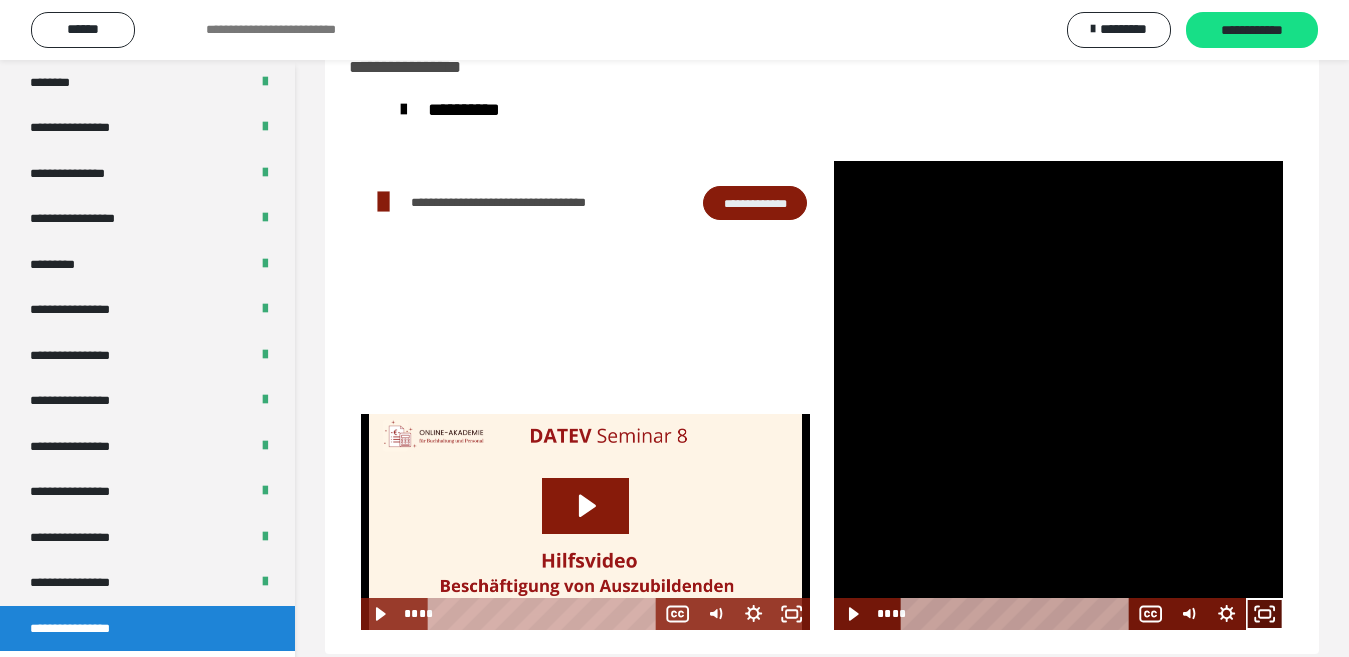 click 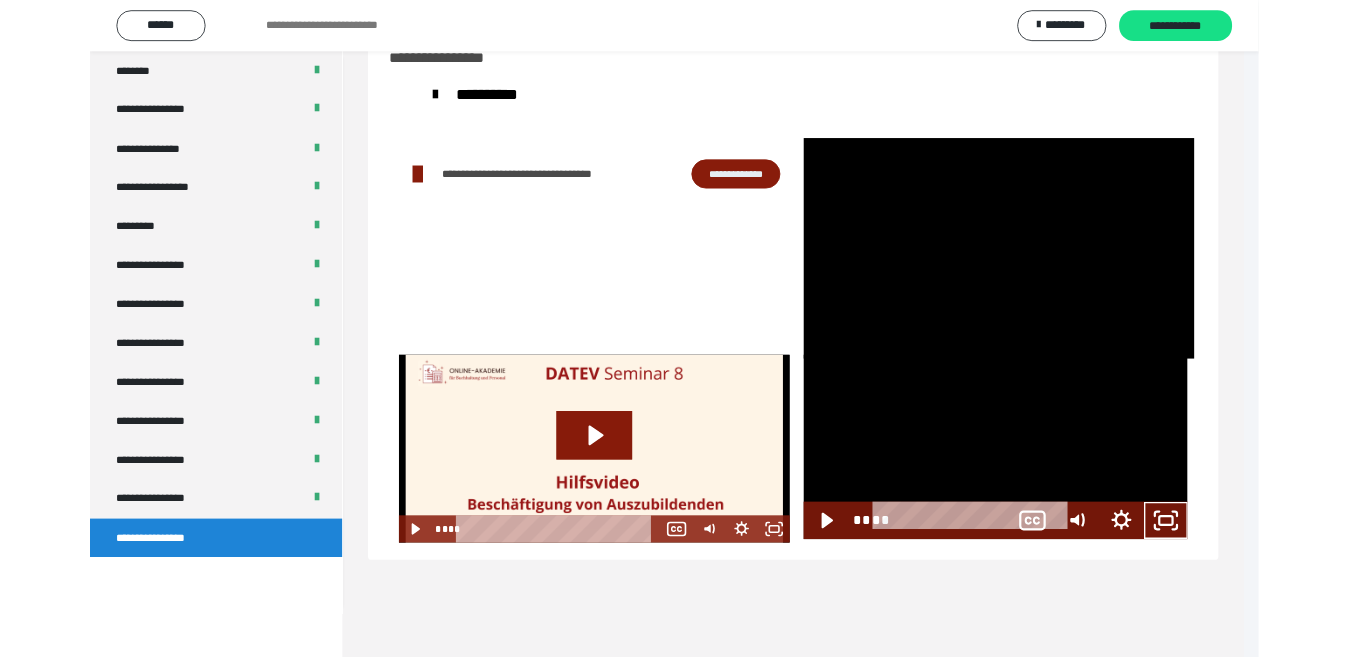 scroll, scrollTop: 2487, scrollLeft: 0, axis: vertical 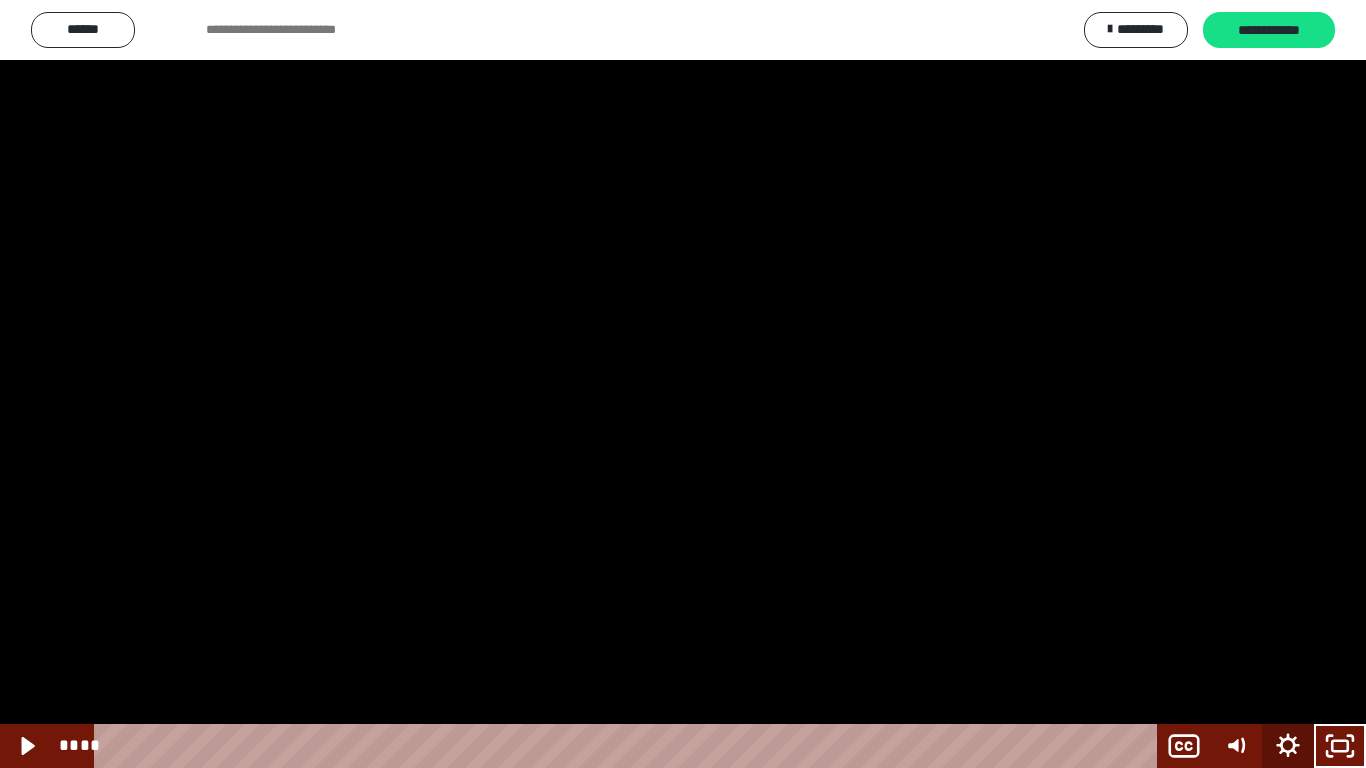 click 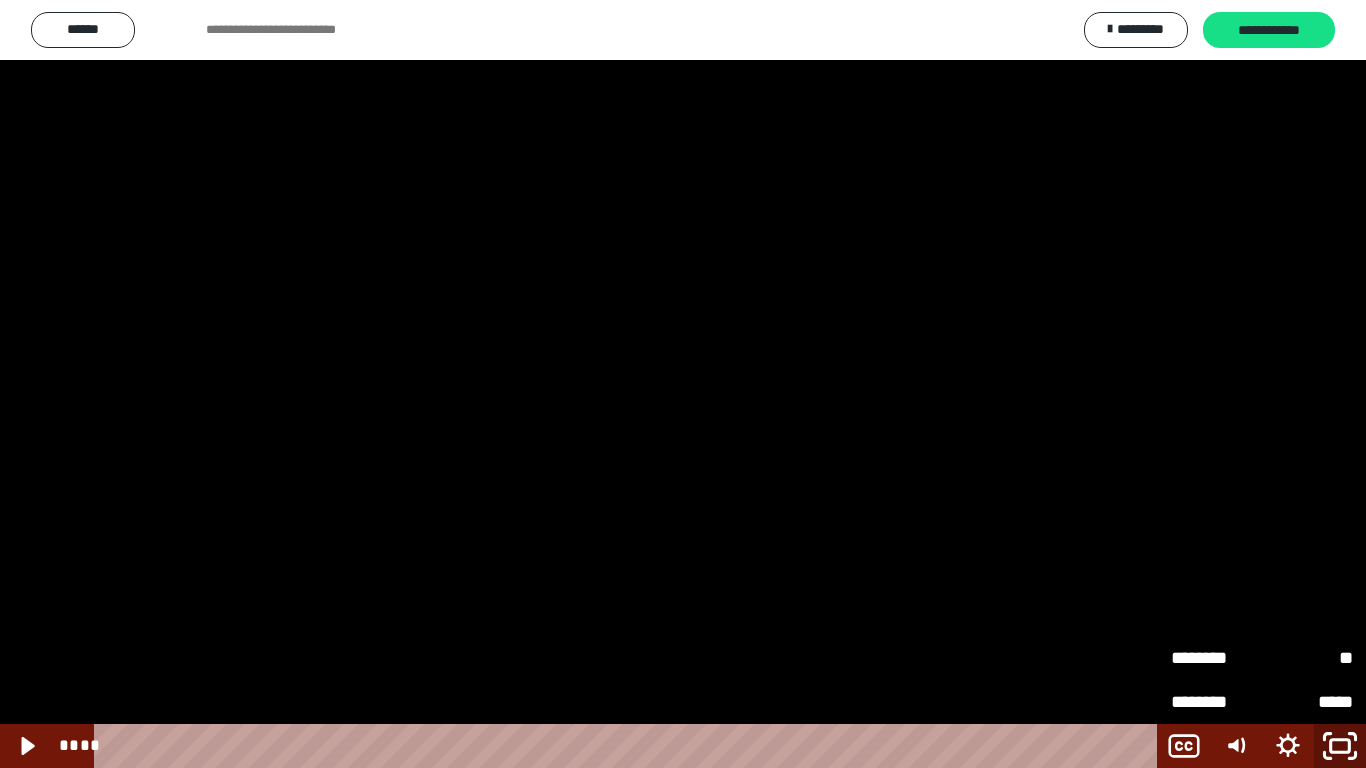 click 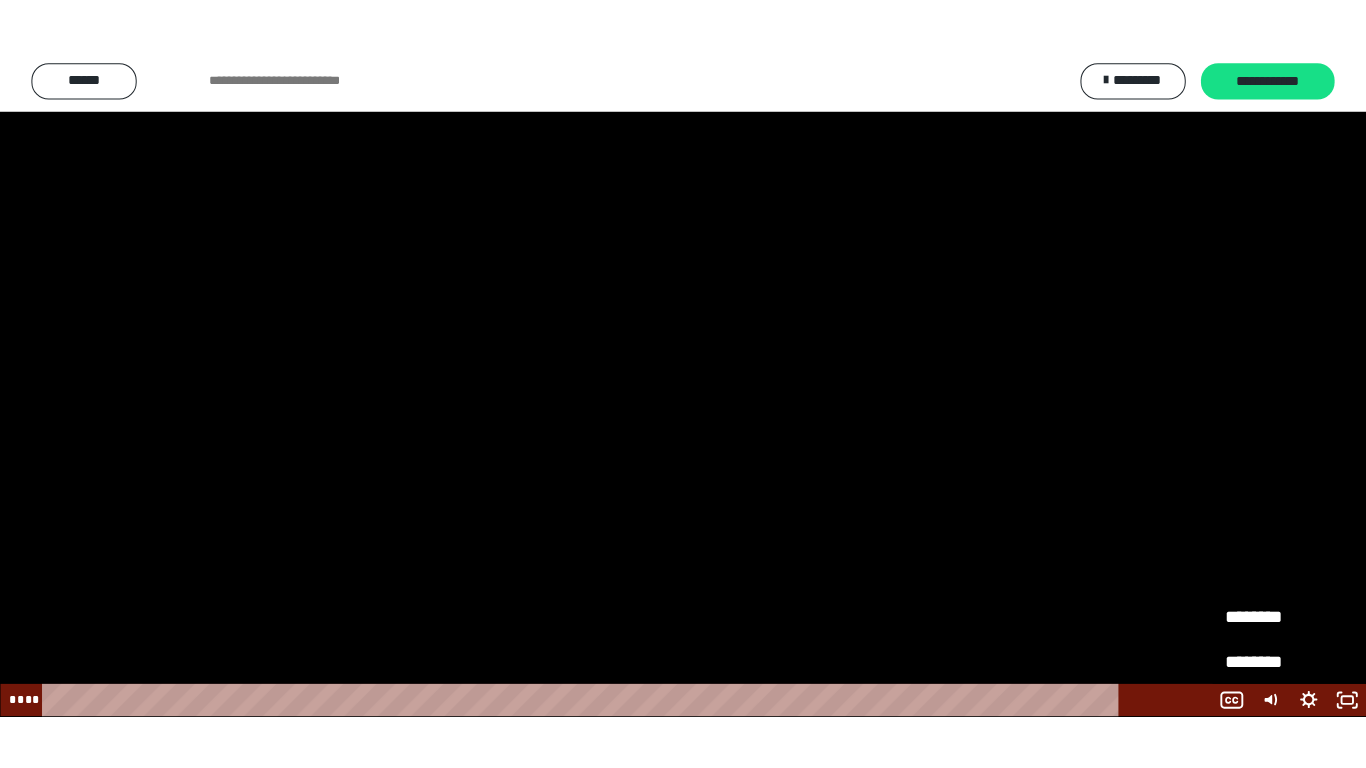 scroll, scrollTop: 2598, scrollLeft: 0, axis: vertical 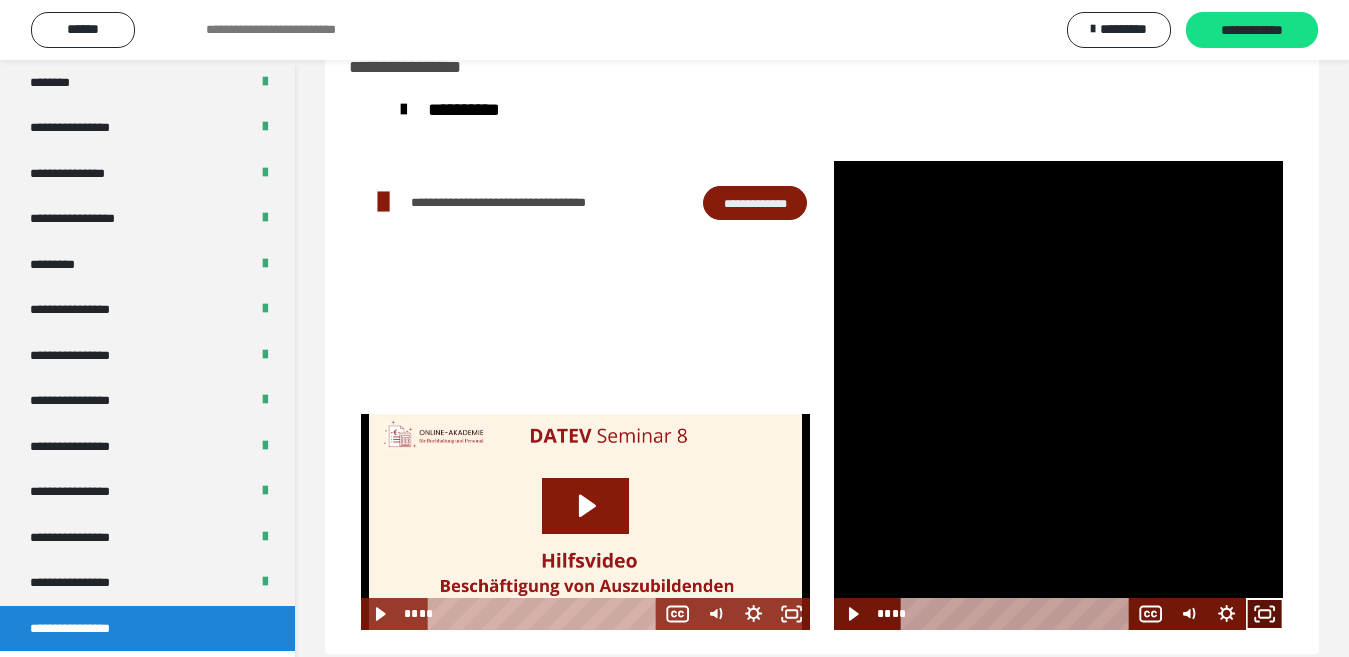 click 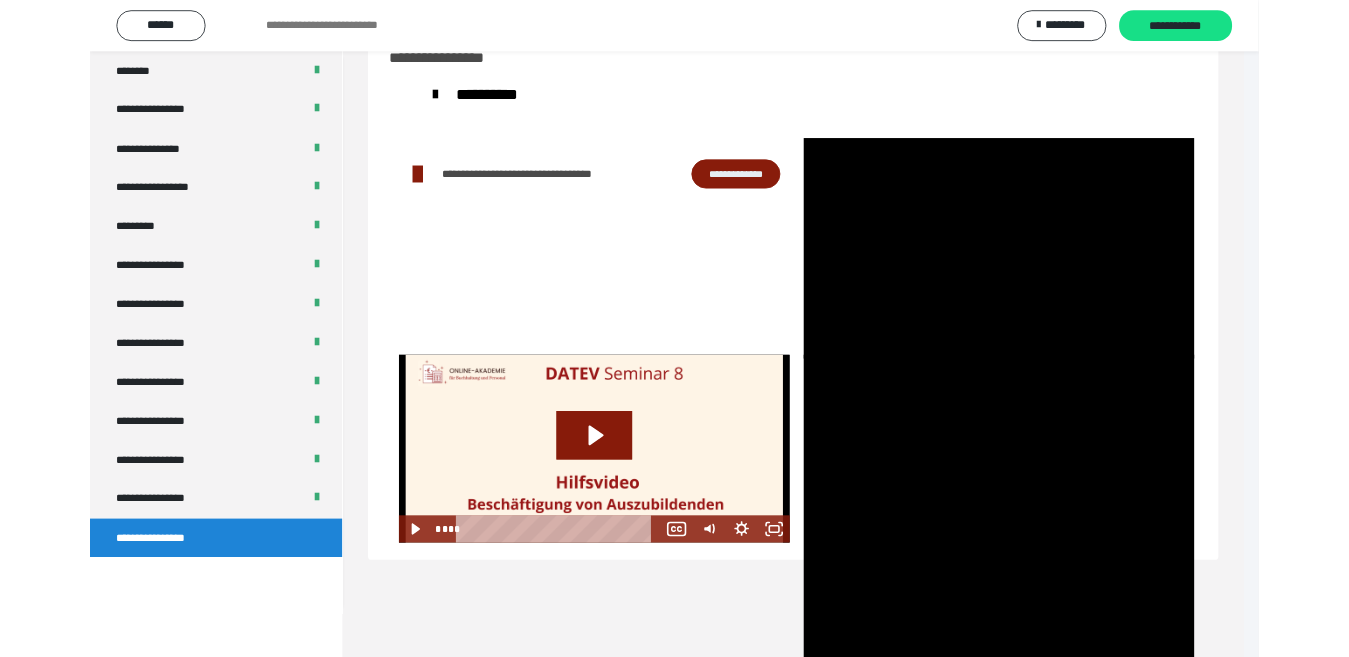 scroll, scrollTop: 2487, scrollLeft: 0, axis: vertical 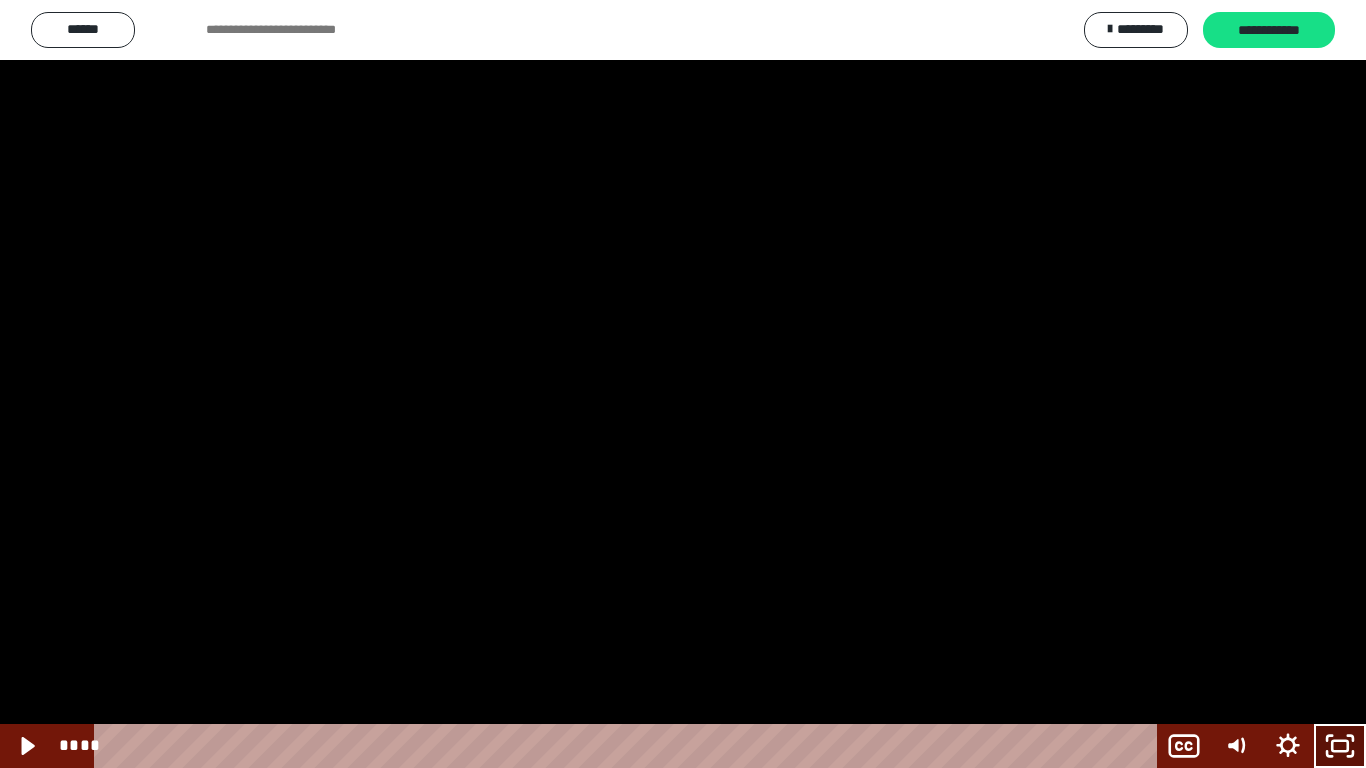 click 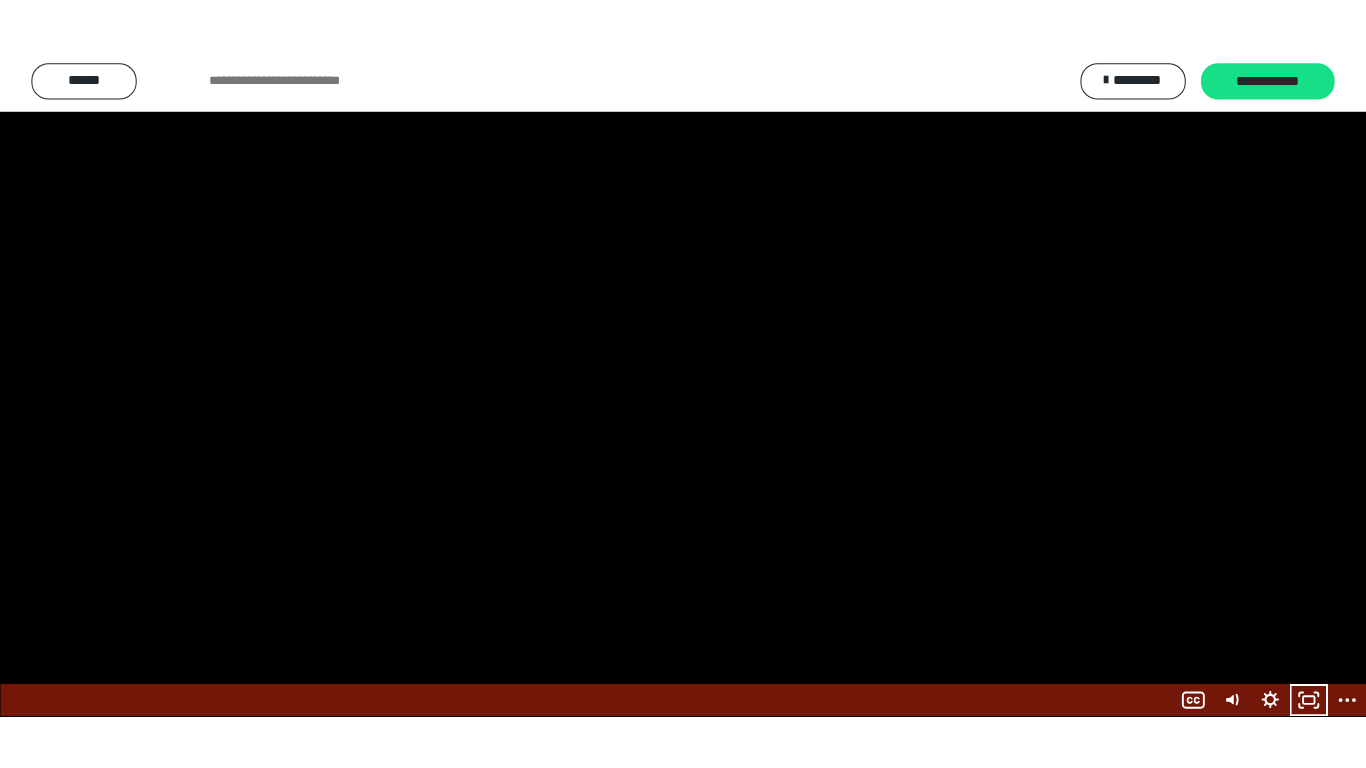 scroll, scrollTop: 2598, scrollLeft: 0, axis: vertical 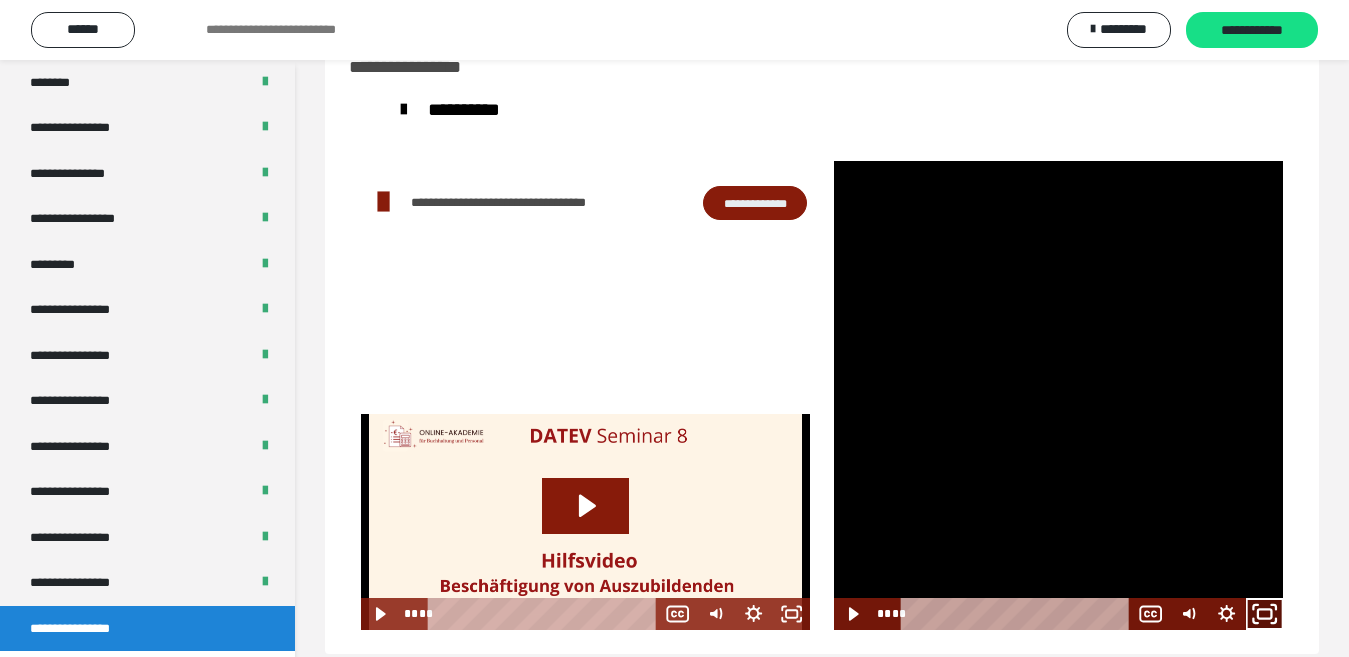 click 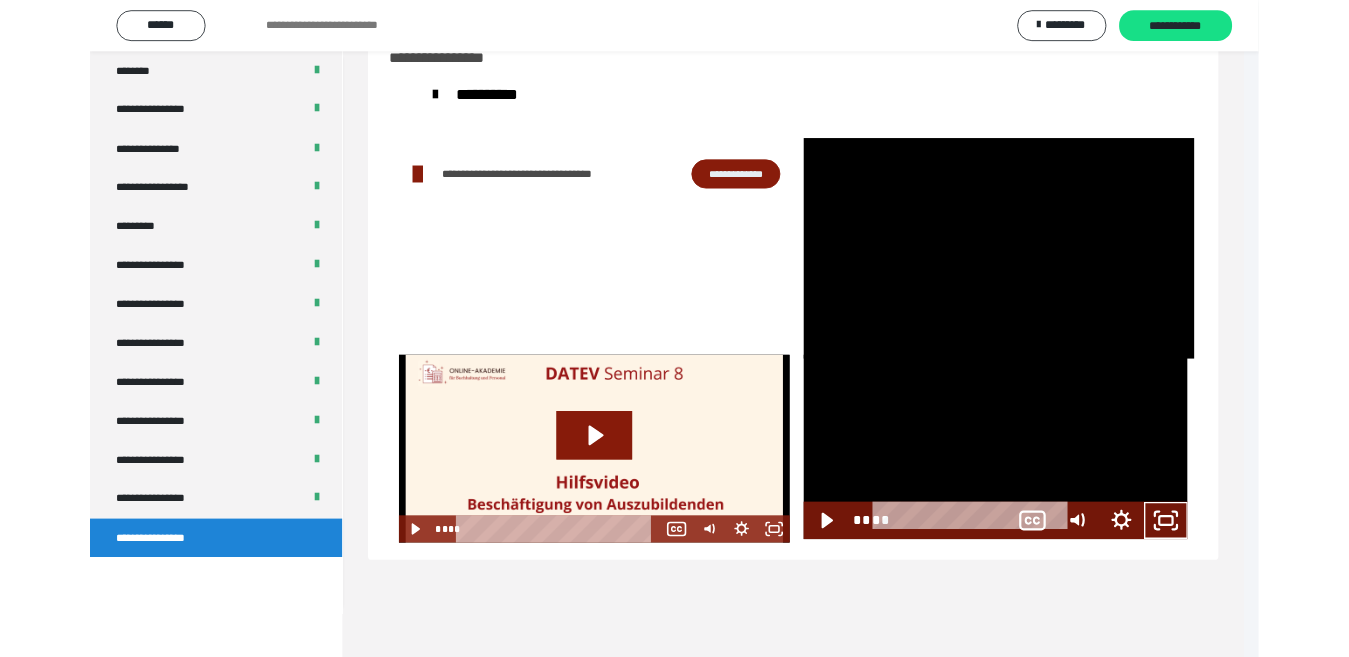 scroll, scrollTop: 2487, scrollLeft: 0, axis: vertical 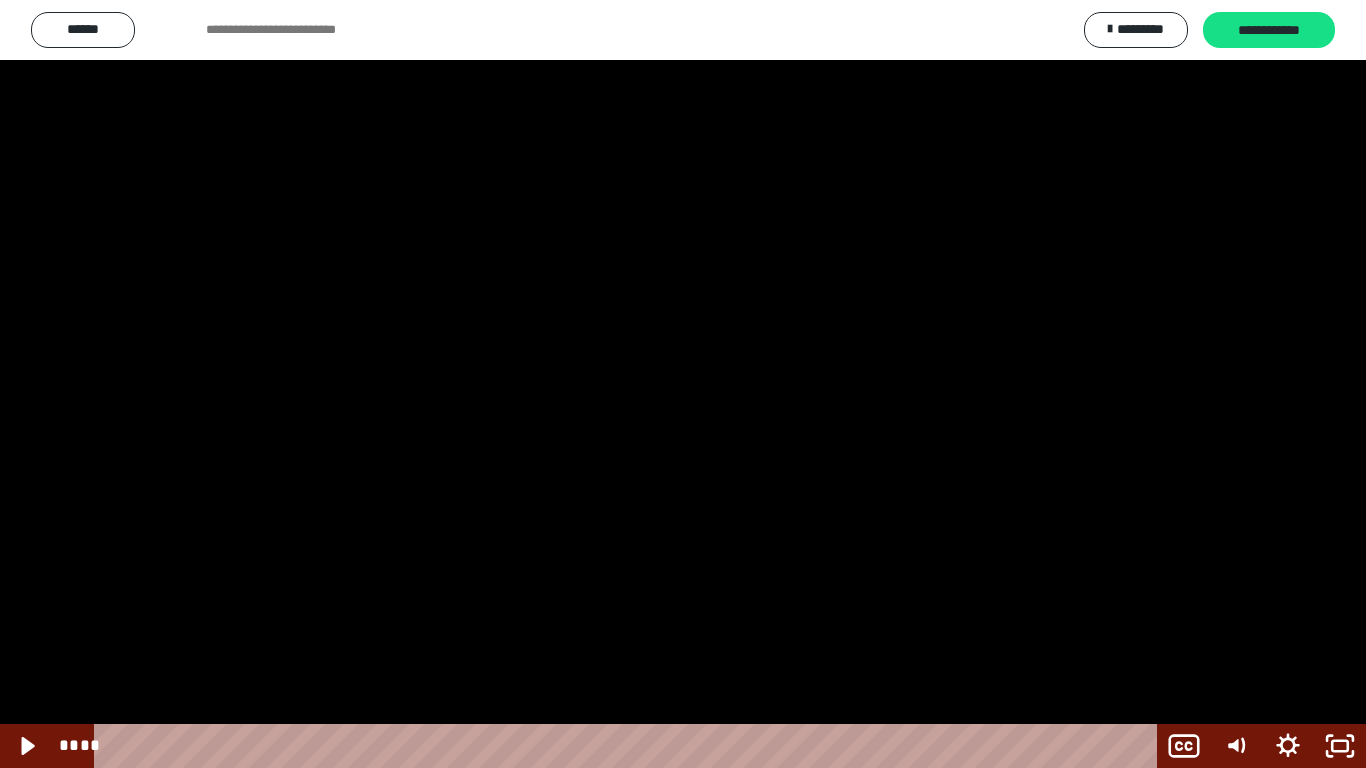 click at bounding box center (683, 384) 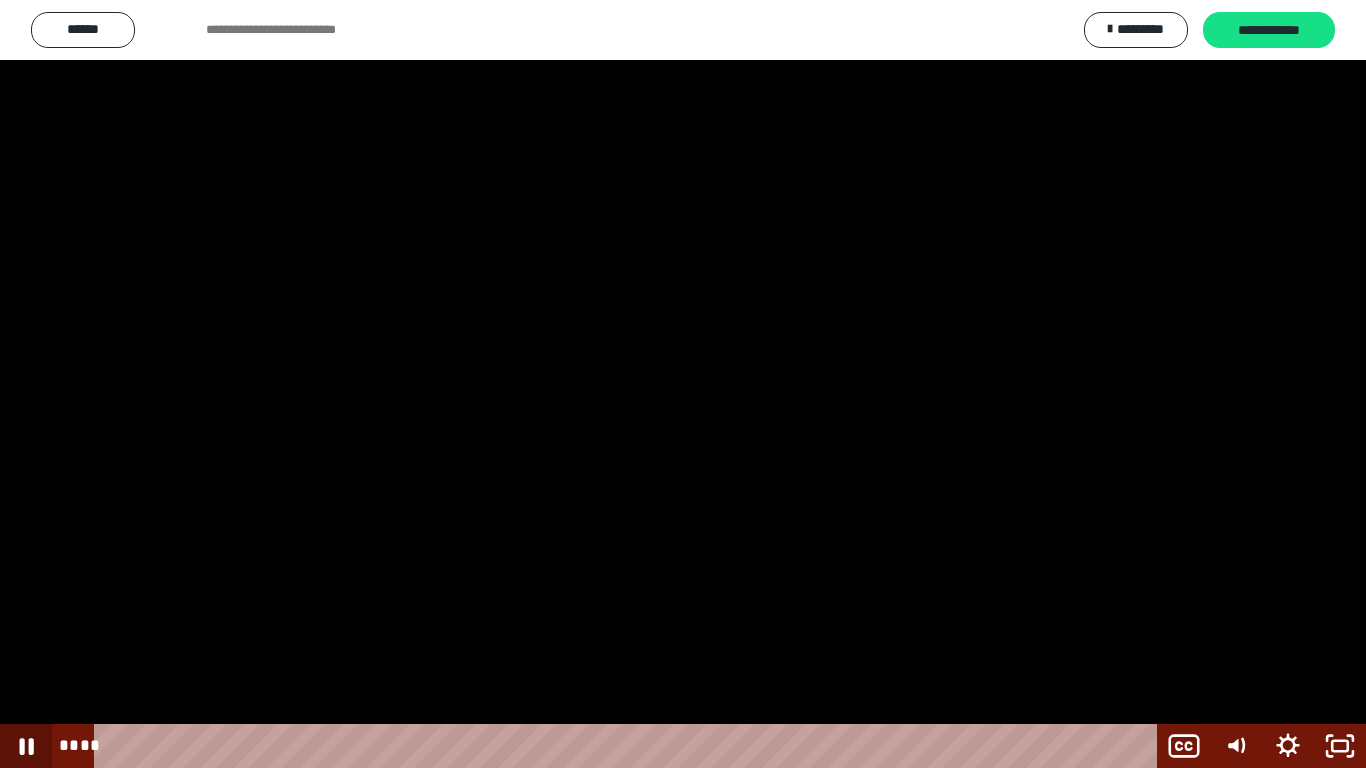 click 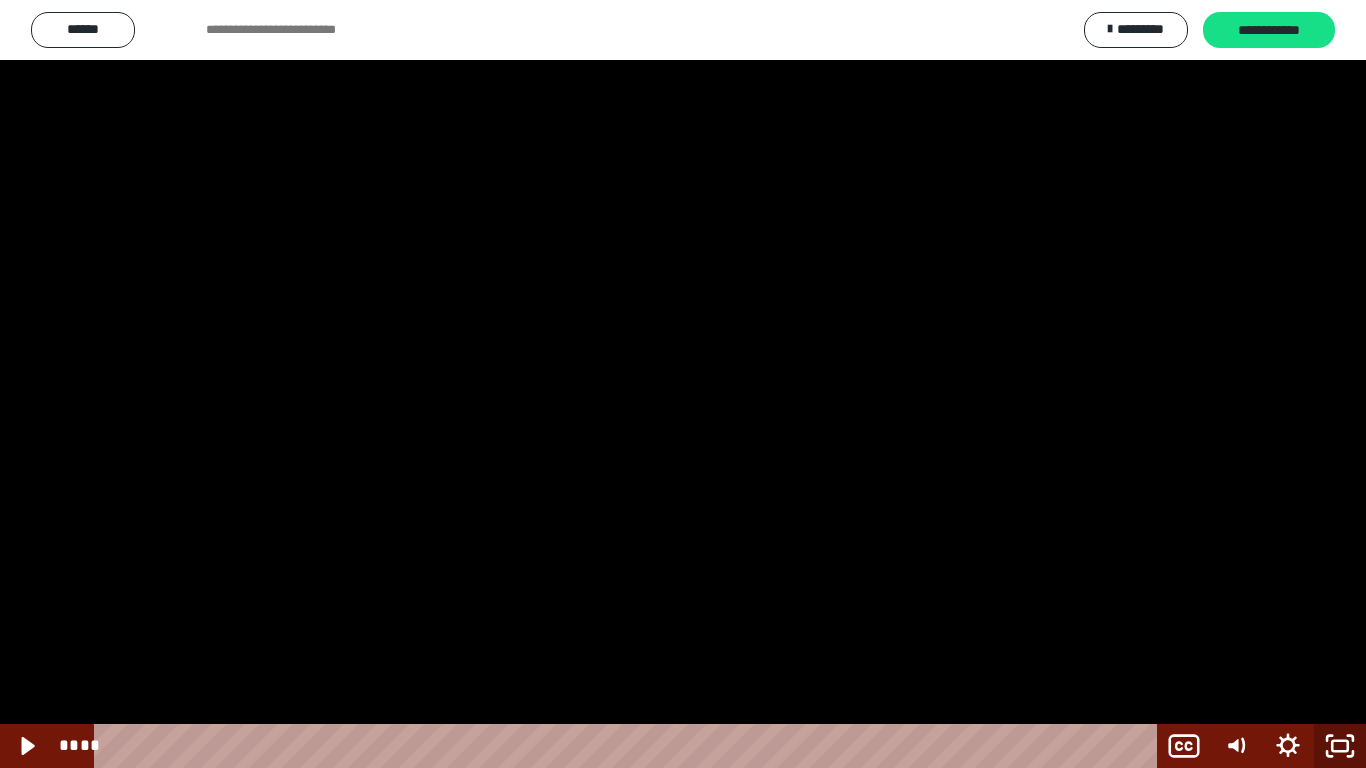 click 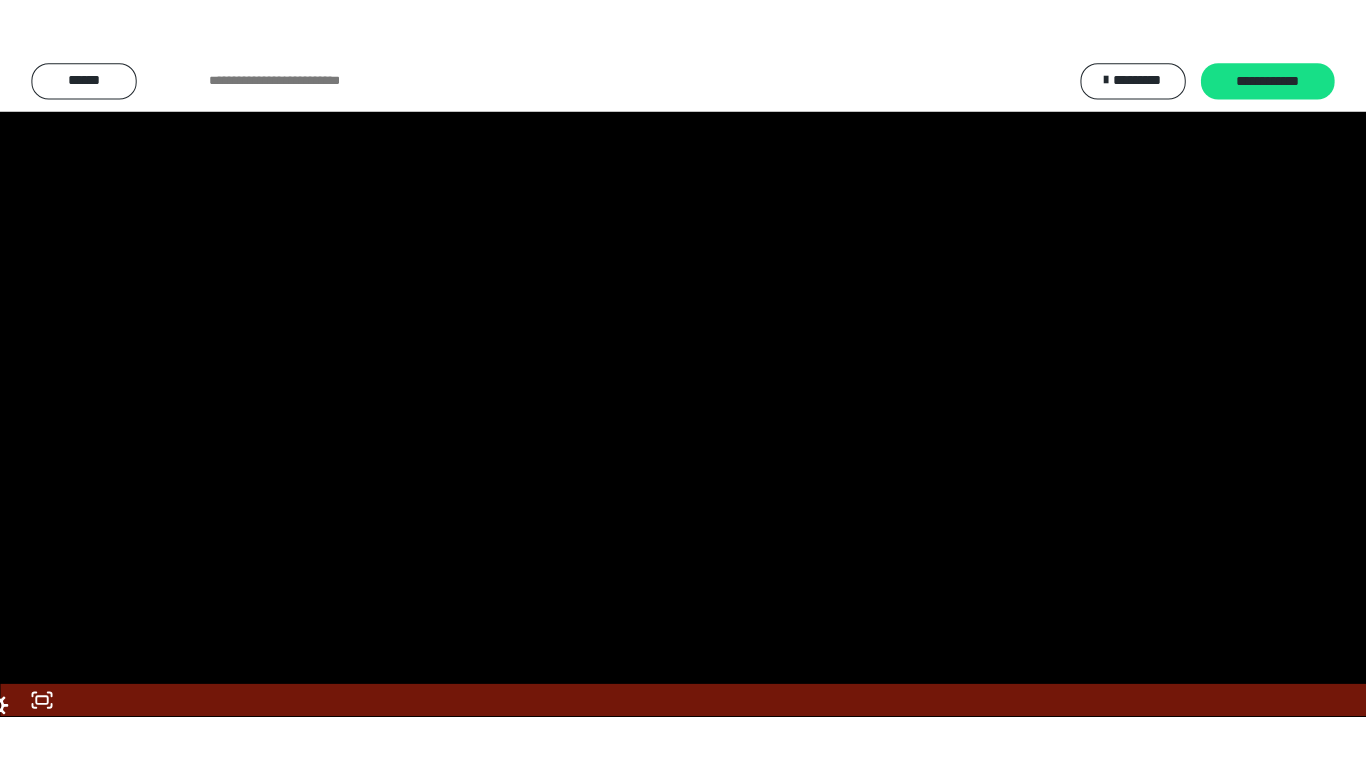 scroll, scrollTop: 2598, scrollLeft: 0, axis: vertical 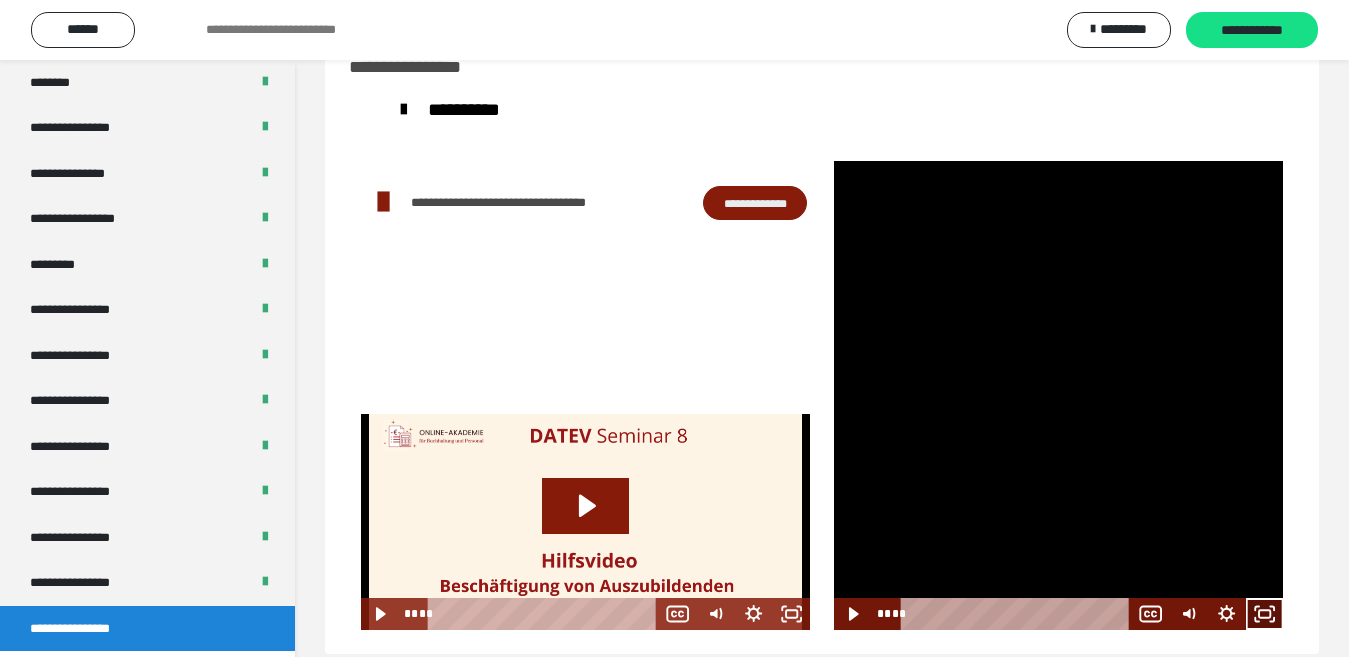 click 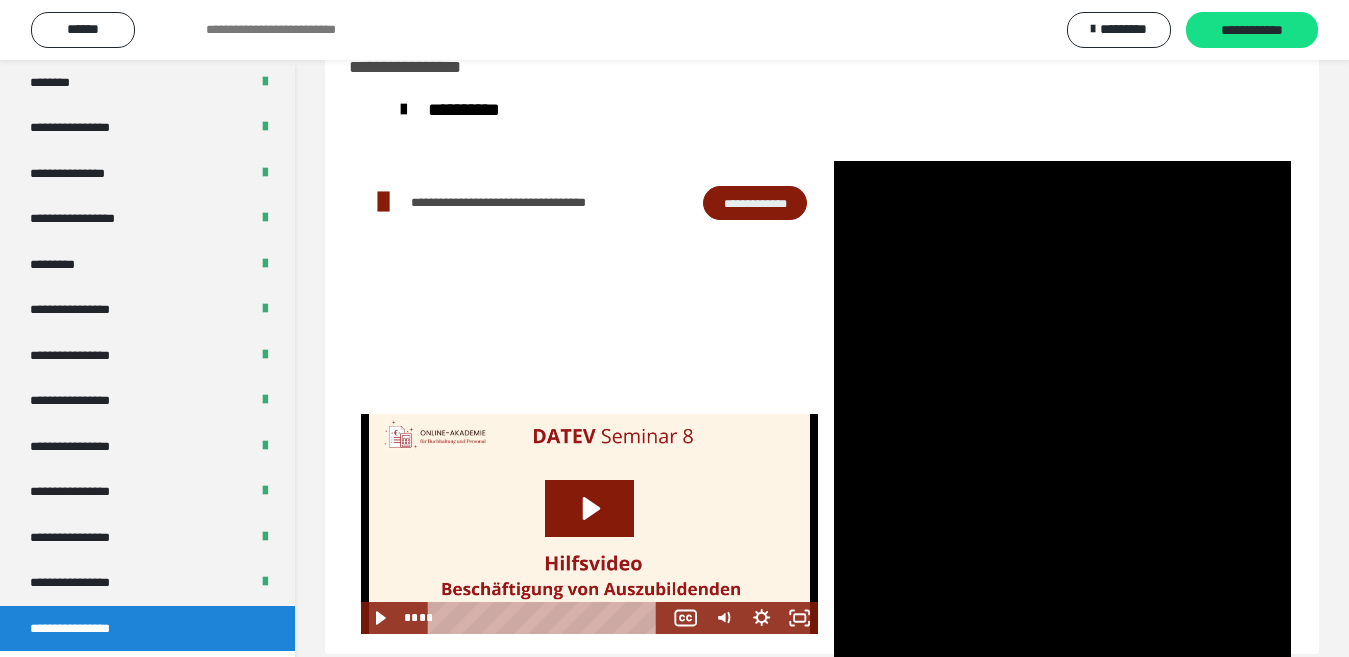 scroll, scrollTop: 2487, scrollLeft: 0, axis: vertical 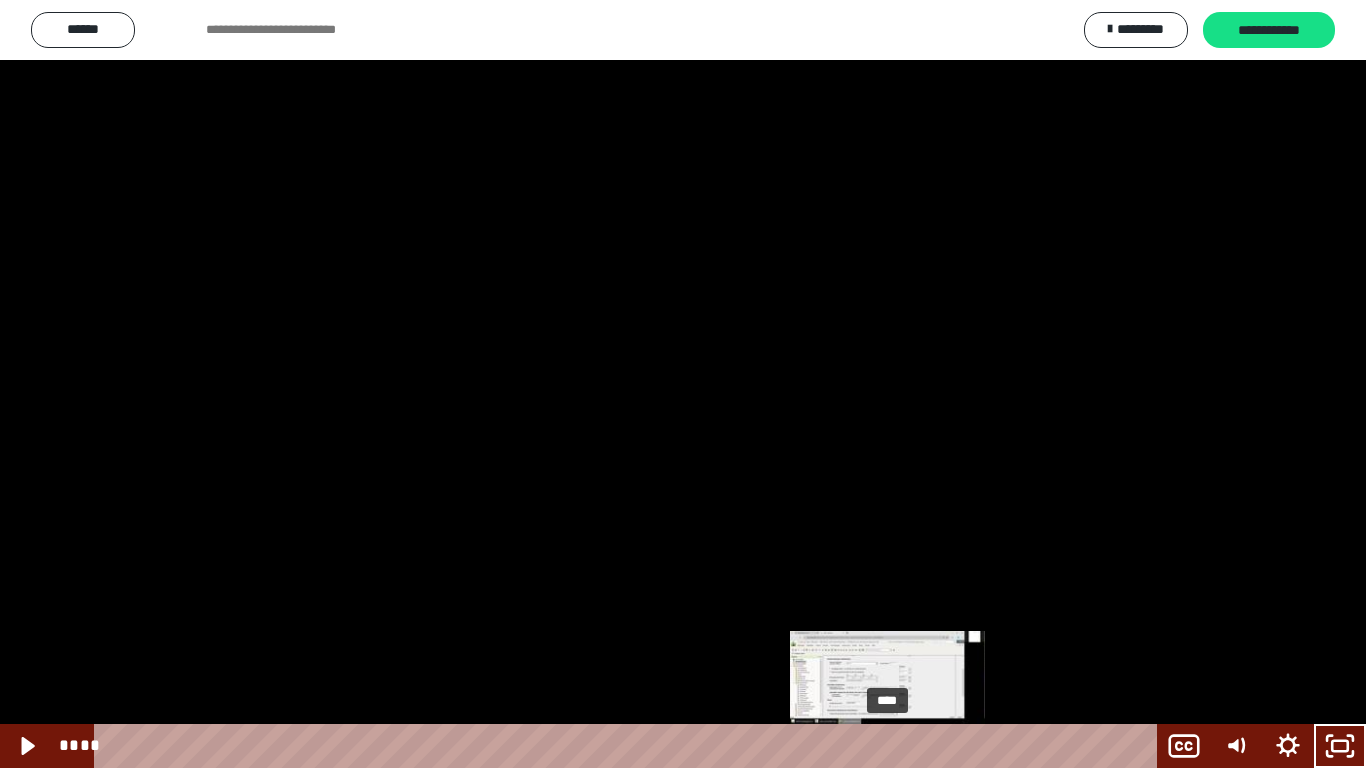 click on "****" at bounding box center (629, 746) 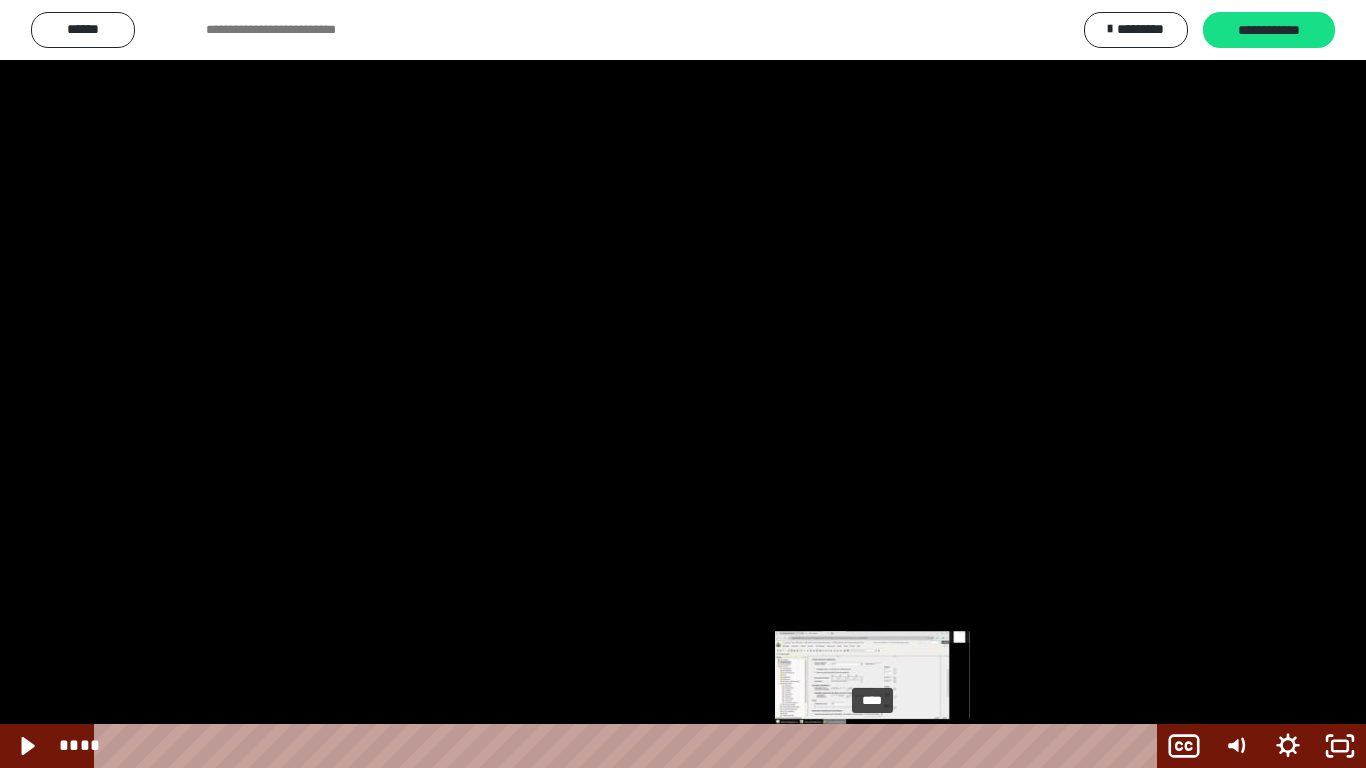 click on "****" at bounding box center (629, 746) 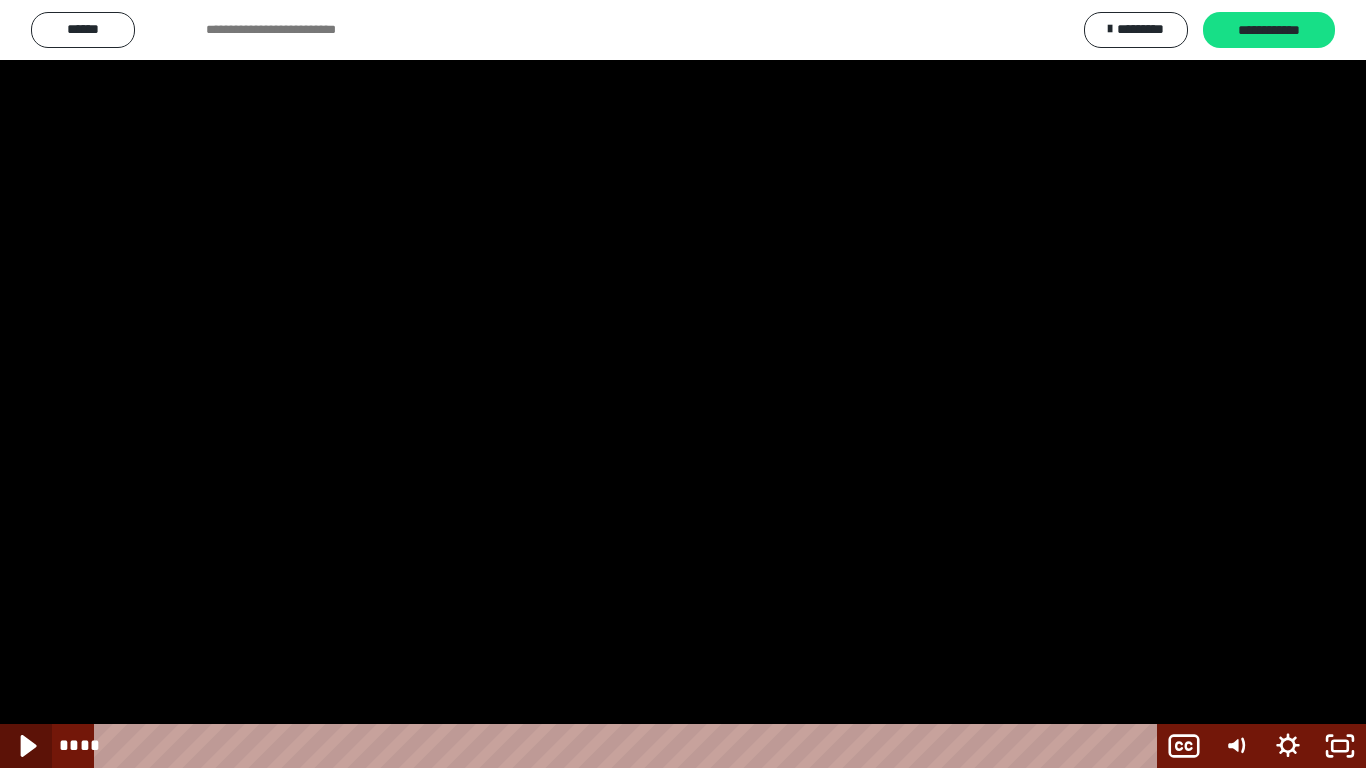click 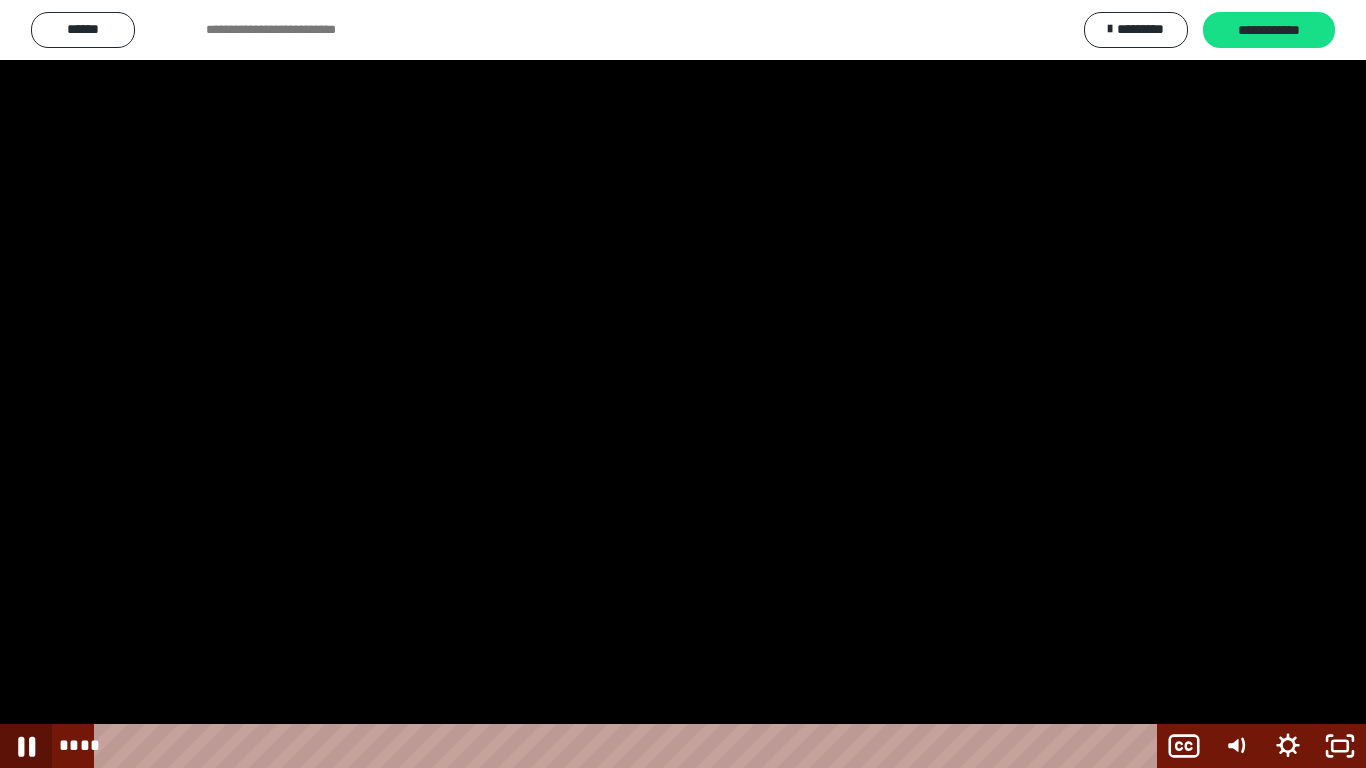 click 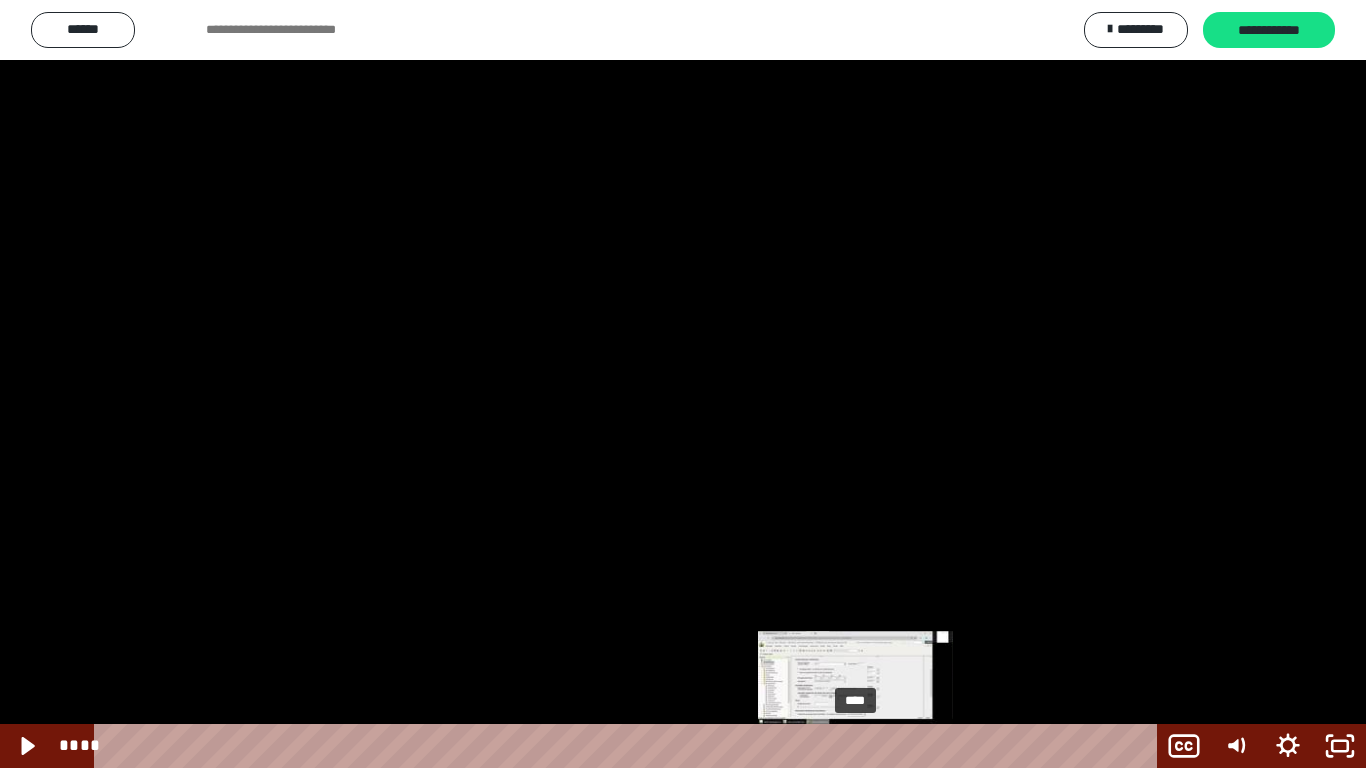 click on "****" at bounding box center [629, 746] 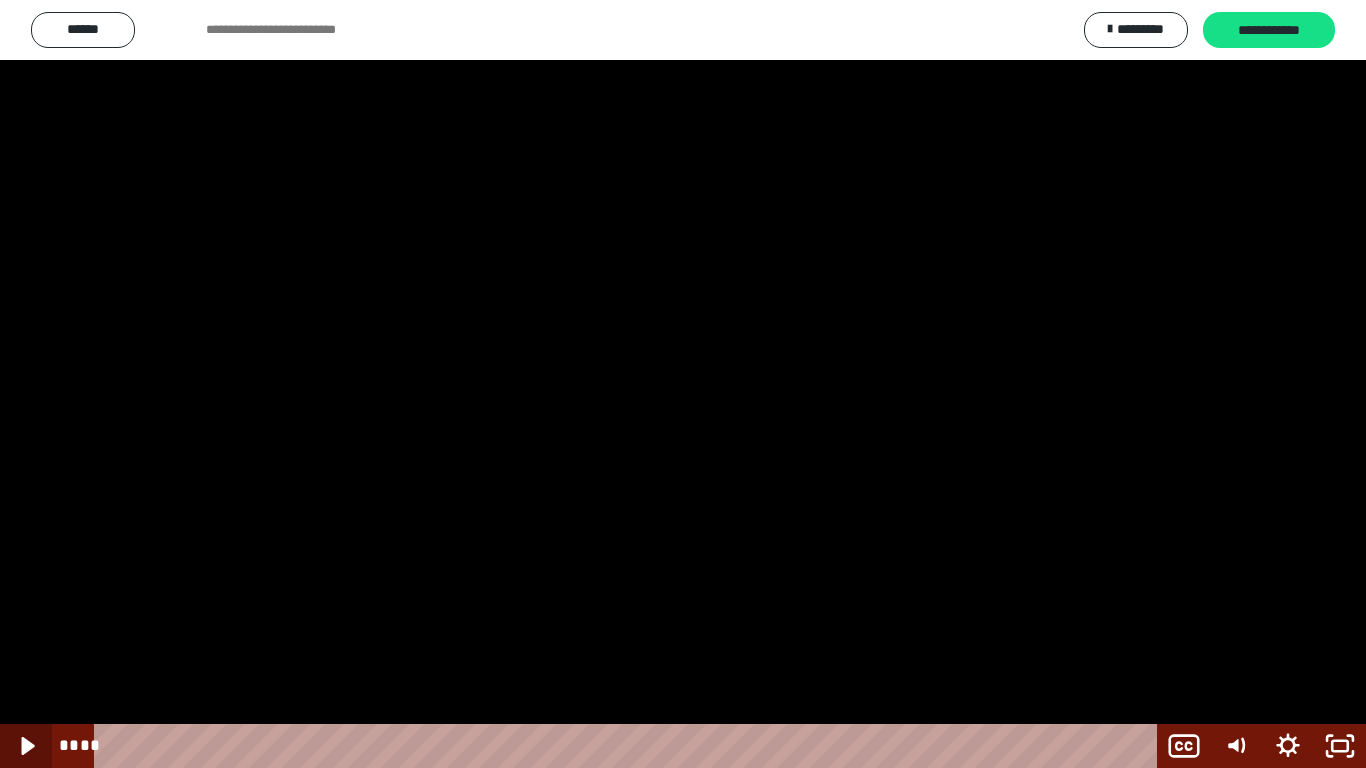 click 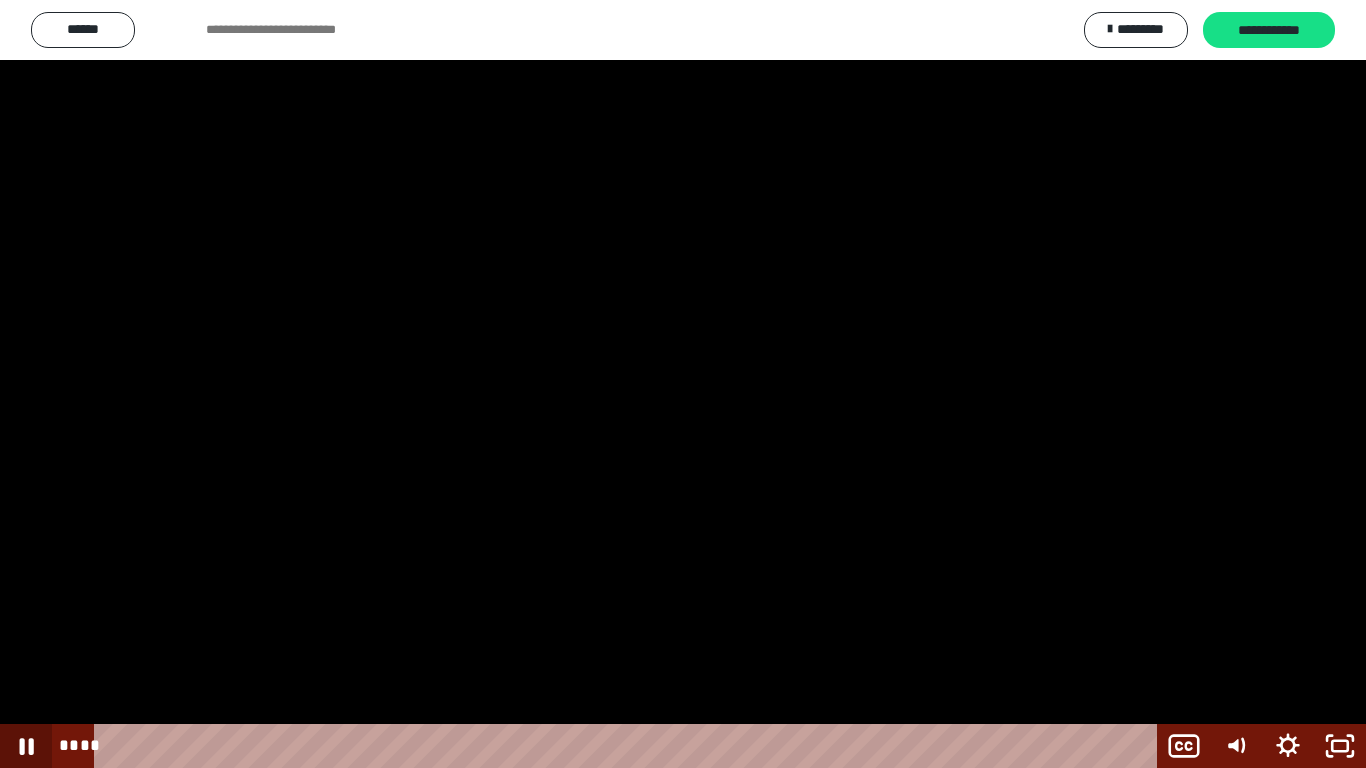 click 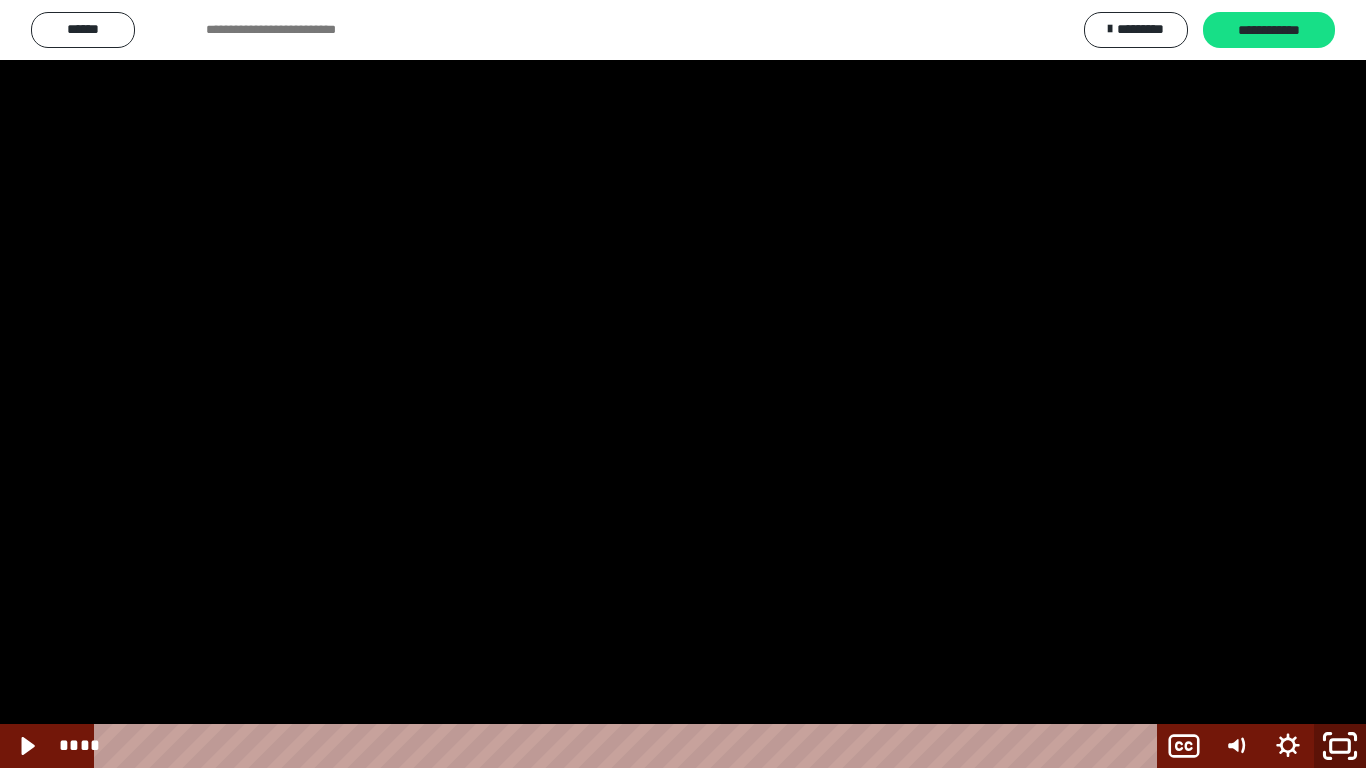 click 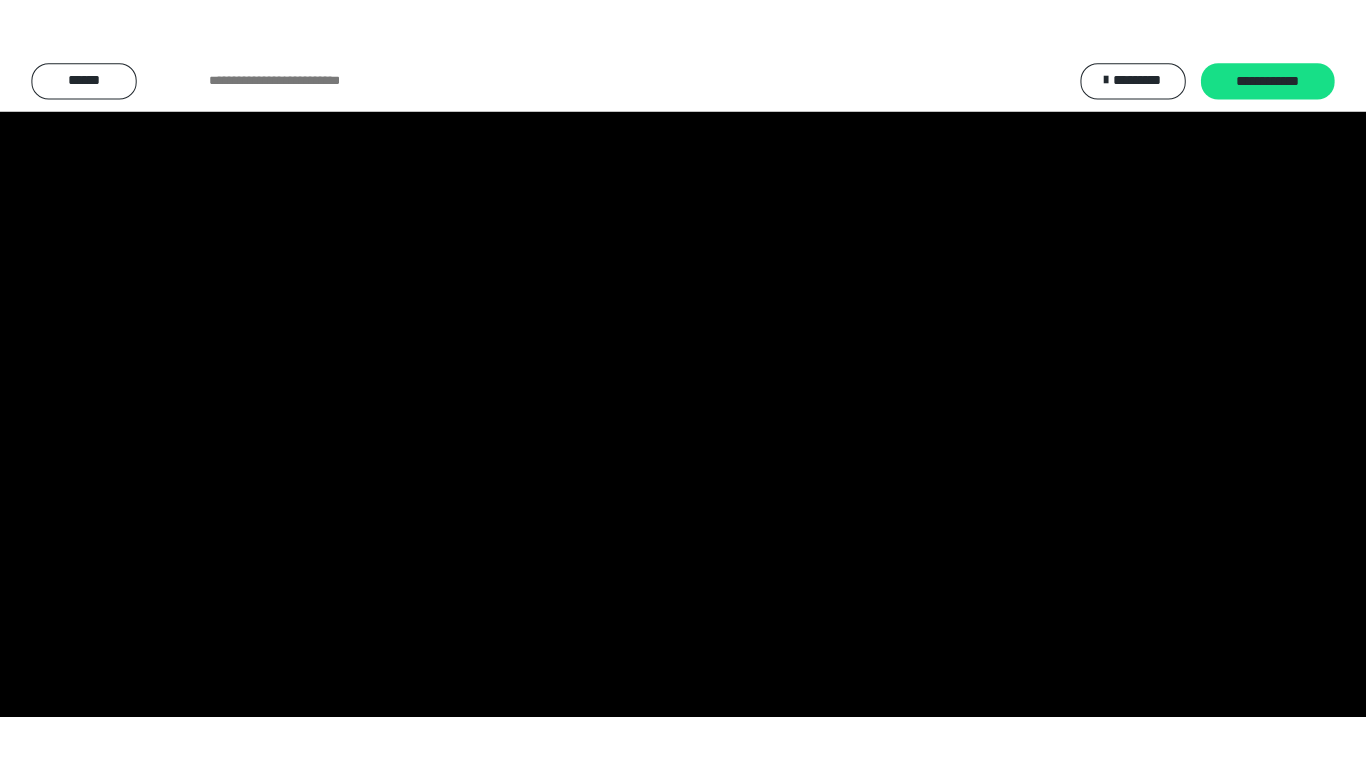 scroll, scrollTop: 2598, scrollLeft: 0, axis: vertical 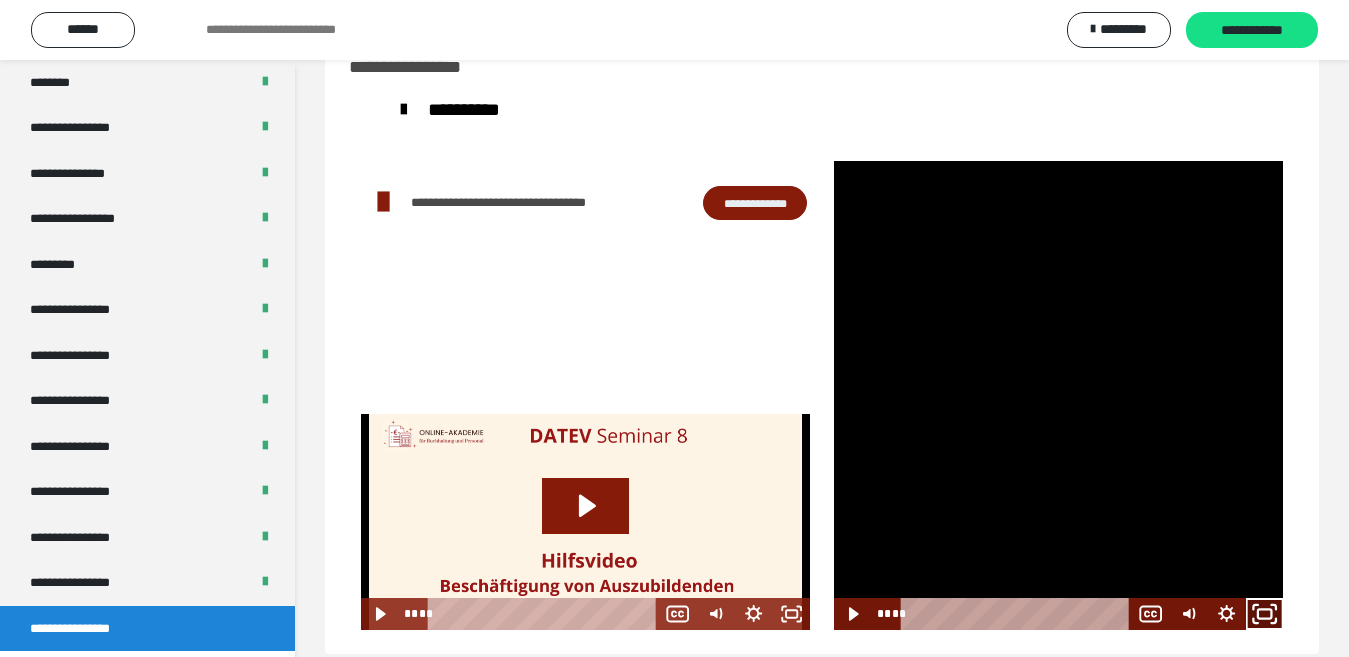 click 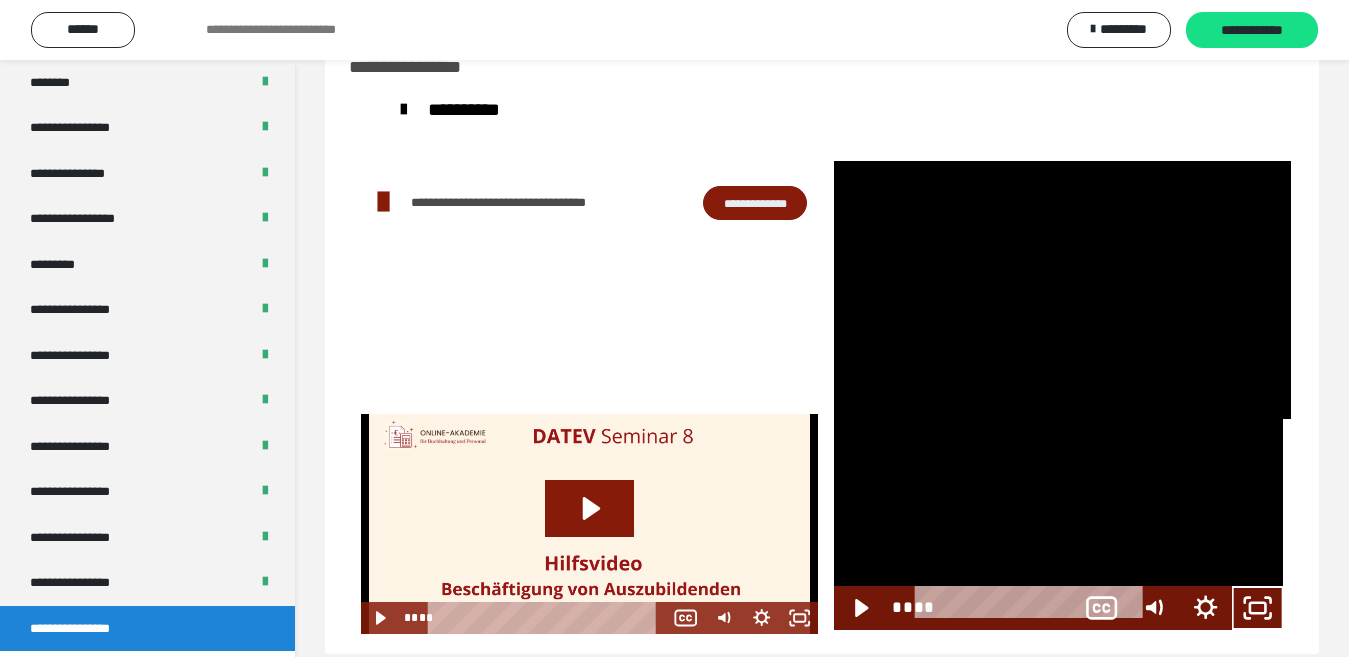 scroll, scrollTop: 2487, scrollLeft: 0, axis: vertical 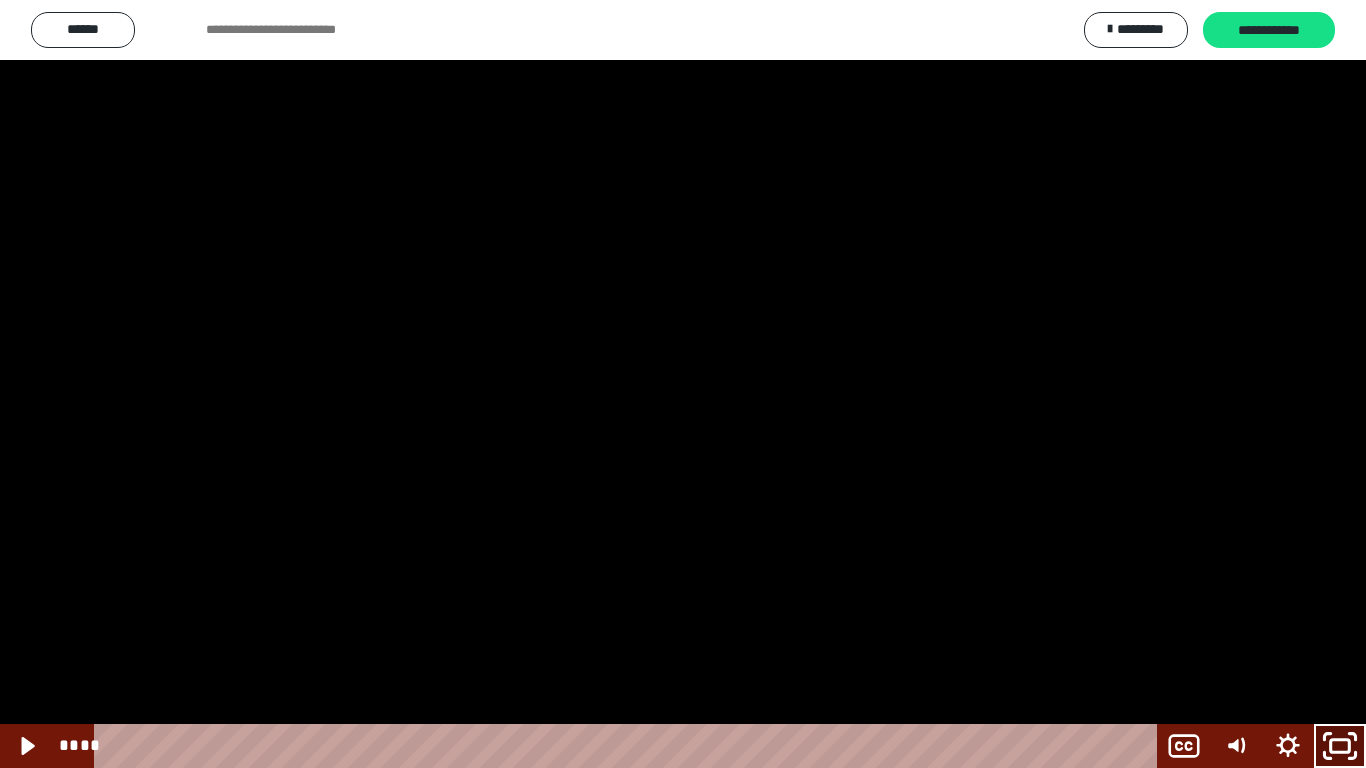 click 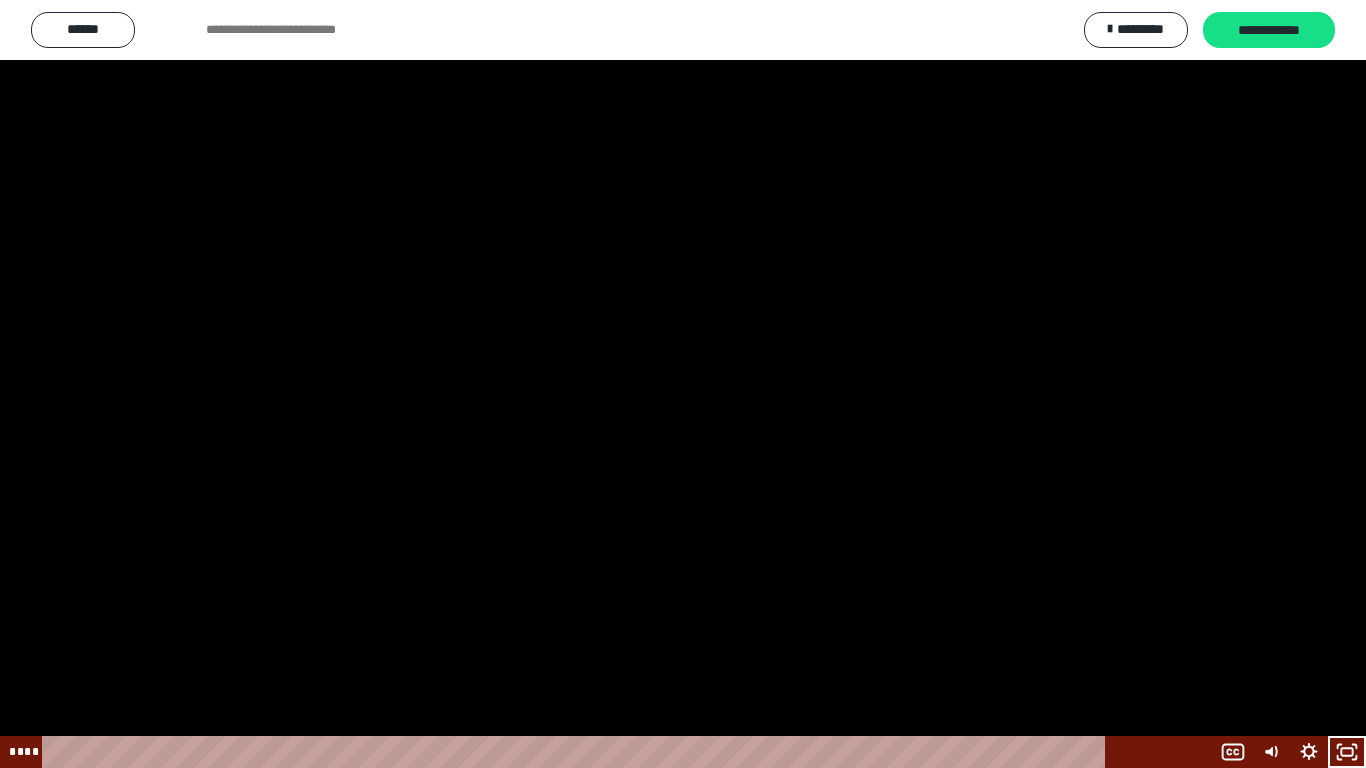 scroll, scrollTop: 2598, scrollLeft: 0, axis: vertical 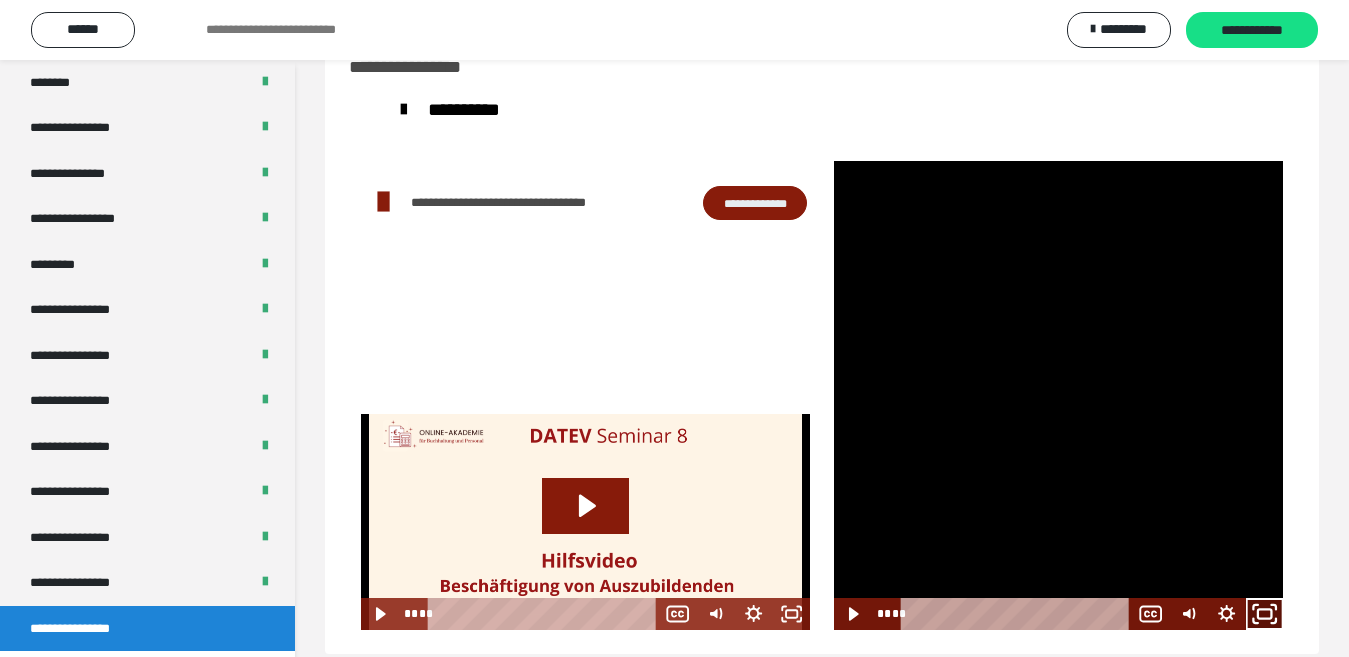 click 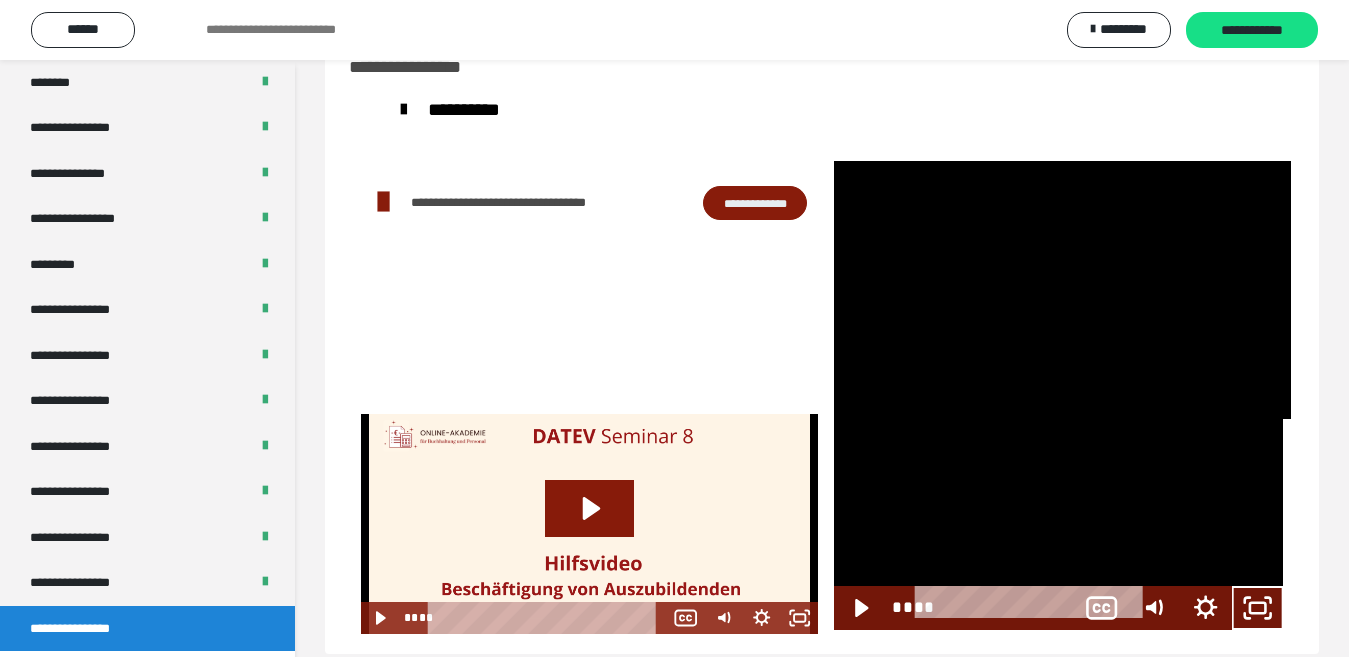 scroll, scrollTop: 2487, scrollLeft: 0, axis: vertical 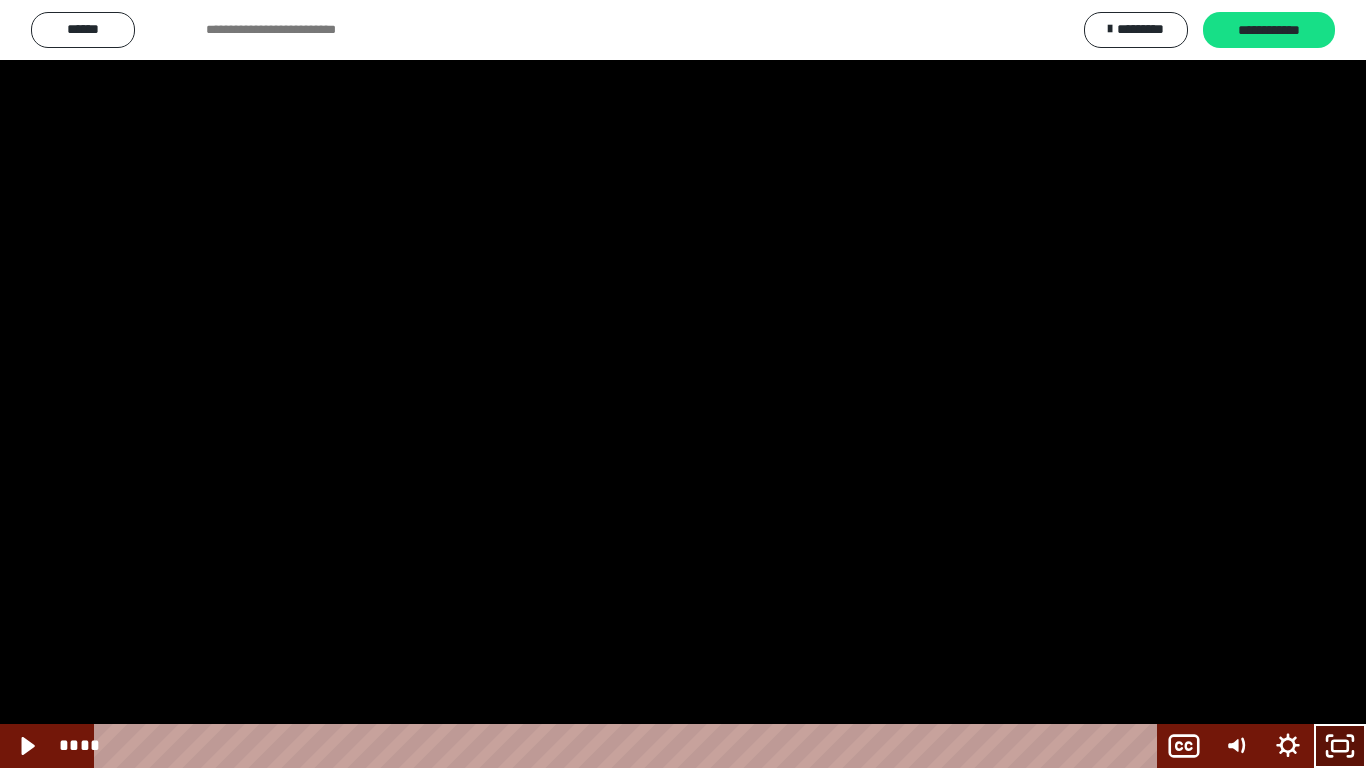 click 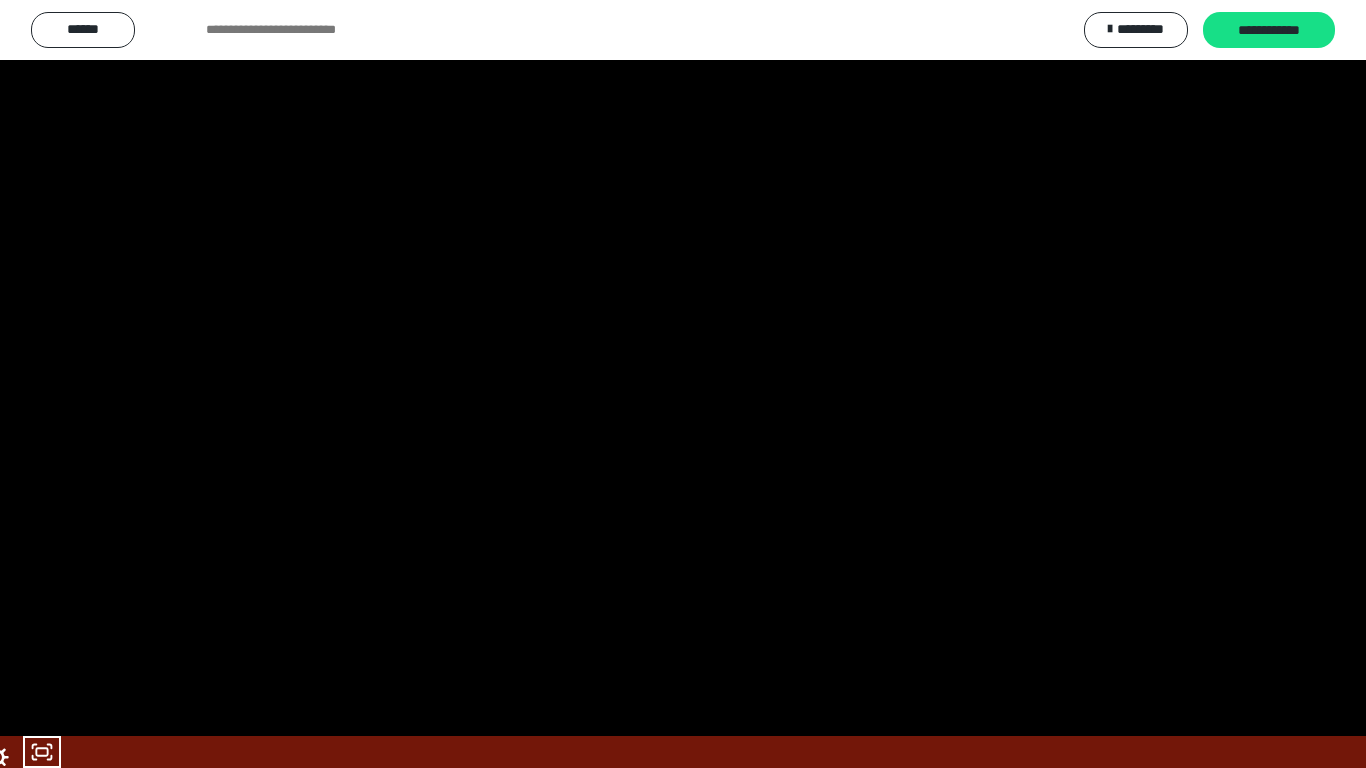 scroll, scrollTop: 2598, scrollLeft: 0, axis: vertical 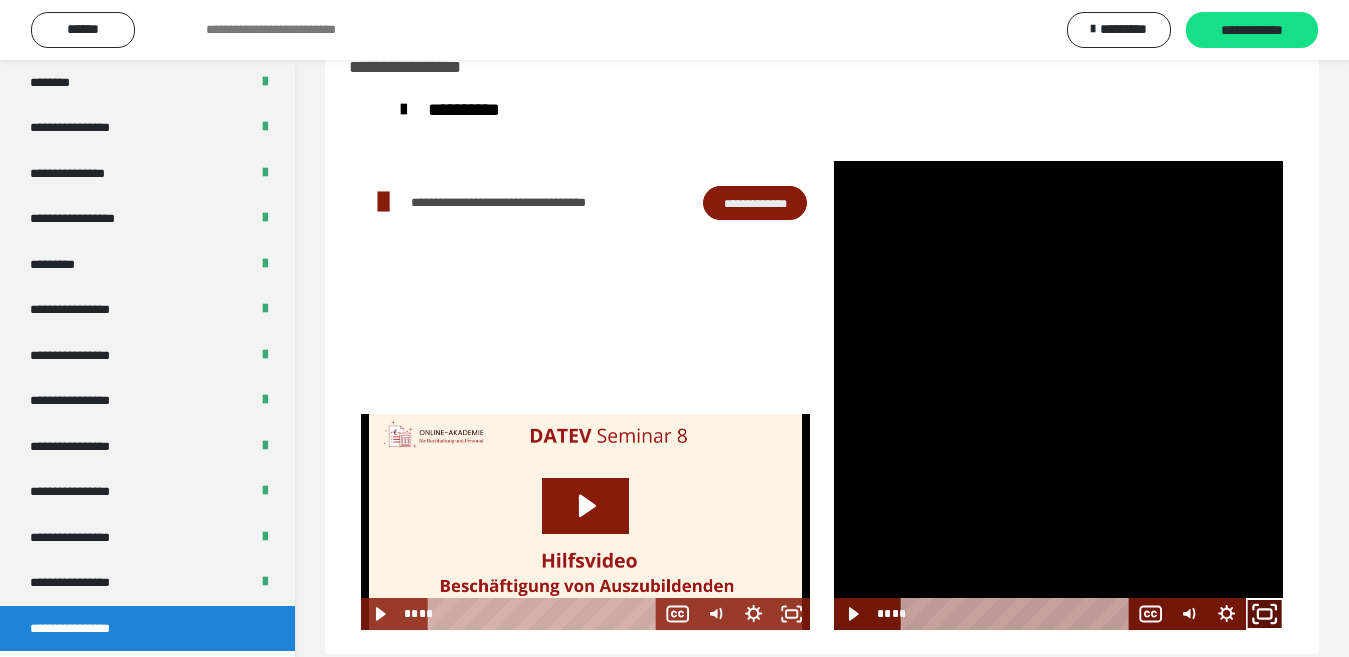click 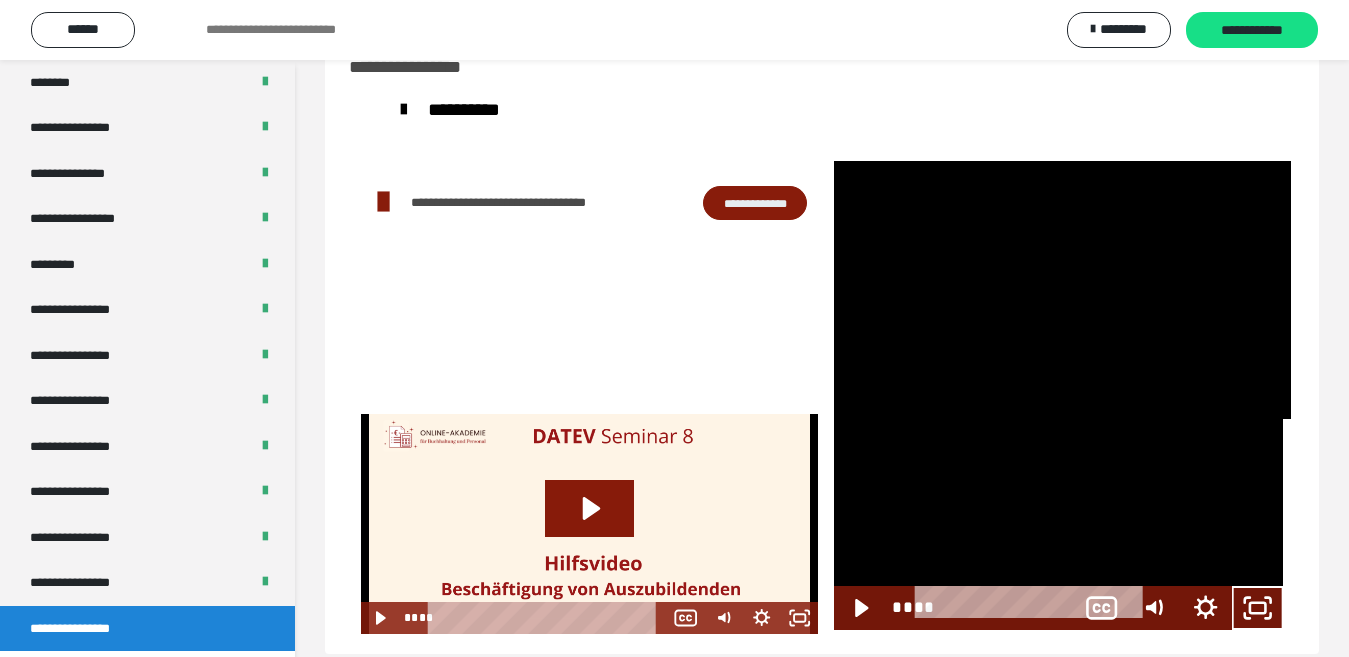 scroll, scrollTop: 2487, scrollLeft: 0, axis: vertical 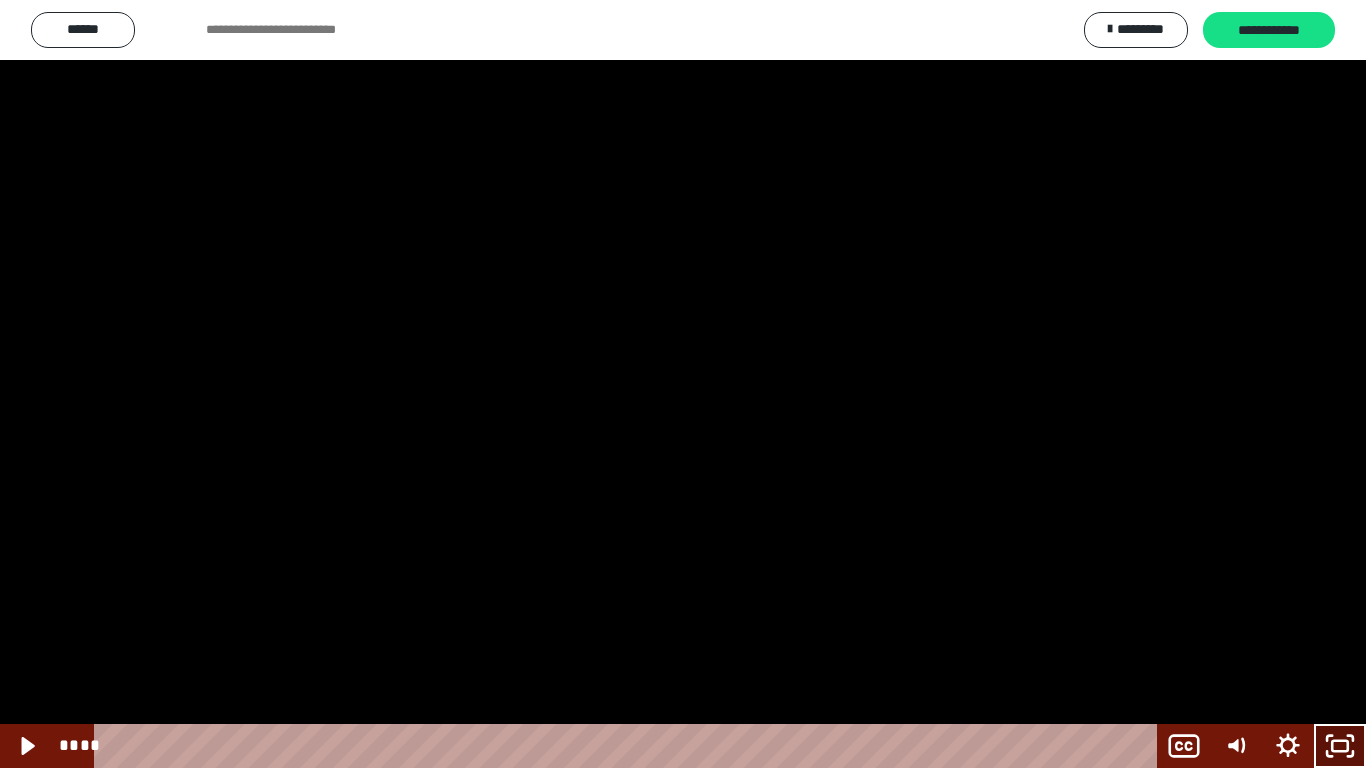 click 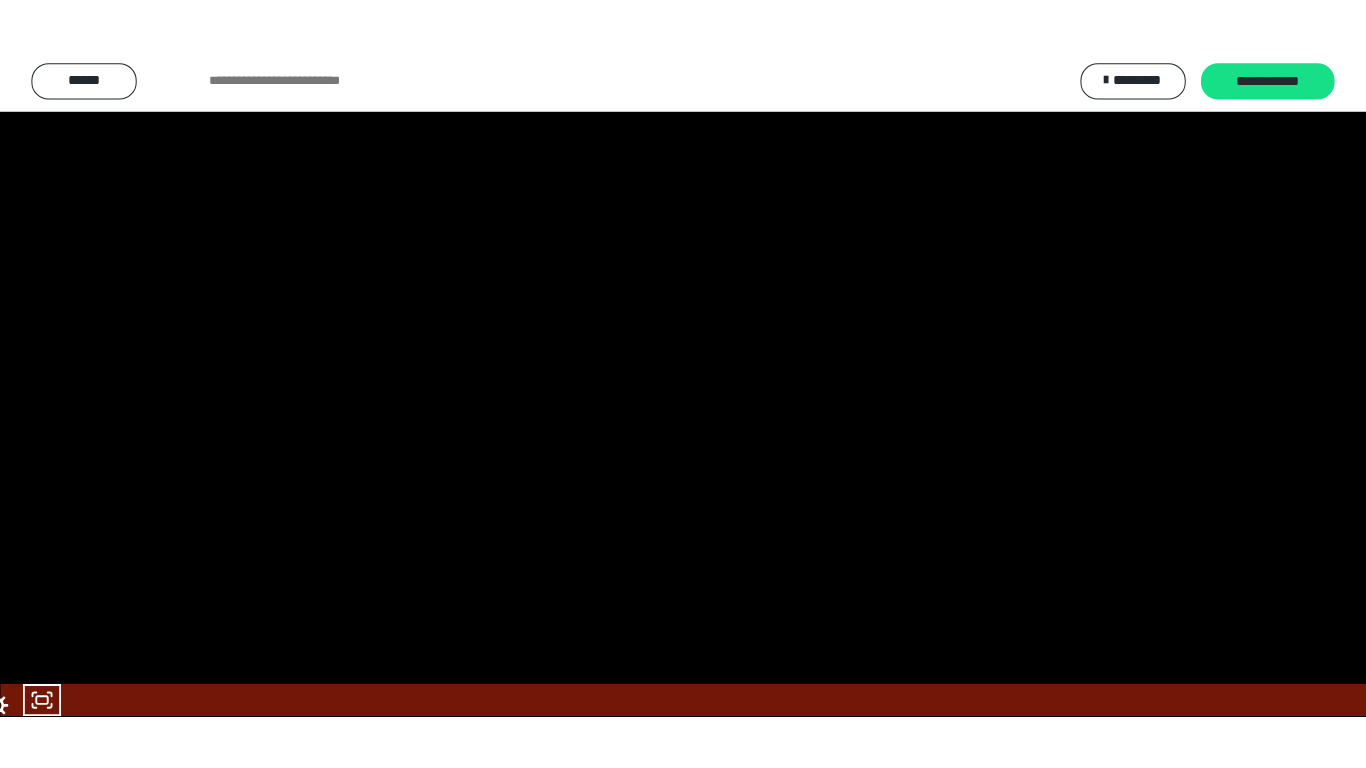 scroll, scrollTop: 2598, scrollLeft: 0, axis: vertical 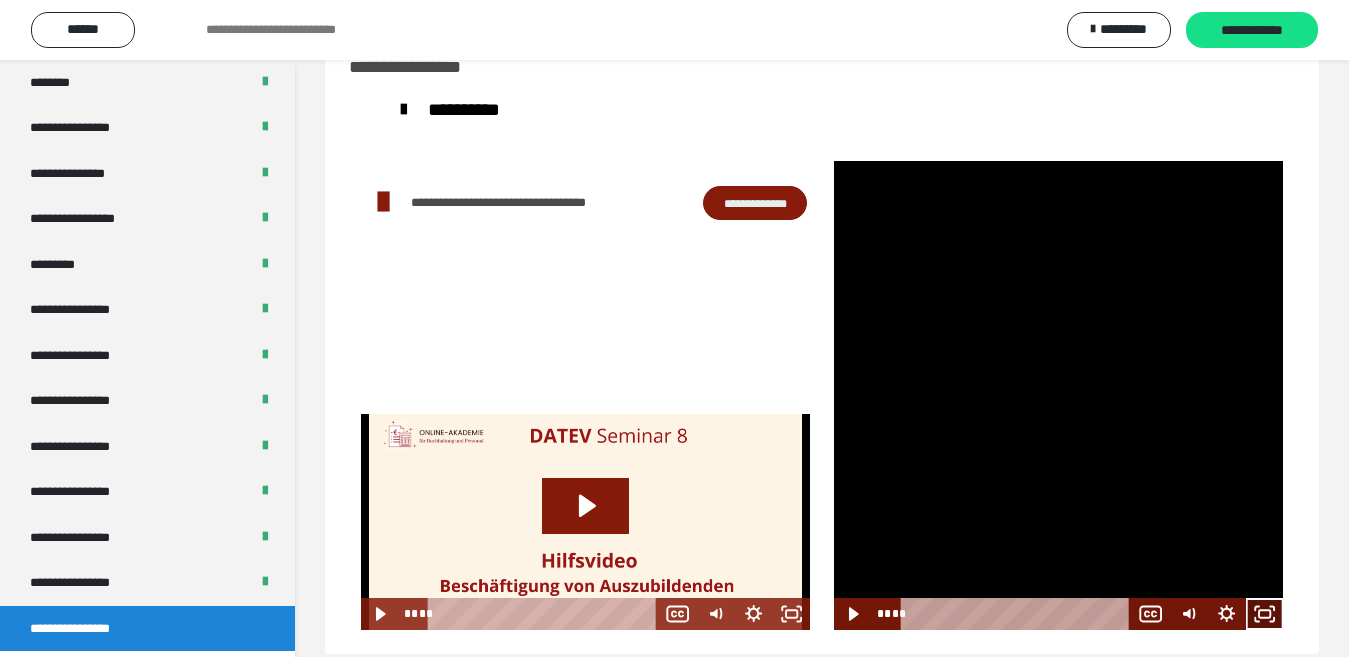 click 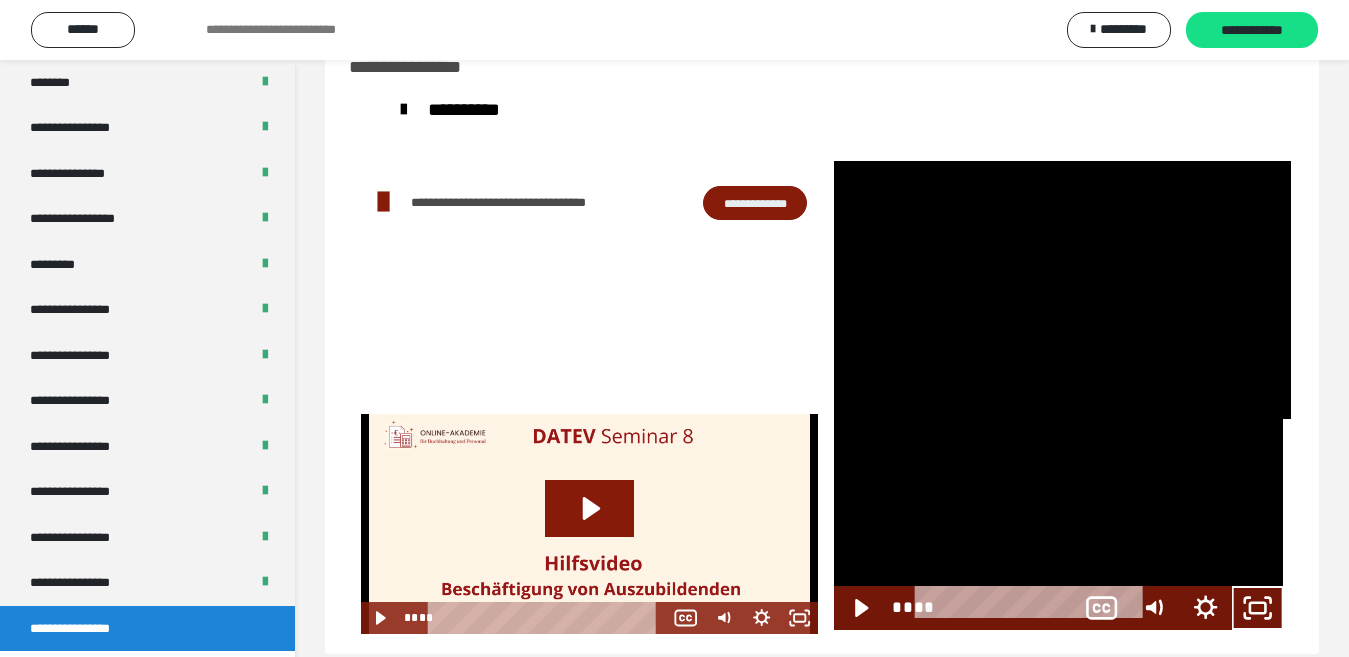 scroll, scrollTop: 2487, scrollLeft: 0, axis: vertical 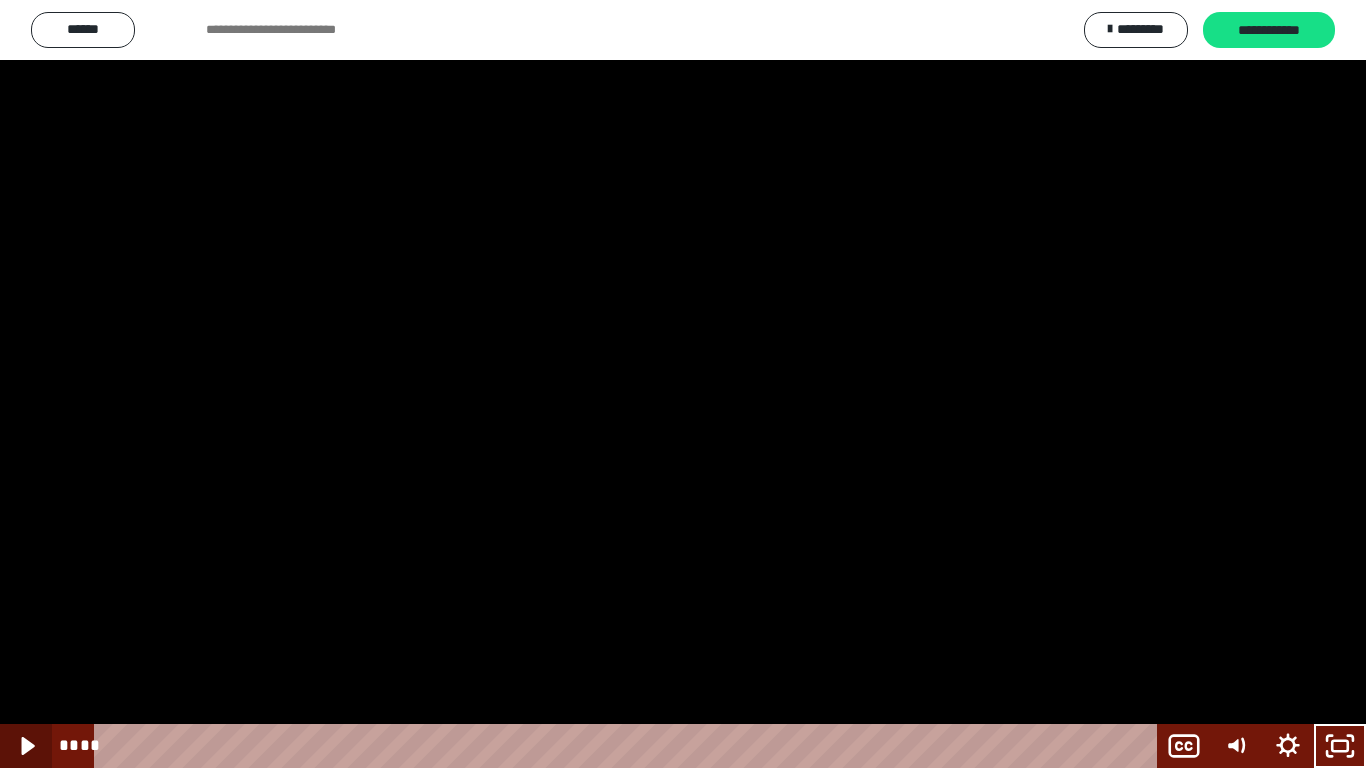 click 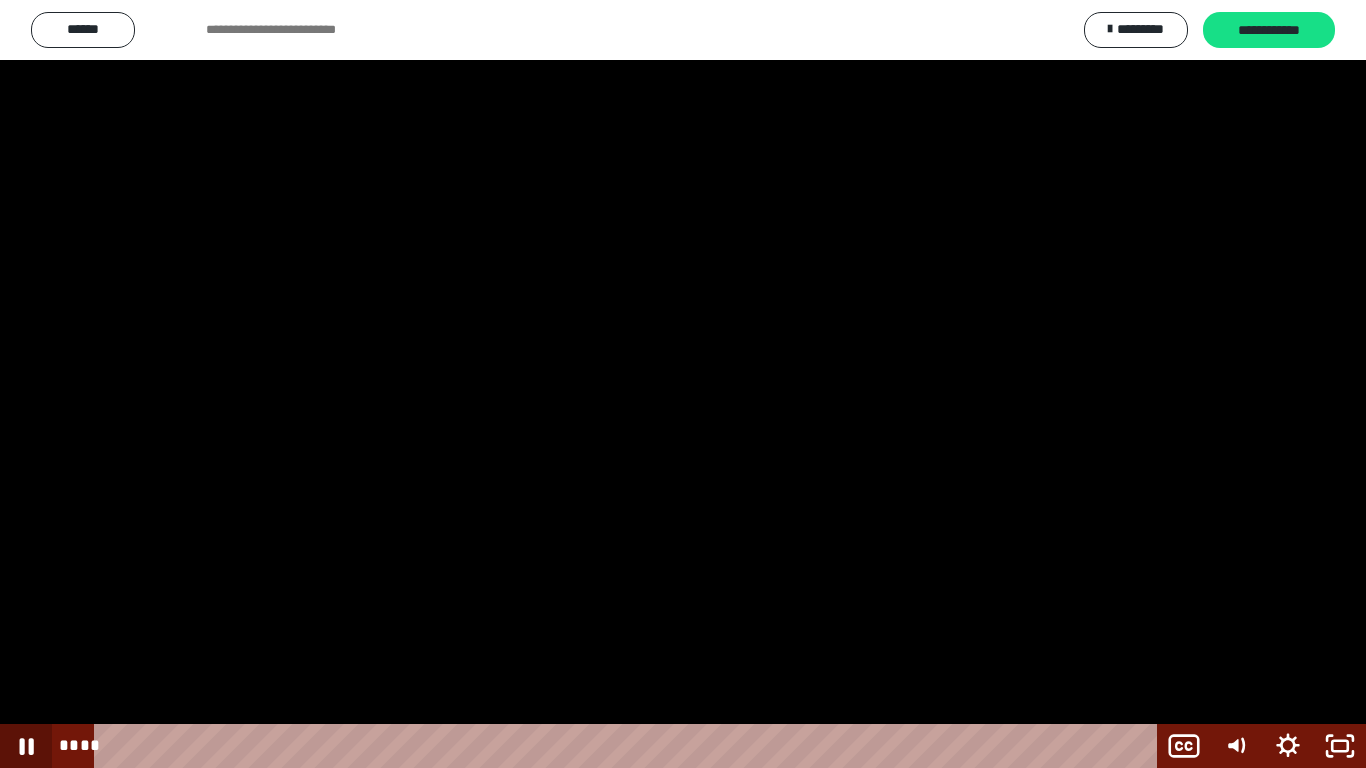 click 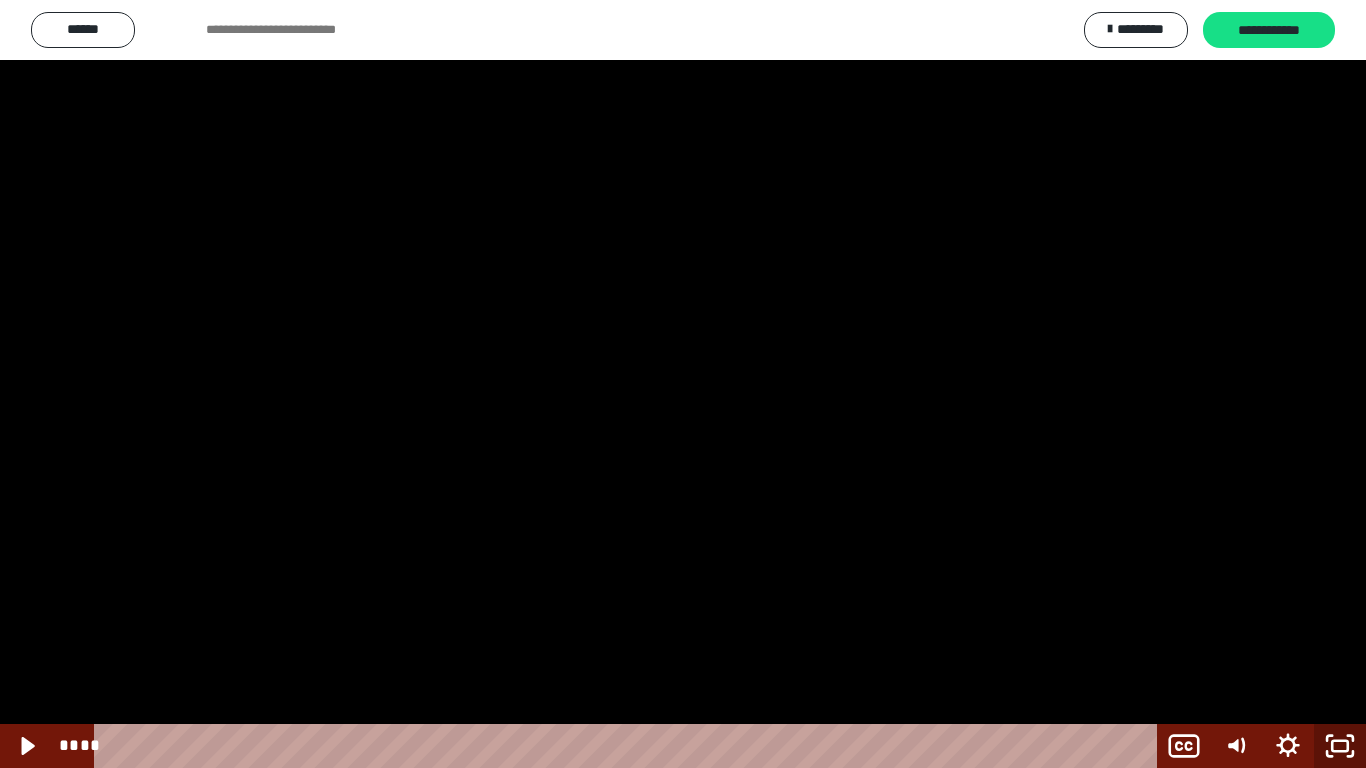 drag, startPoint x: 1347, startPoint y: 744, endPoint x: 1284, endPoint y: 555, distance: 199.2235 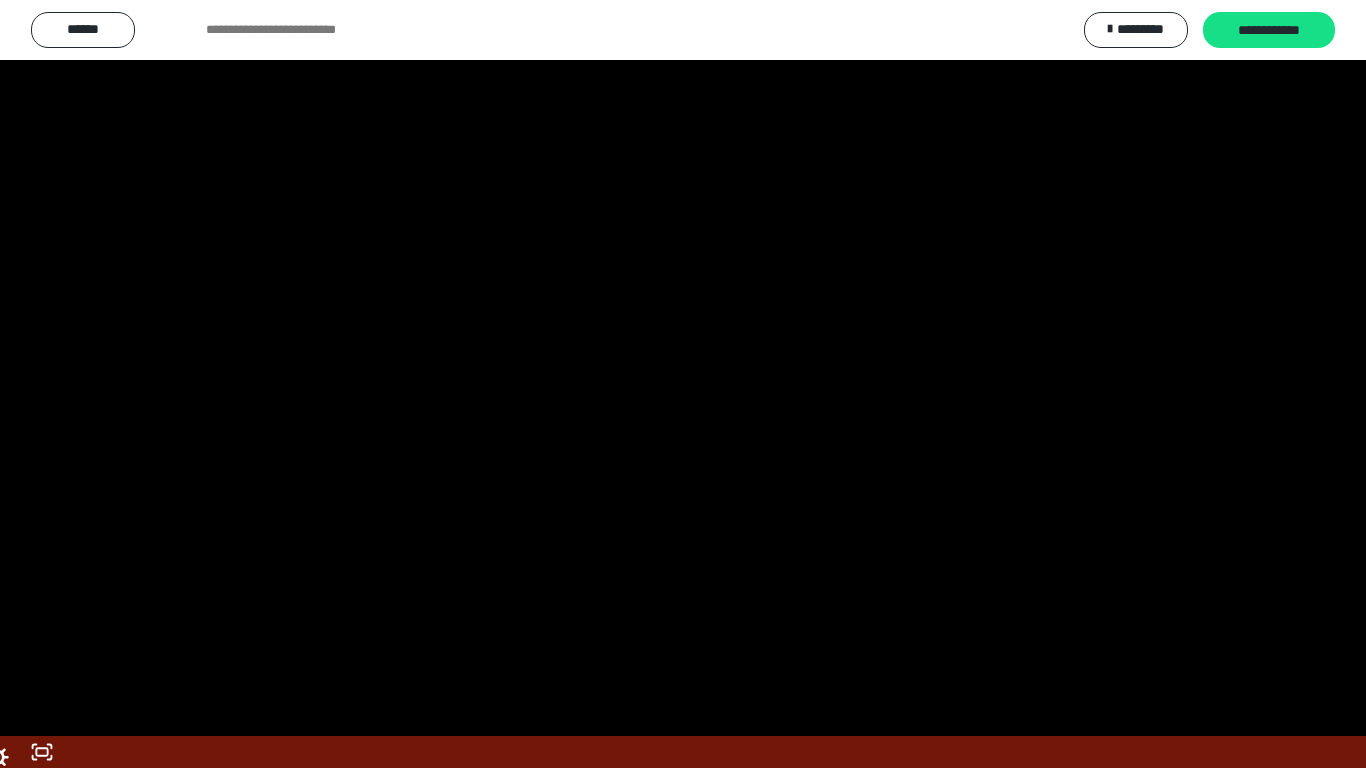 scroll, scrollTop: 2598, scrollLeft: 0, axis: vertical 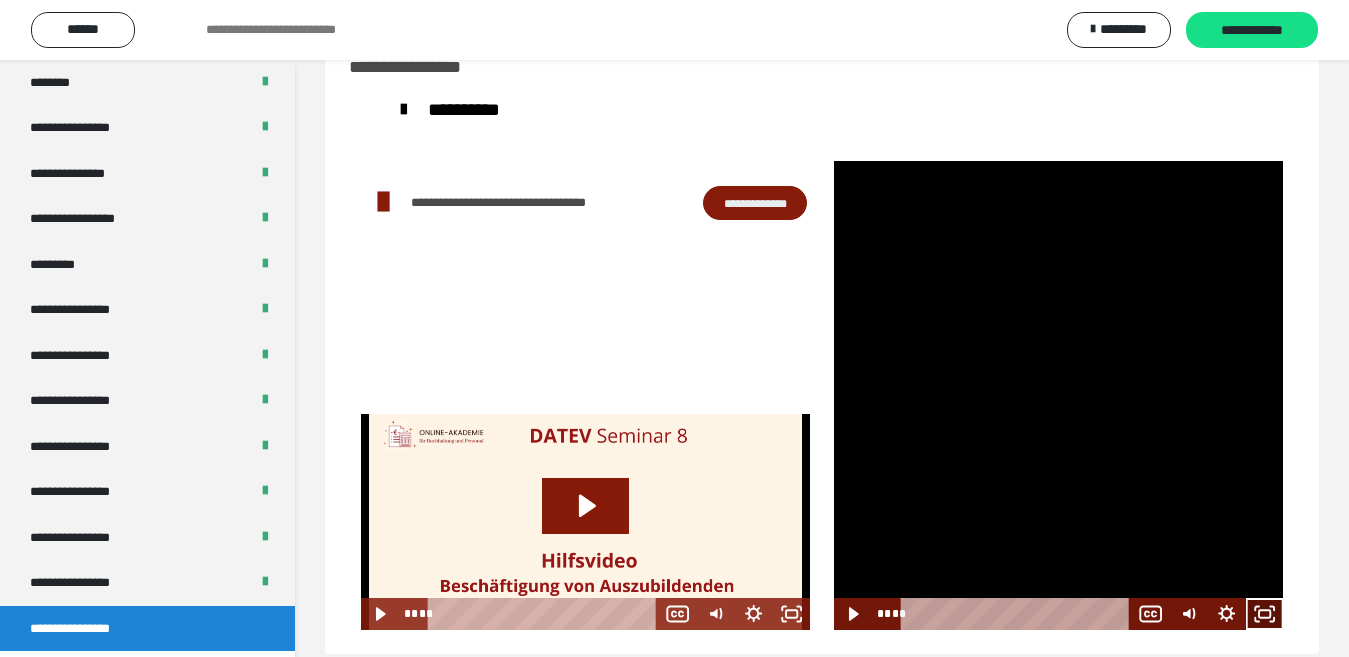 click 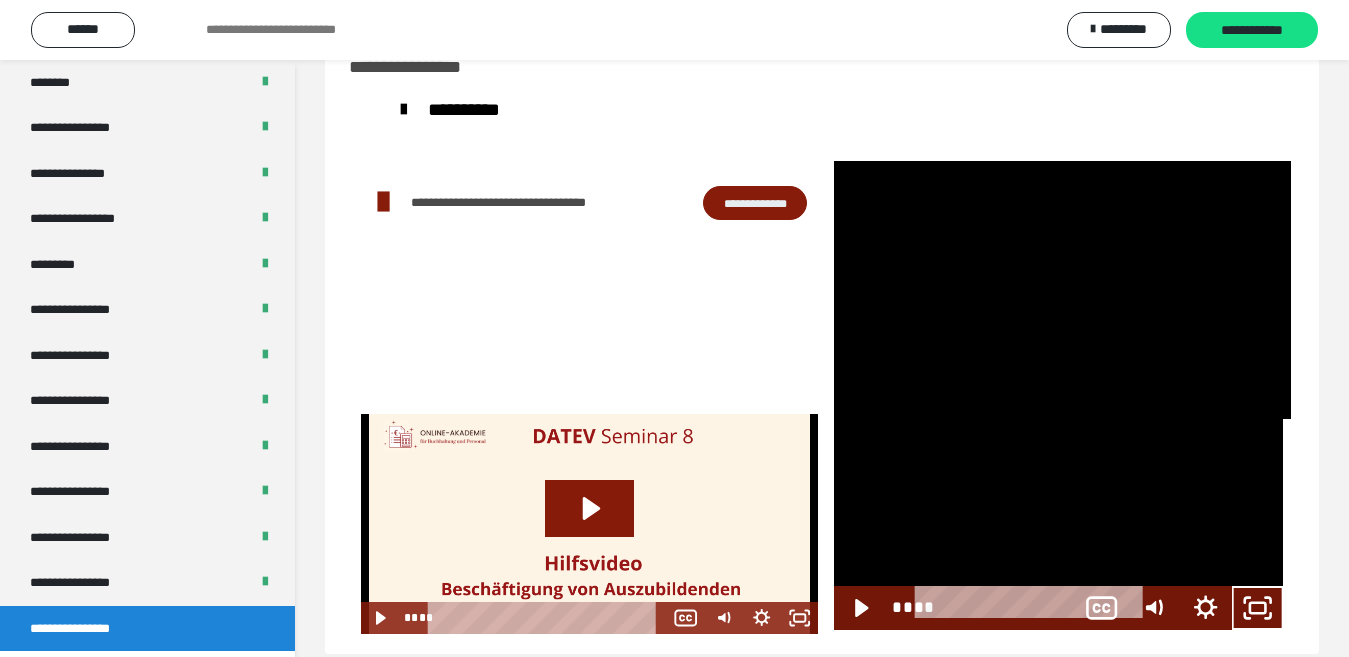 scroll, scrollTop: 2487, scrollLeft: 0, axis: vertical 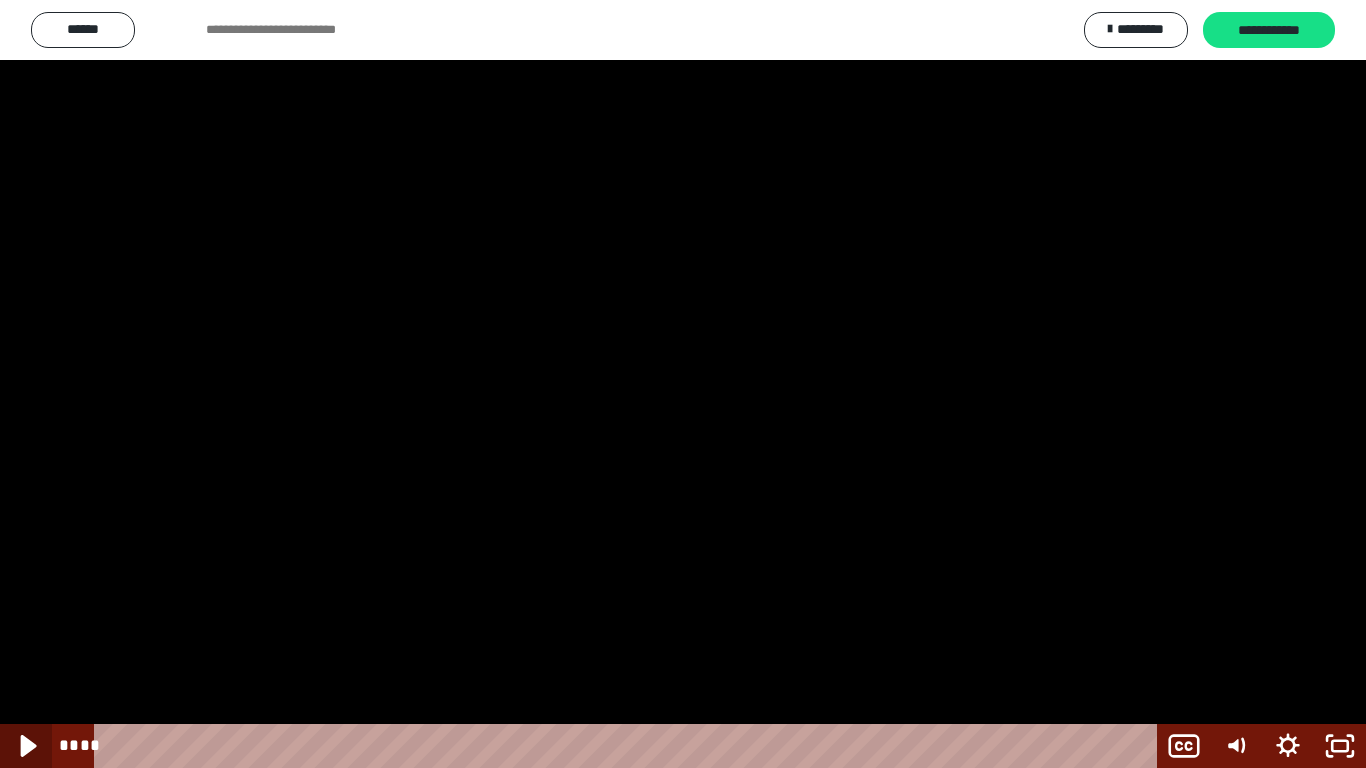 click 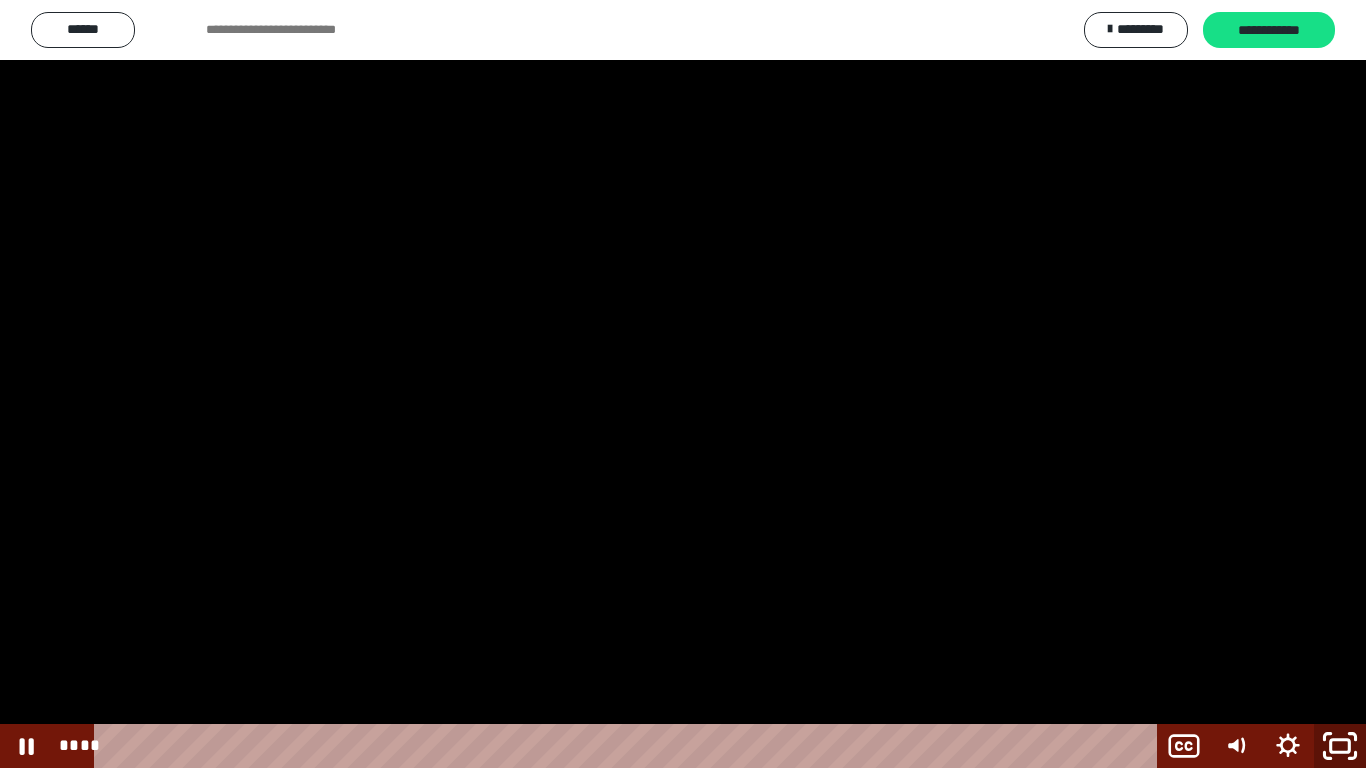 click 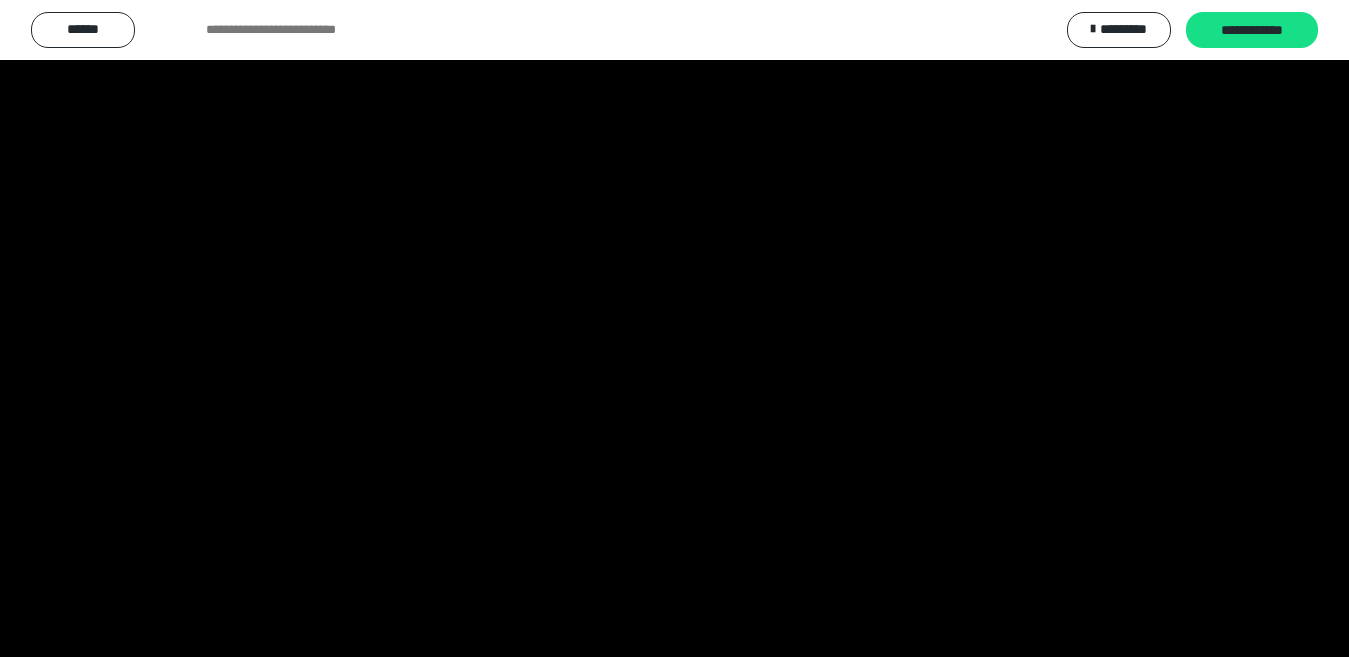 scroll, scrollTop: 2598, scrollLeft: 0, axis: vertical 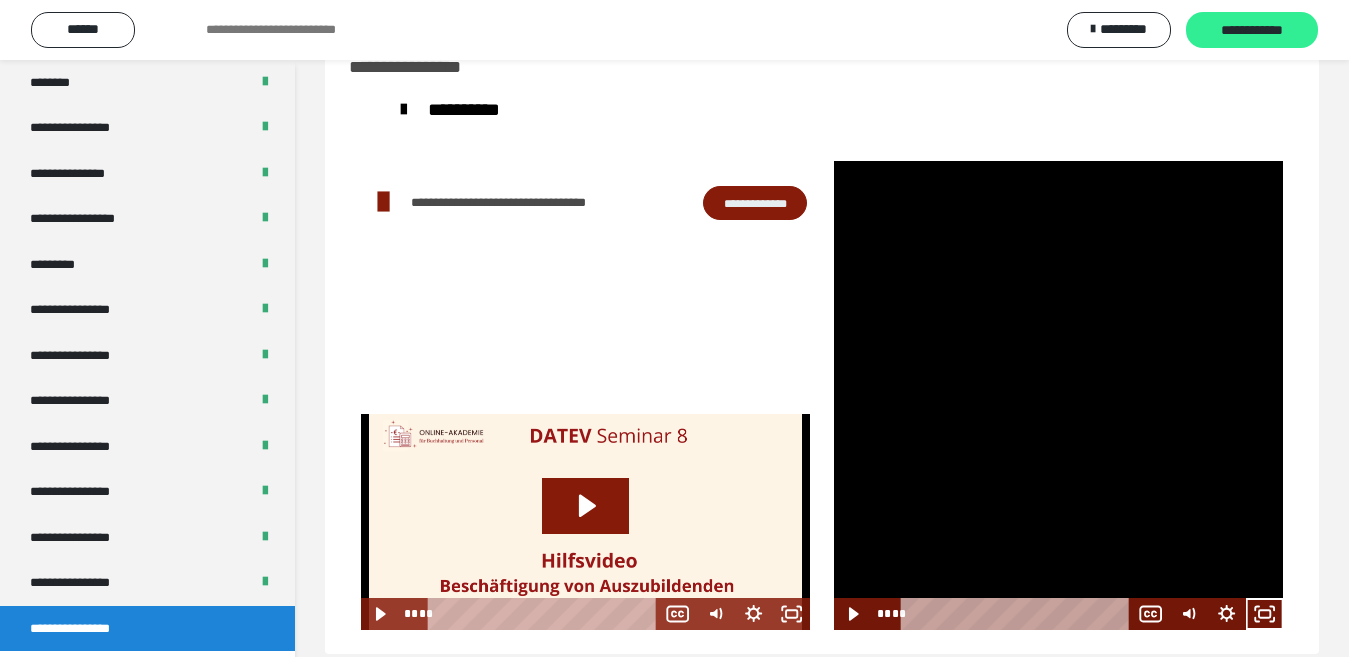 click on "**********" at bounding box center (1252, 31) 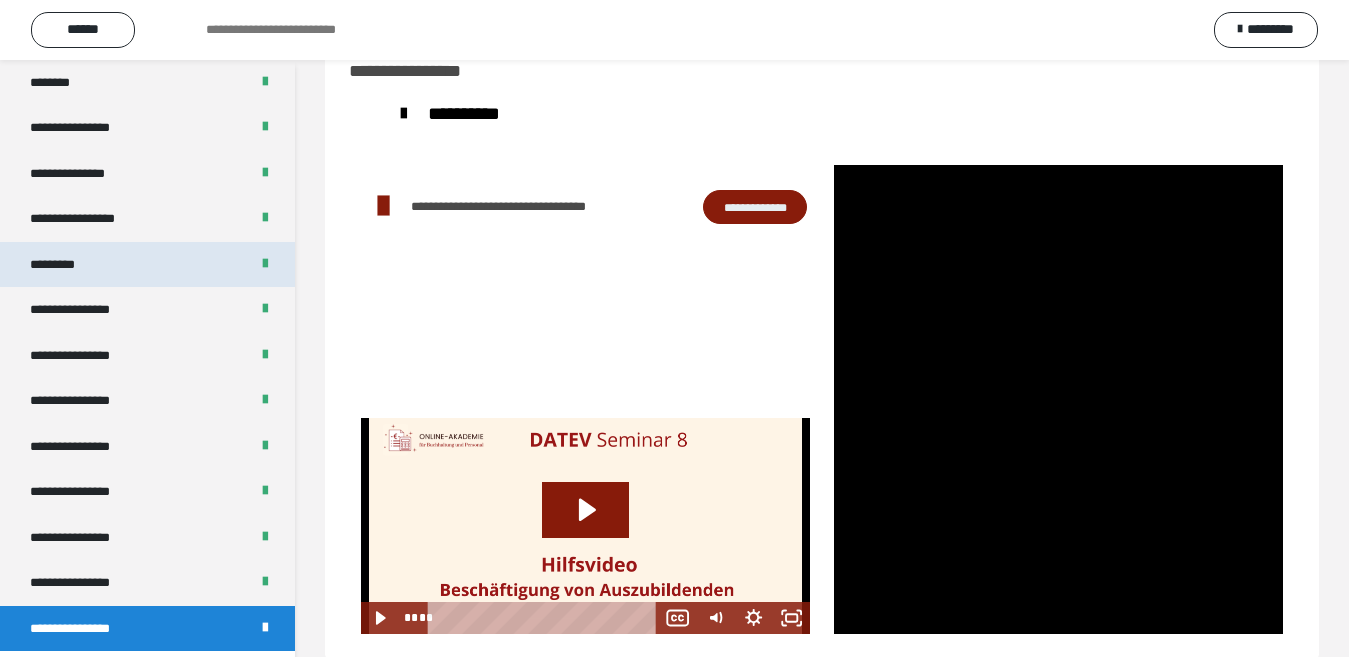 scroll, scrollTop: 87, scrollLeft: 0, axis: vertical 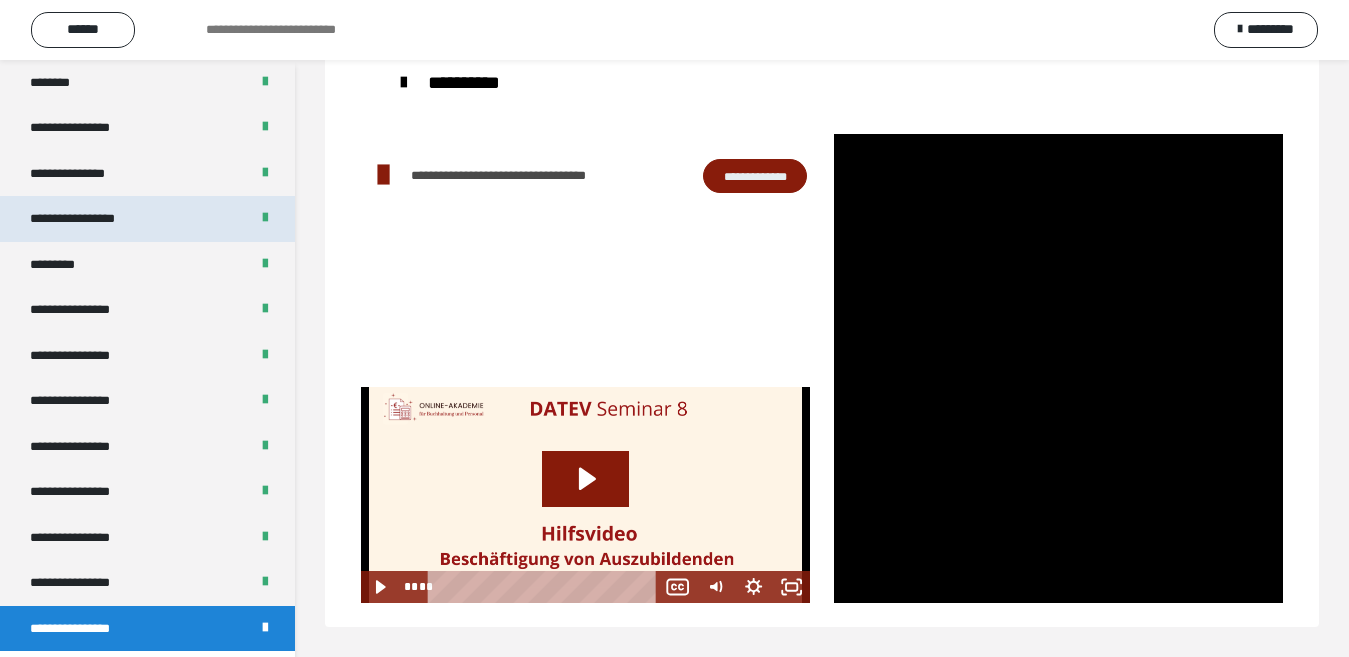 click on "**********" at bounding box center [93, 219] 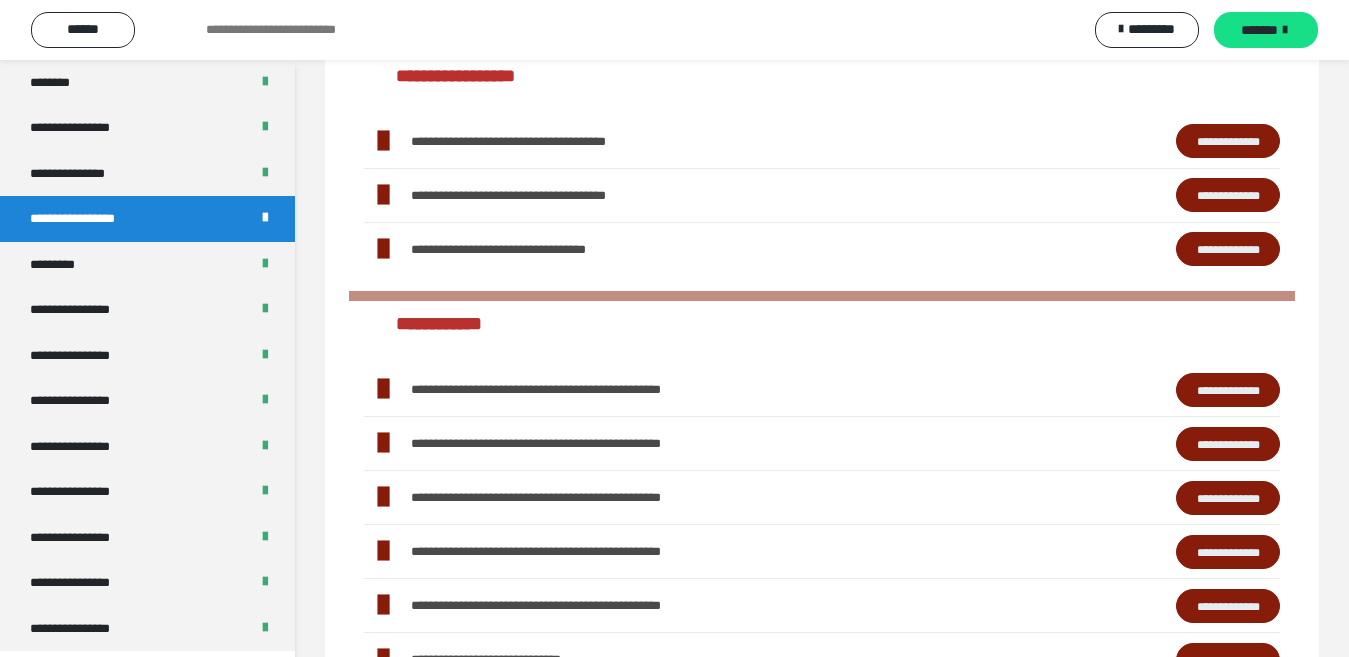 click on "**********" at bounding box center (1228, 390) 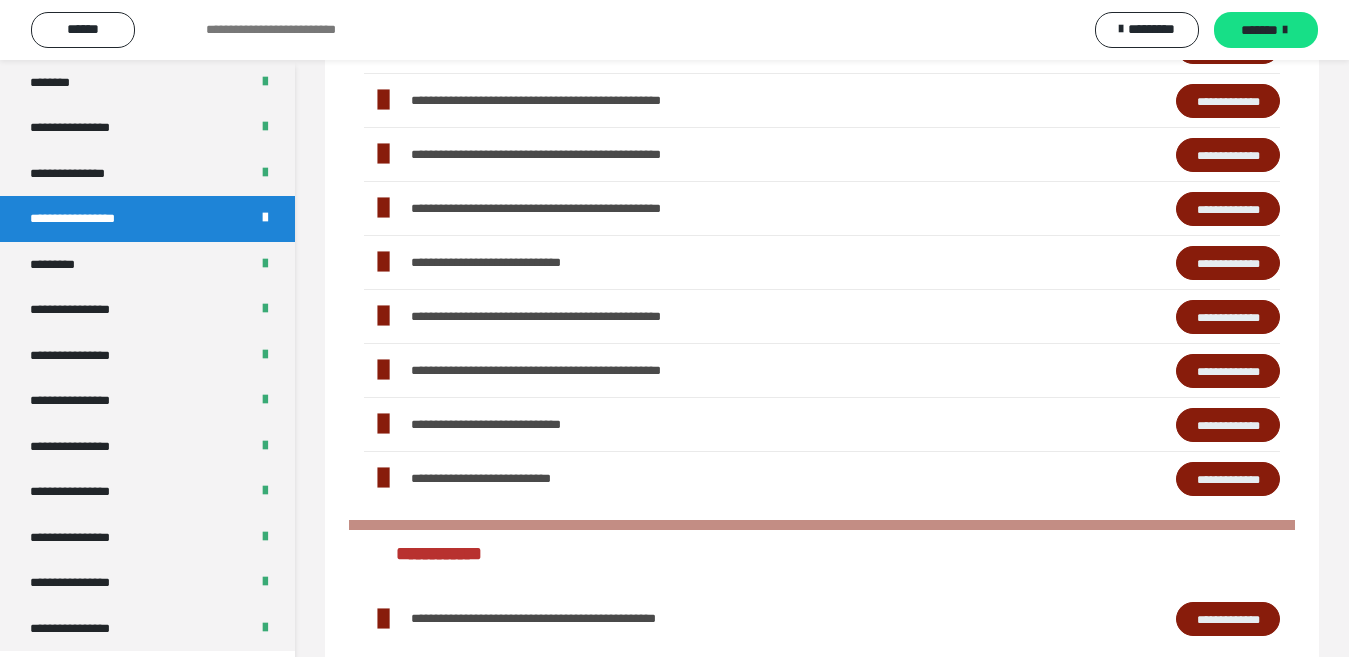 scroll, scrollTop: 487, scrollLeft: 0, axis: vertical 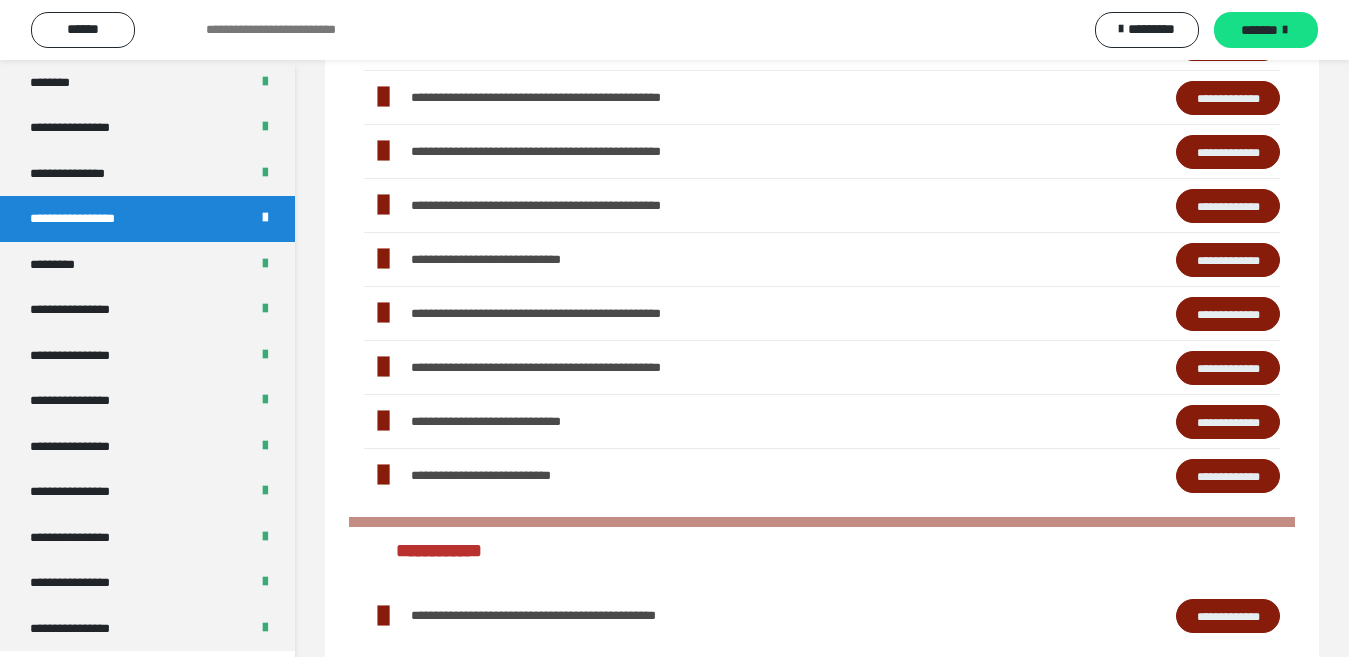 click on "**********" at bounding box center (1228, 368) 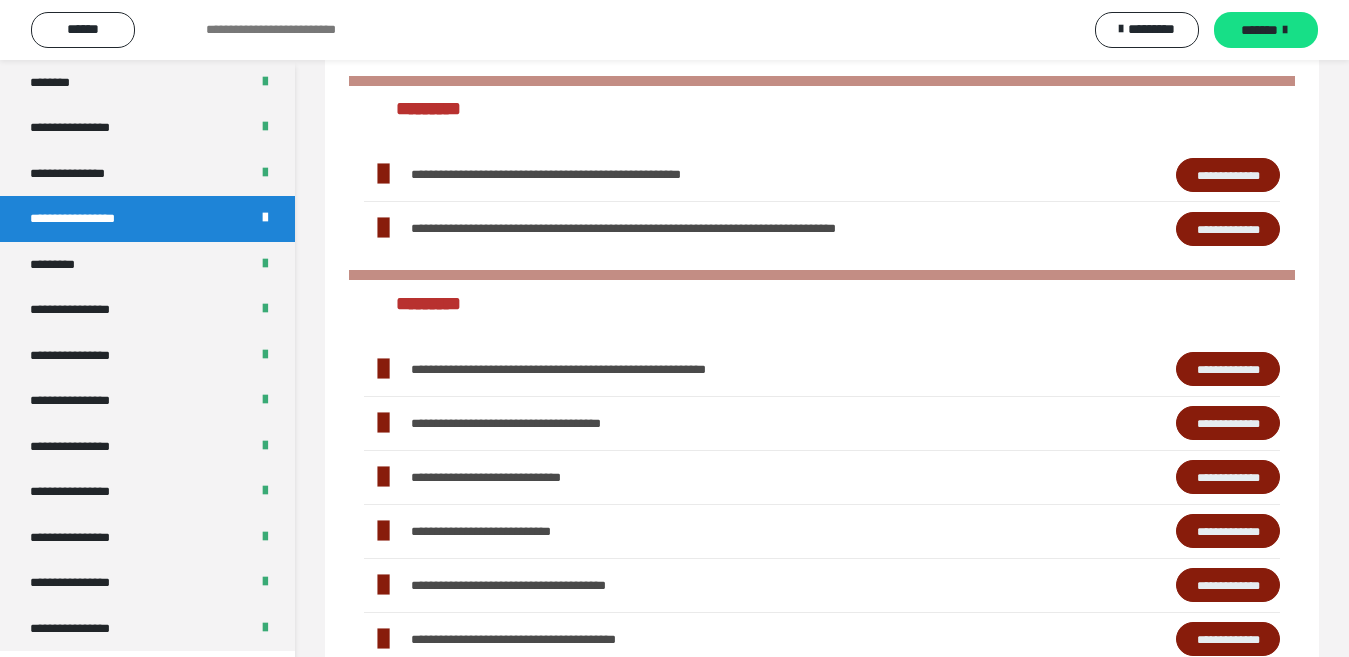 scroll, scrollTop: 2250, scrollLeft: 0, axis: vertical 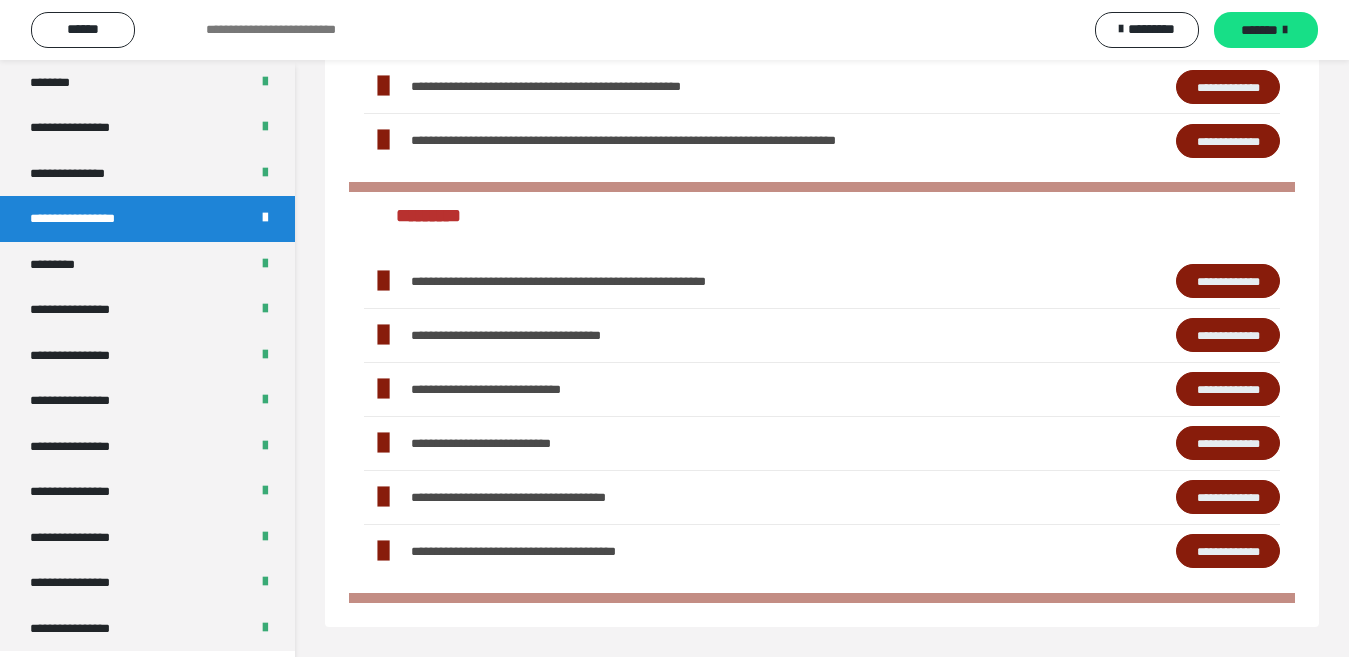 click on "**********" at bounding box center [1228, 281] 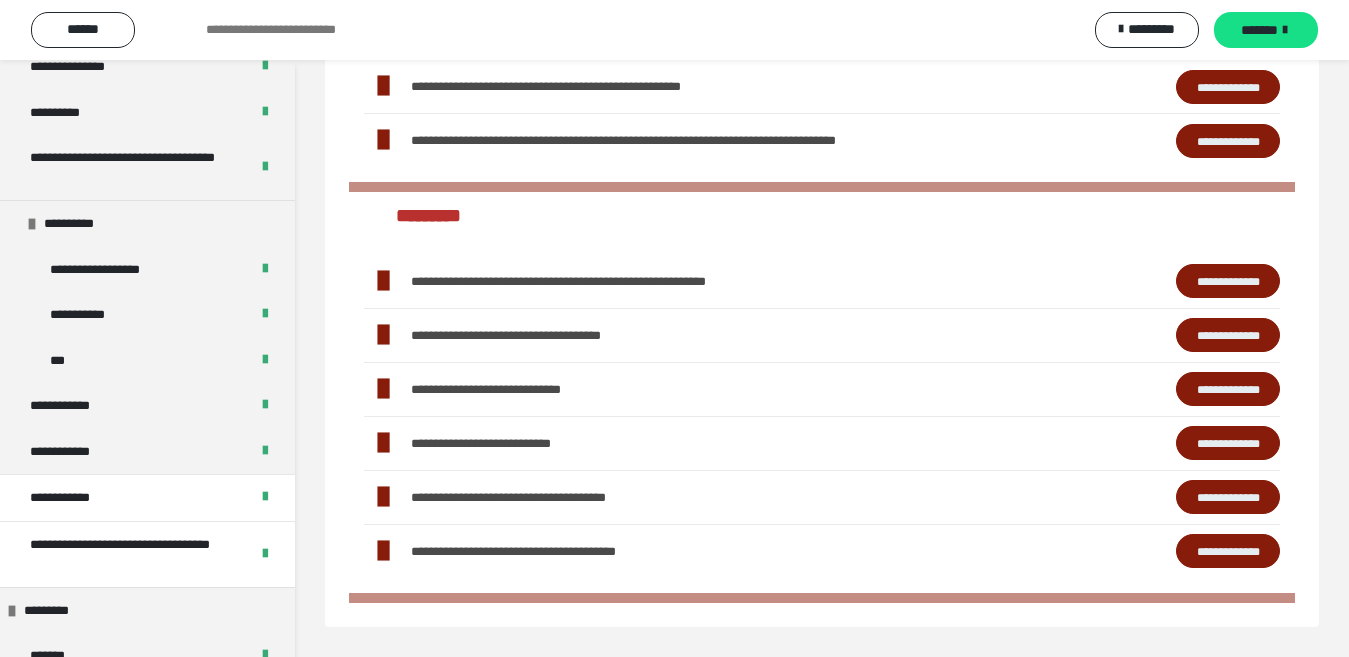 scroll, scrollTop: 0, scrollLeft: 0, axis: both 